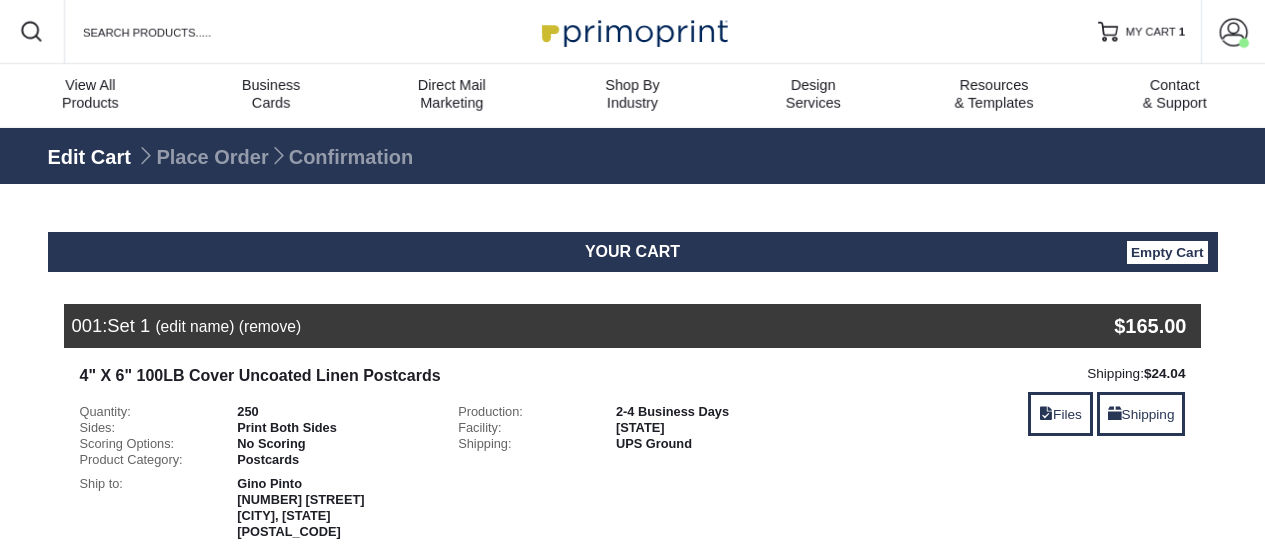 scroll, scrollTop: 0, scrollLeft: 0, axis: both 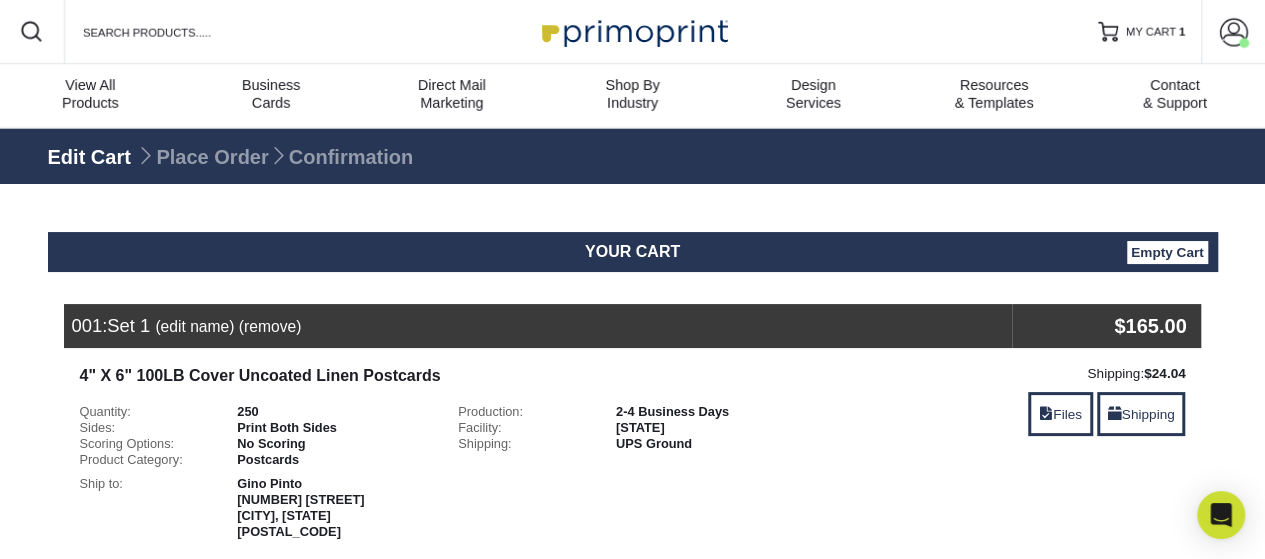 click on "Empty Cart" at bounding box center [1167, 252] 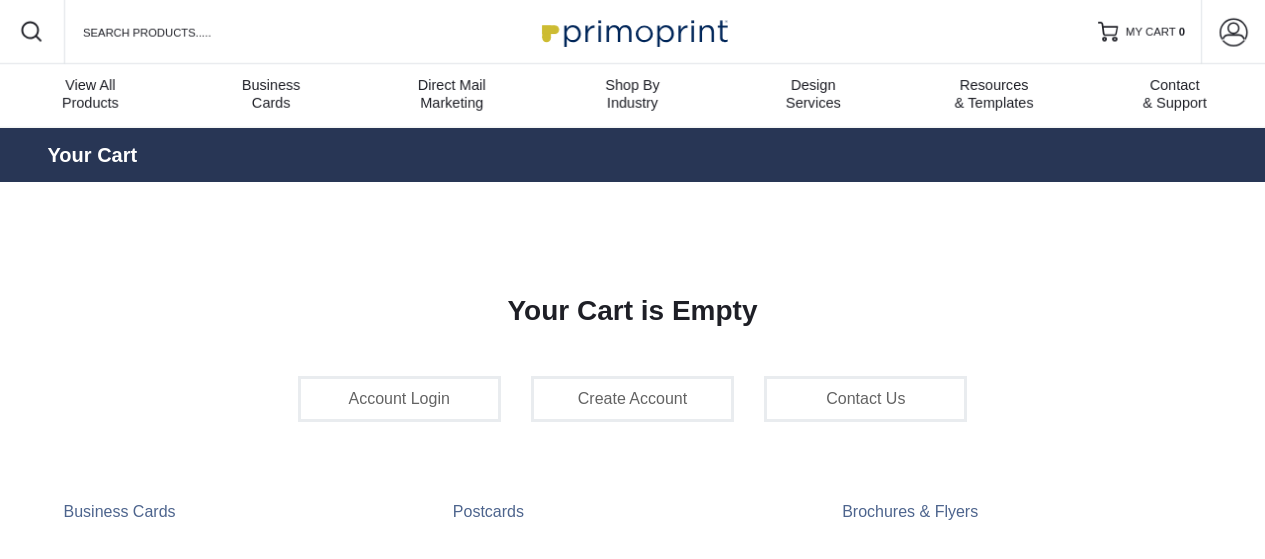 scroll, scrollTop: 0, scrollLeft: 0, axis: both 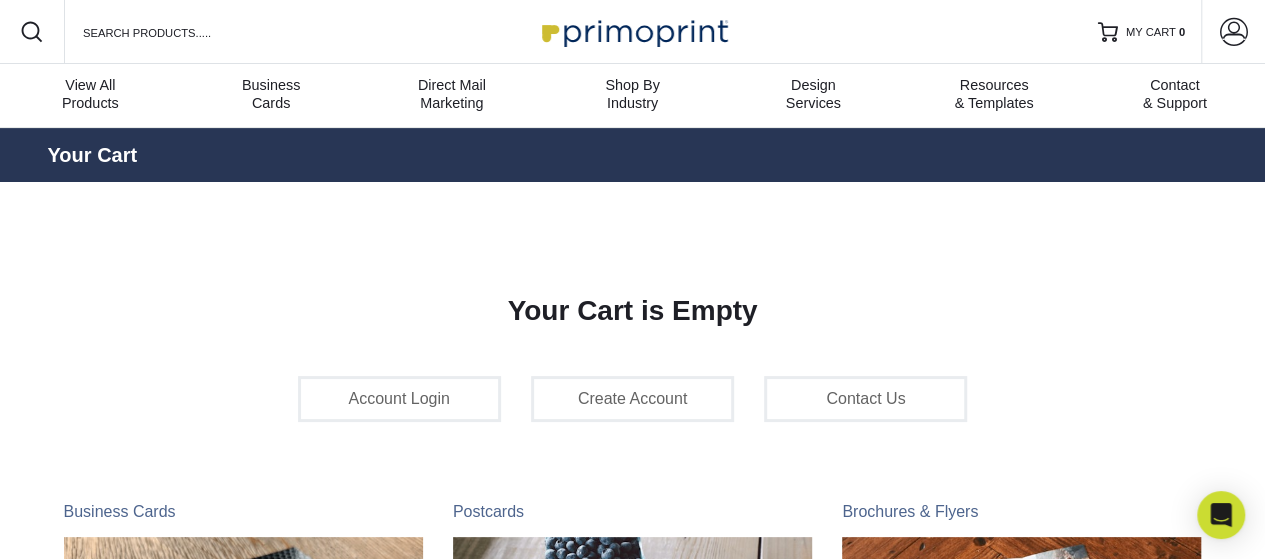 click on "Account Login" at bounding box center [399, 399] 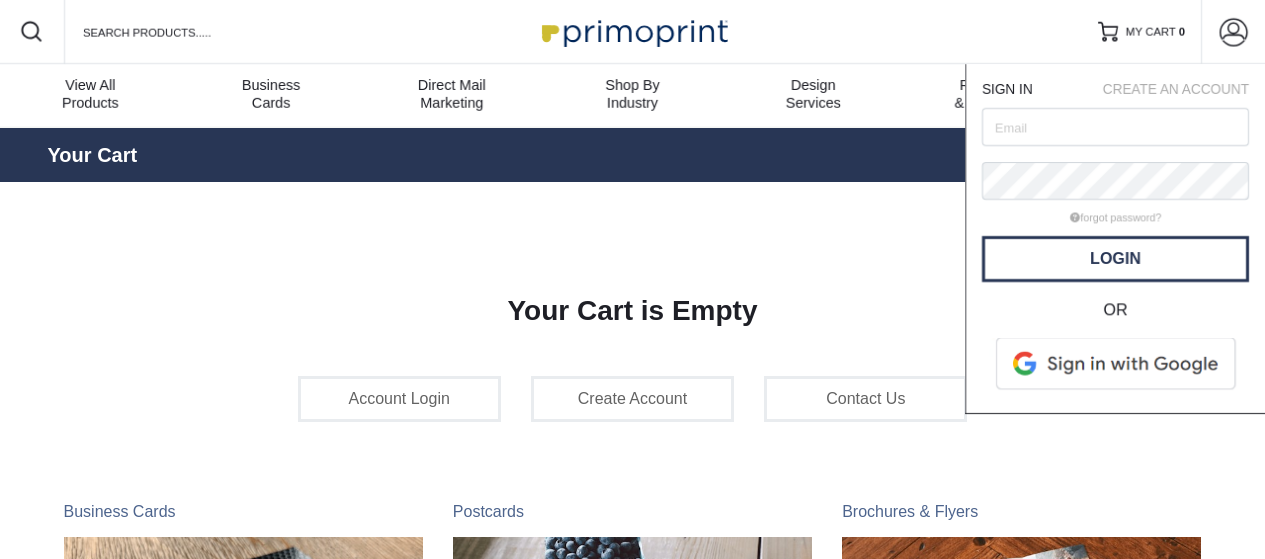 scroll, scrollTop: 0, scrollLeft: 0, axis: both 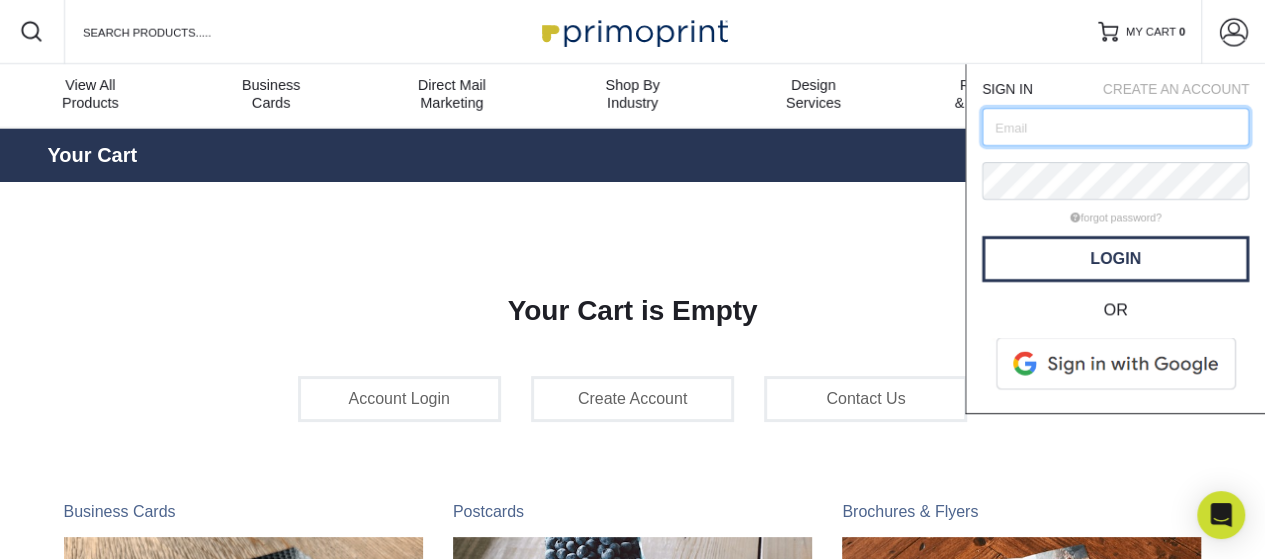 click at bounding box center (1115, 127) 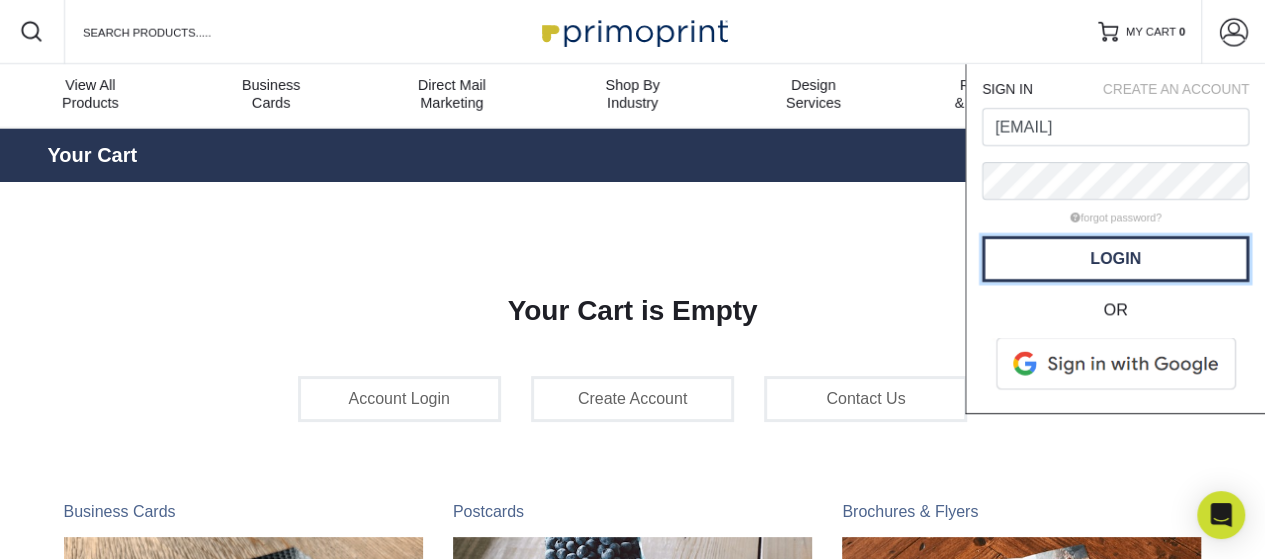 click on "Login" at bounding box center [1115, 259] 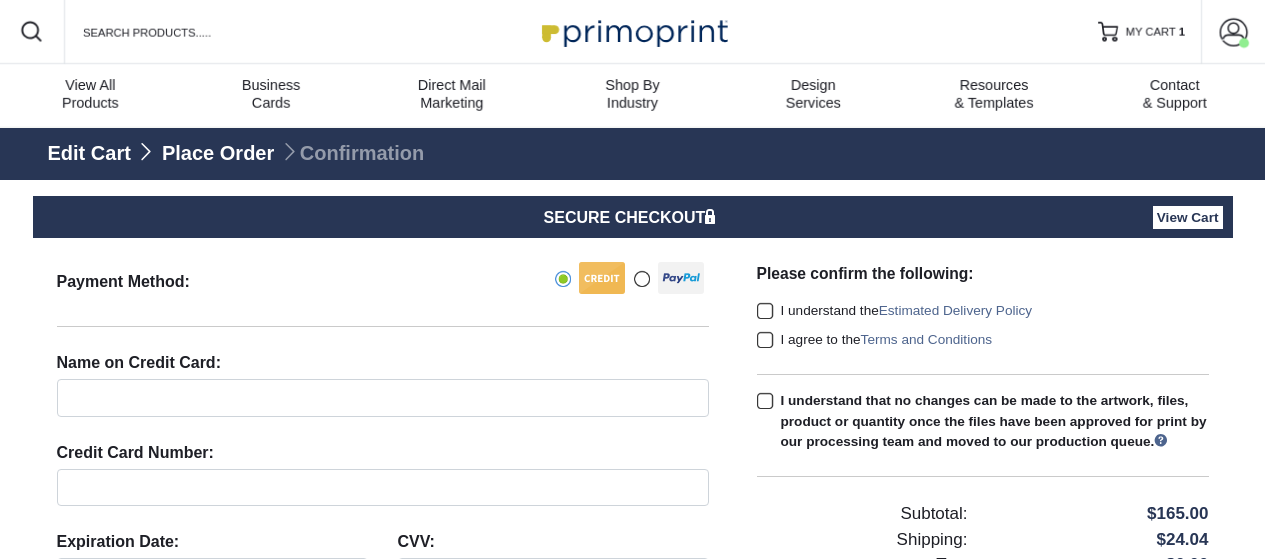 scroll, scrollTop: 0, scrollLeft: 0, axis: both 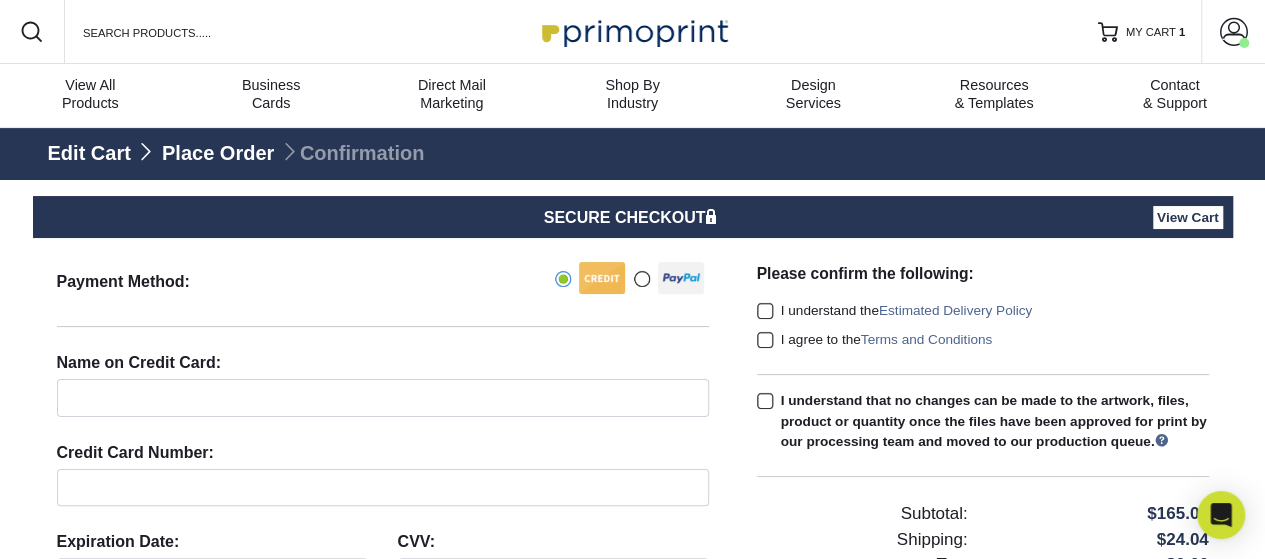 click on "MY CART   1" at bounding box center [1141, 32] 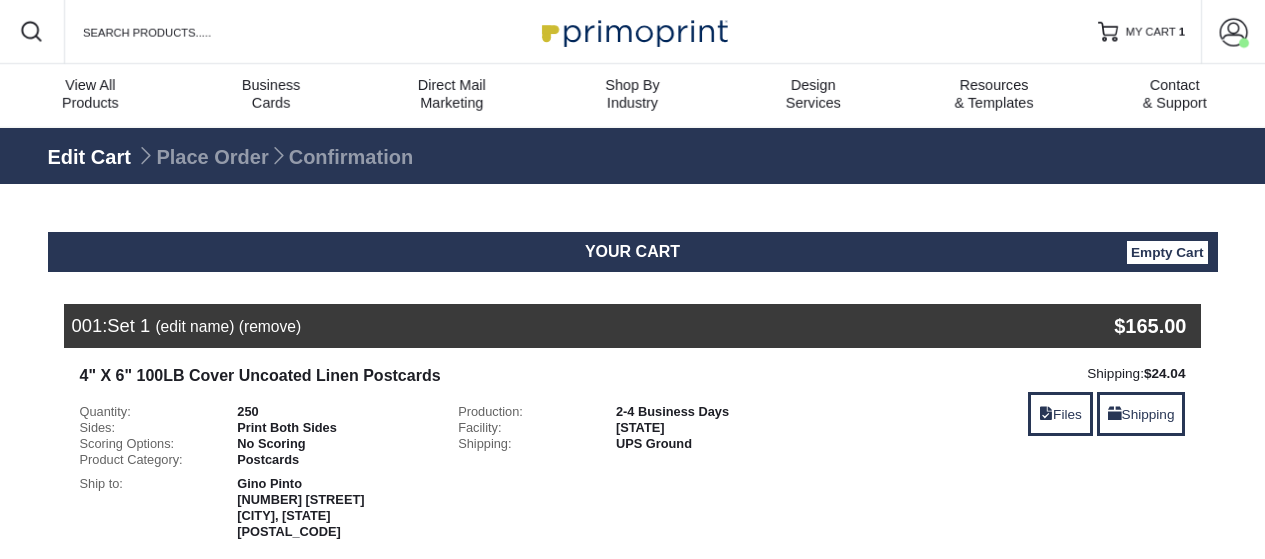 scroll, scrollTop: 0, scrollLeft: 0, axis: both 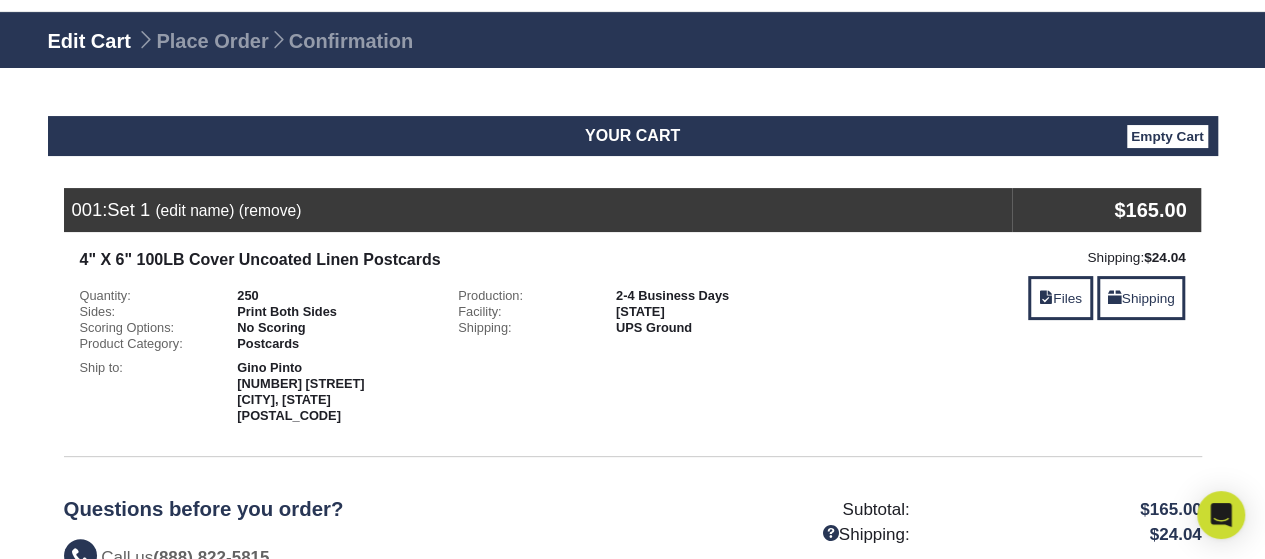 click on "Empty Cart" at bounding box center (1167, 136) 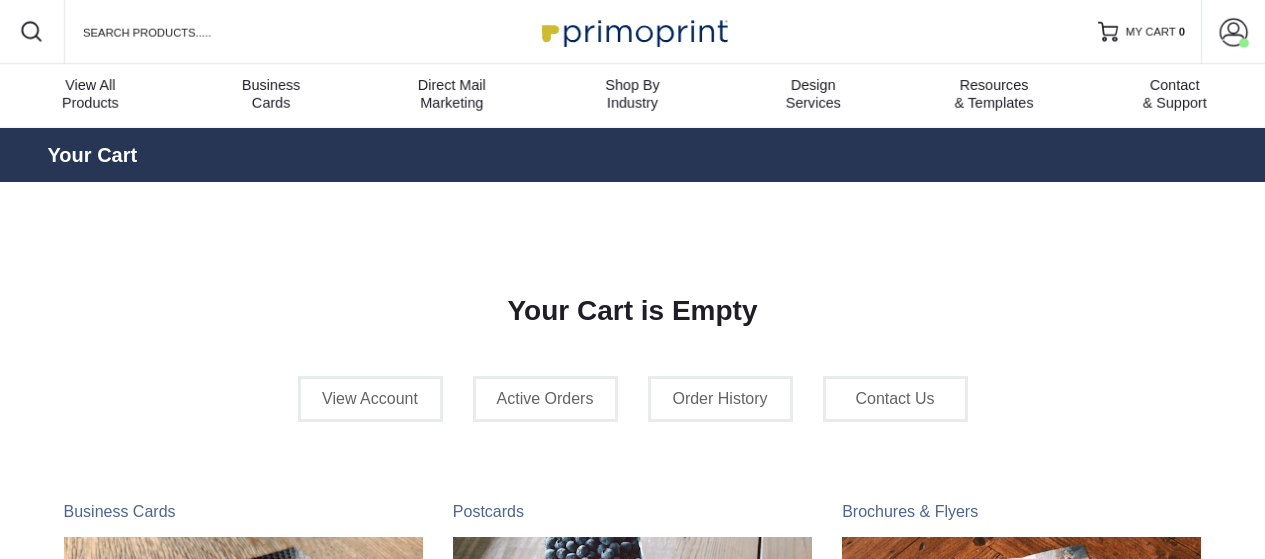 scroll, scrollTop: 0, scrollLeft: 0, axis: both 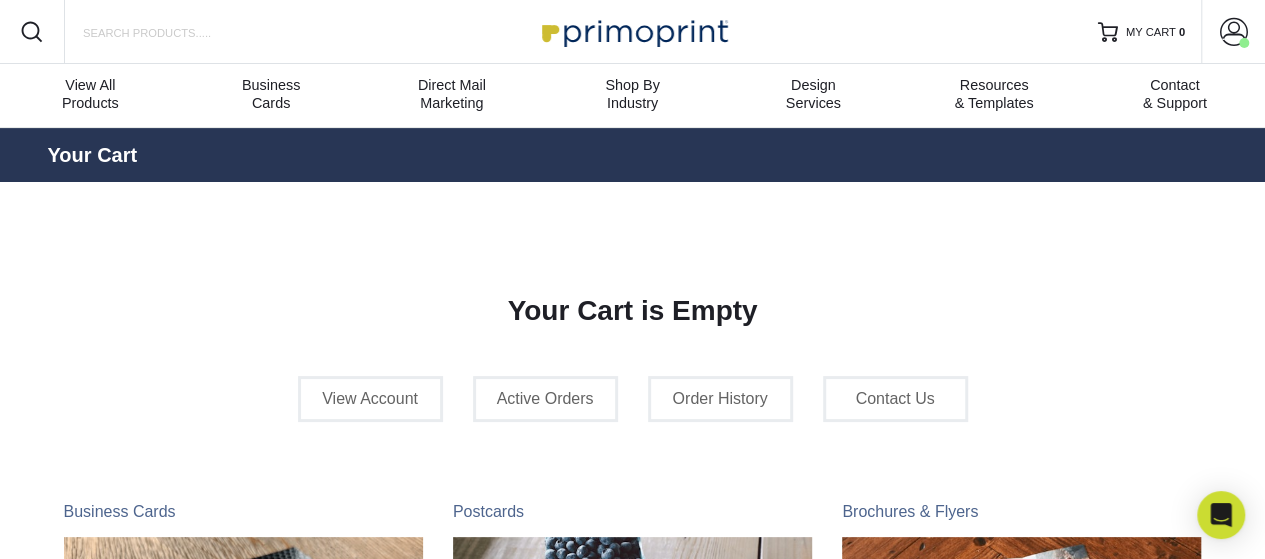click on "Search Products" at bounding box center (173, 33) 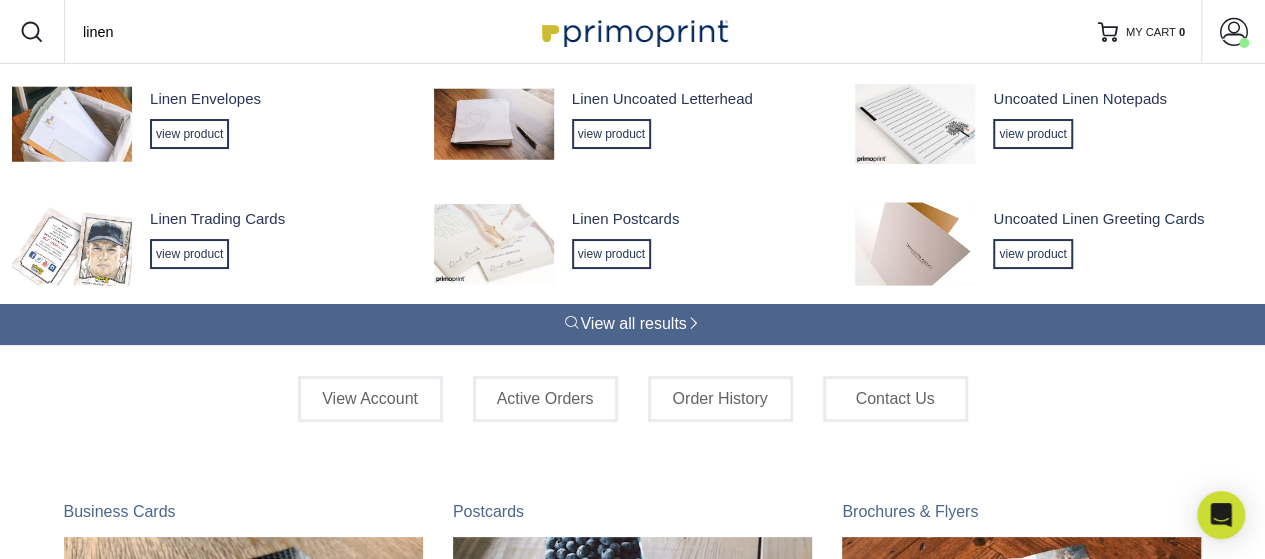 type on "linen" 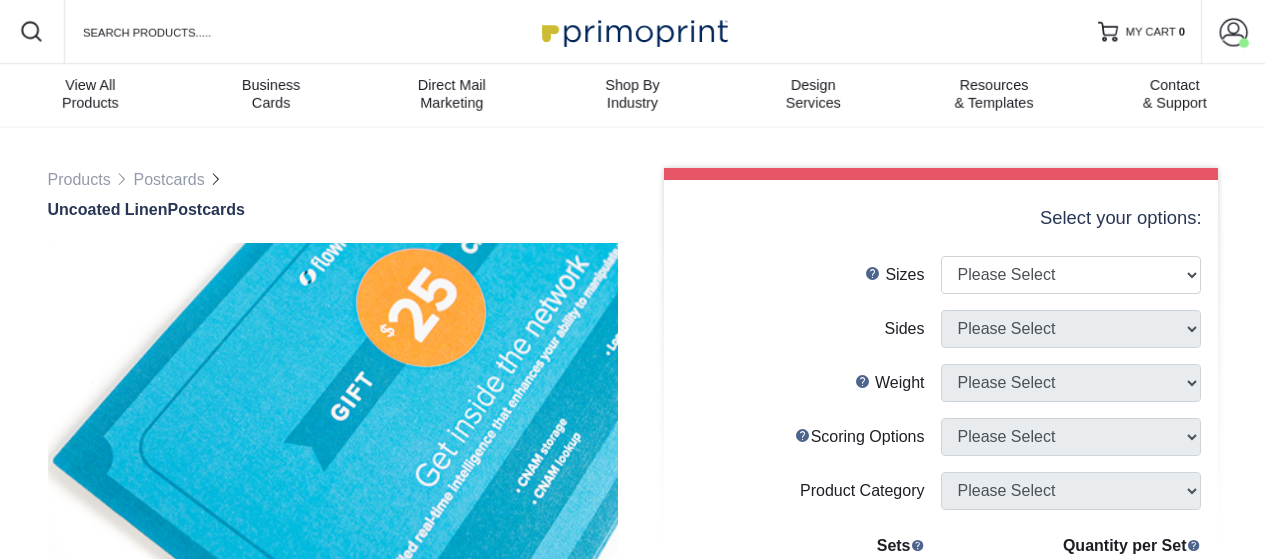 scroll, scrollTop: 0, scrollLeft: 0, axis: both 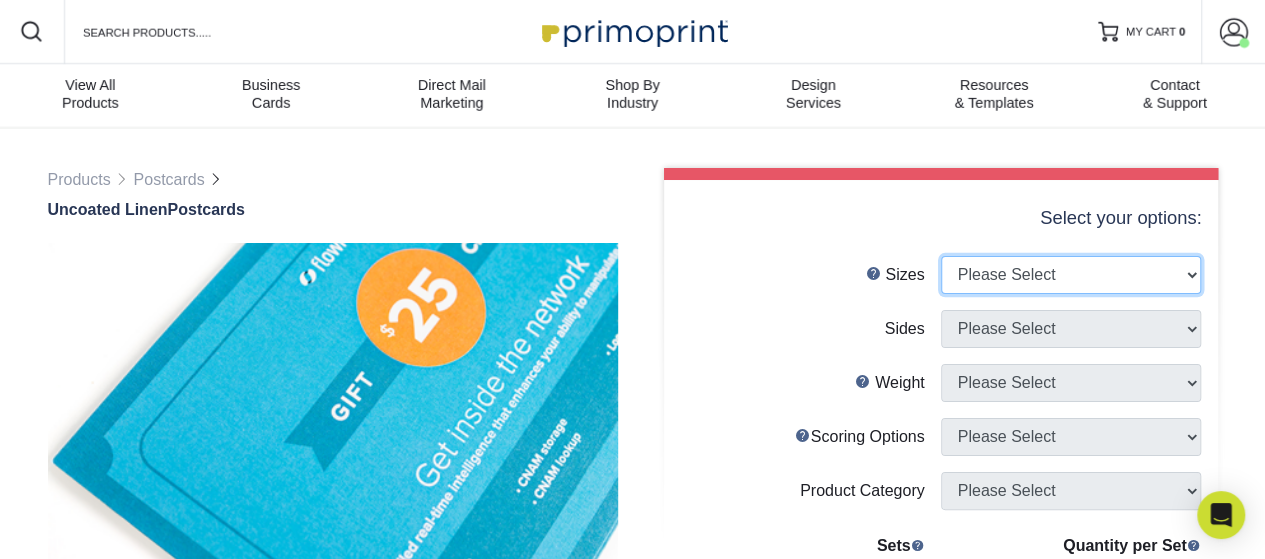 click on "Please Select
1.5" x 7"
2" x 6"
2" x 8"
2.12" x 5.5"
2.75" x 4.25"
2.75" x 8.5"
3" x 3"
3" x 4"
3" x 5" 4" x 4"" at bounding box center (1071, 275) 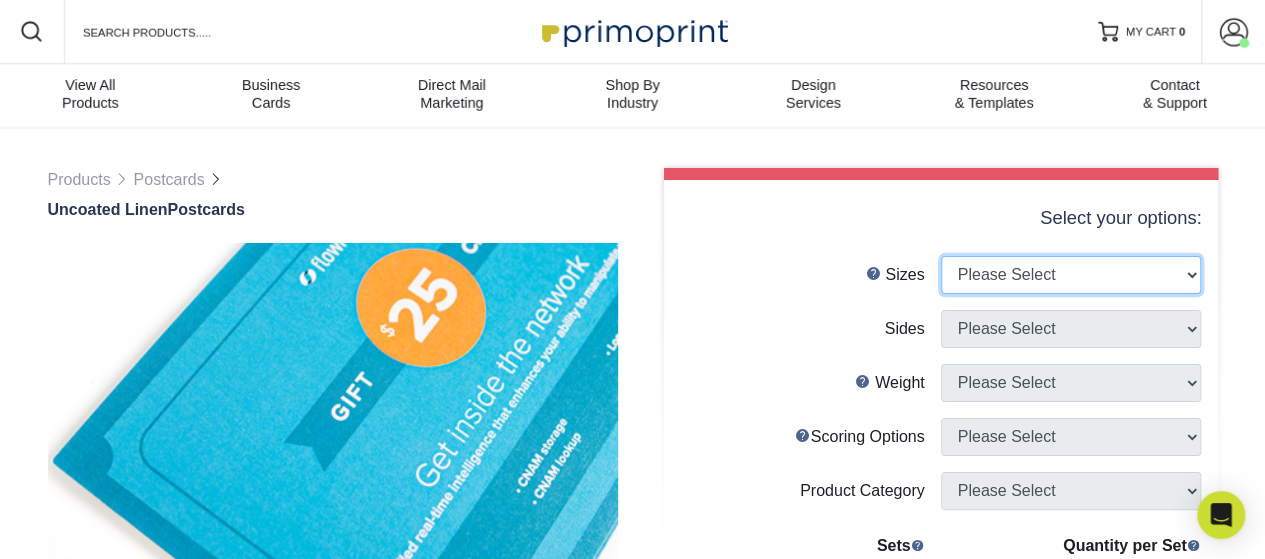 select on "4.00x6.00" 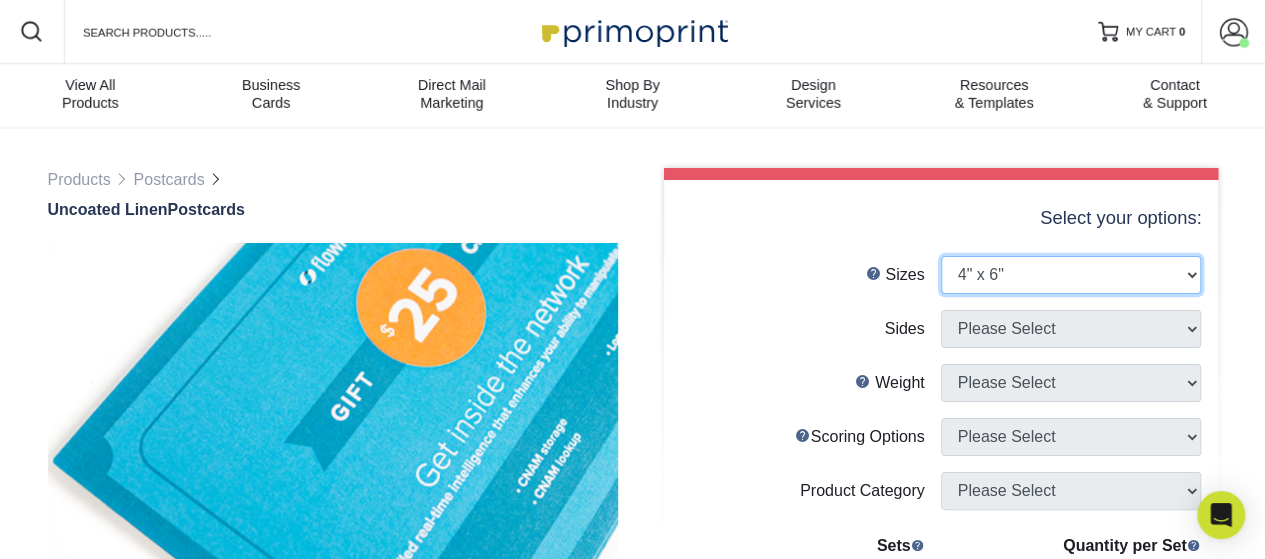 click on "Please Select
1.5" x 7"
2" x 6"
2" x 8"
2.12" x 5.5"
2.75" x 4.25"
2.75" x 8.5"
3" x 3"
3" x 4"
3" x 5" 4" x 4"" at bounding box center [1071, 275] 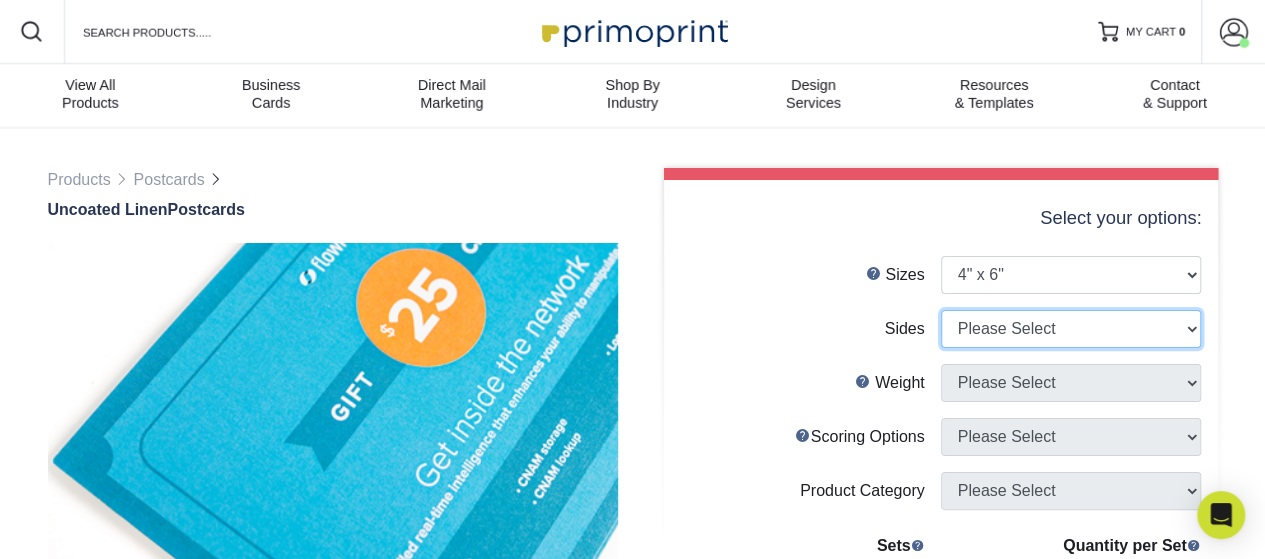 click on "Please Select Print Both Sides Print Front Only" at bounding box center [1071, 329] 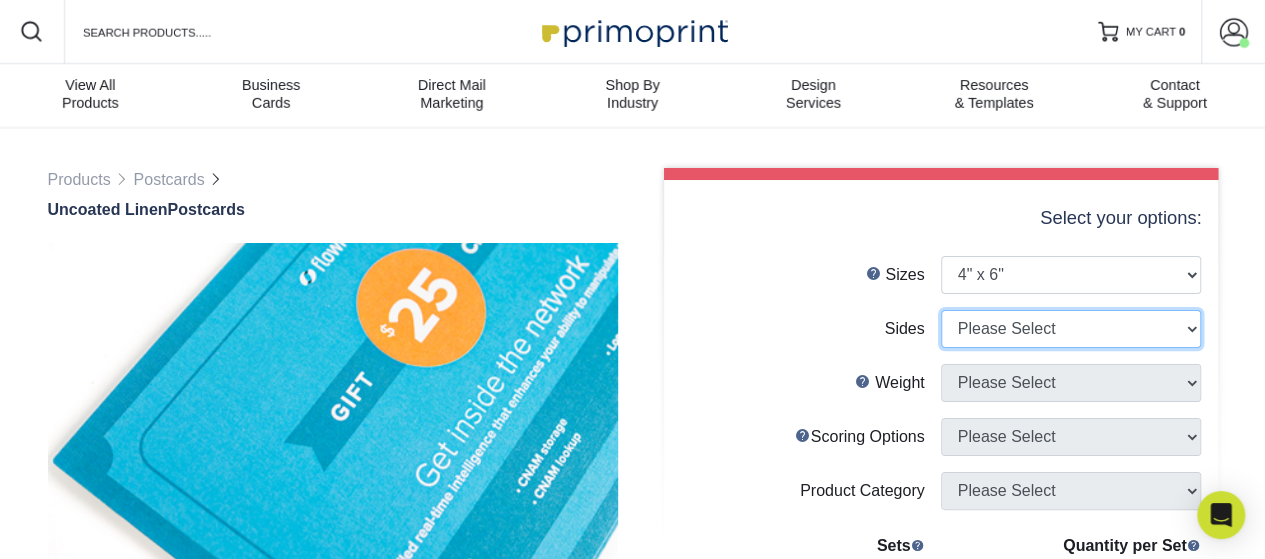 select on "13abbda7-1d64-4f25-8bb2-c179b224825d" 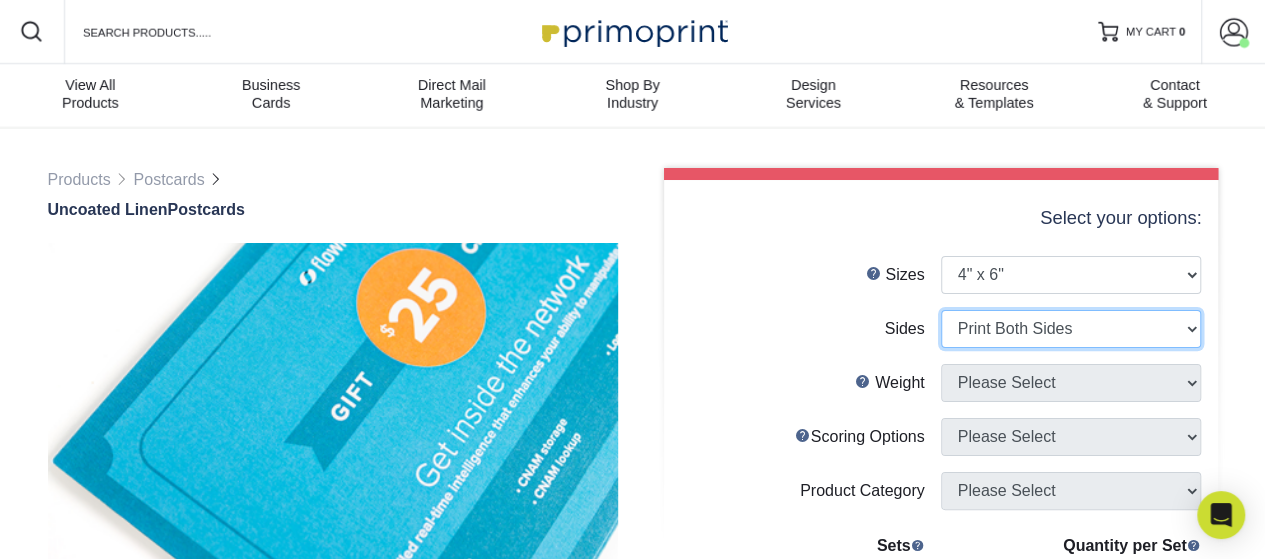 click on "Please Select Print Both Sides Print Front Only" at bounding box center [1071, 329] 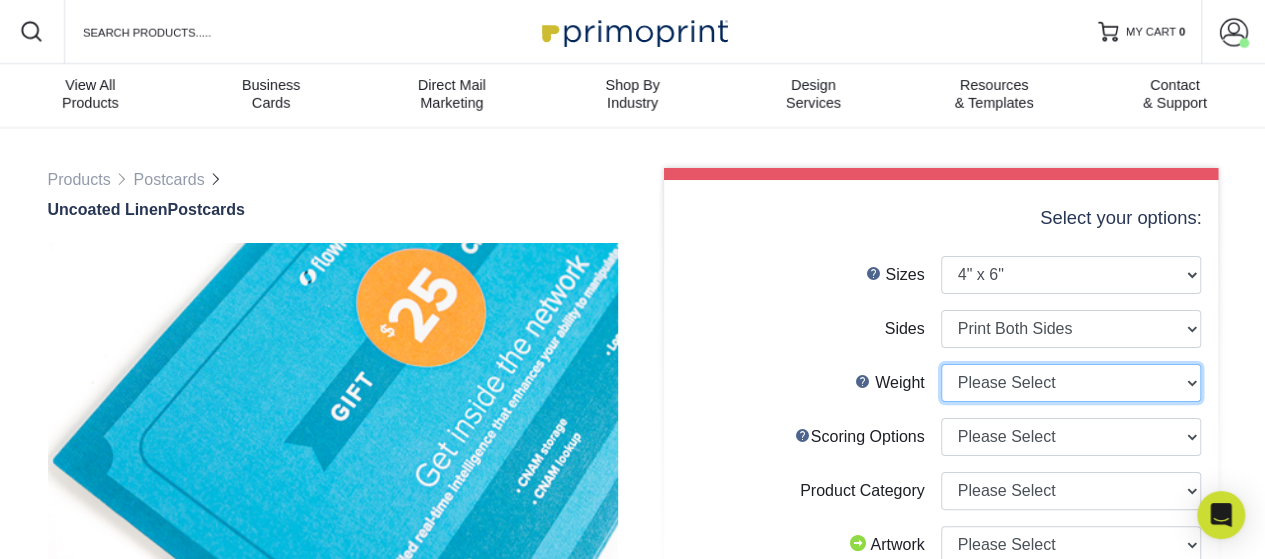 click on "Please Select 100LB" at bounding box center [1071, 383] 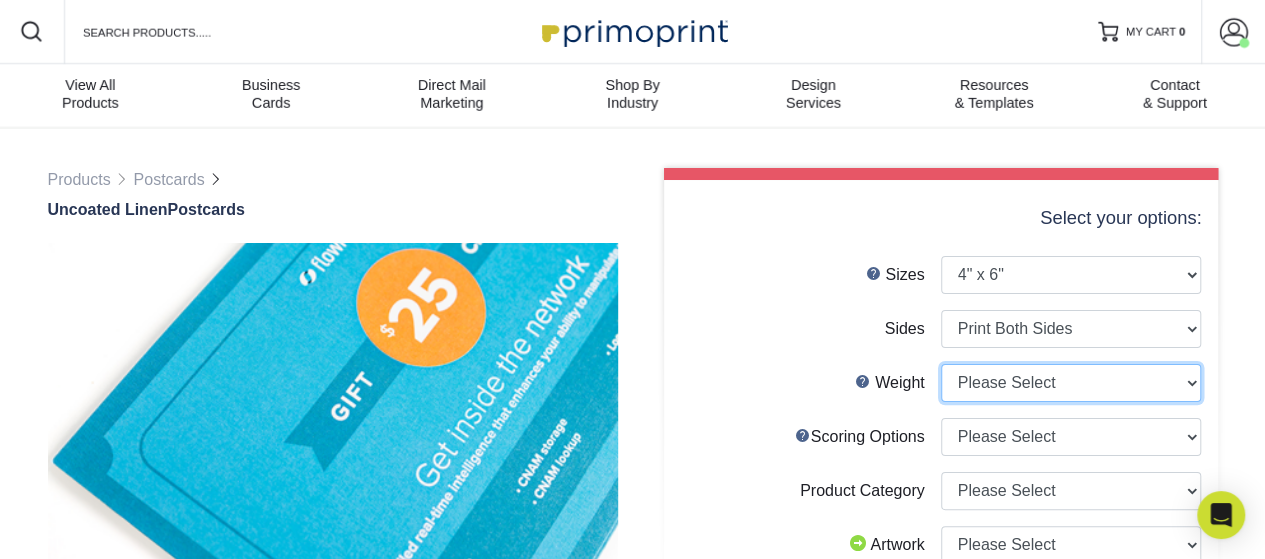 select on "100LB" 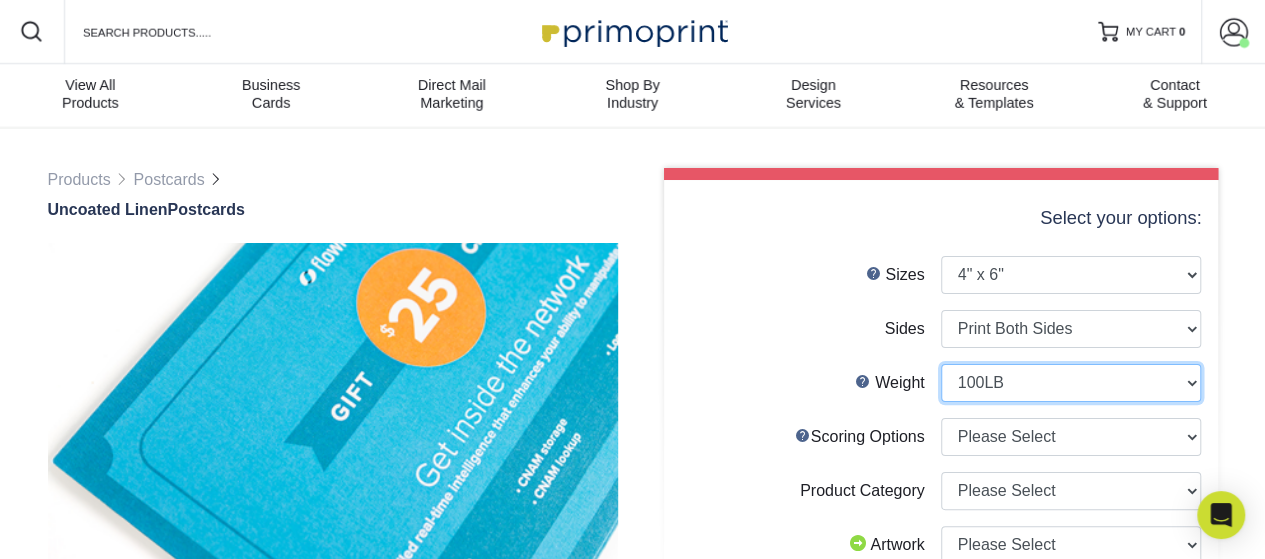 click on "Please Select 100LB" at bounding box center (1071, 383) 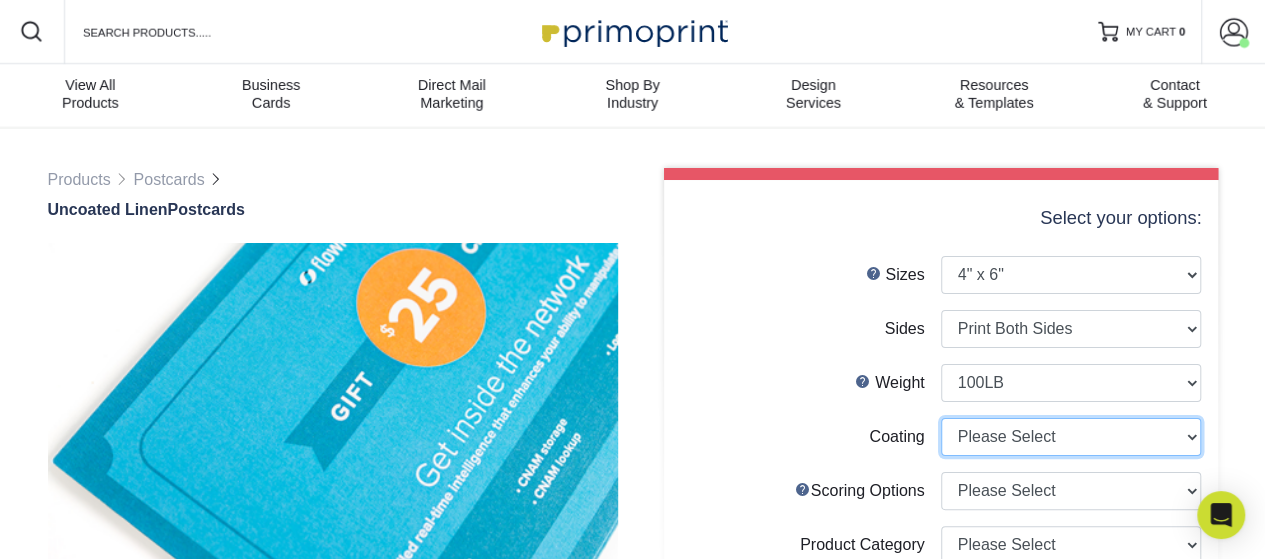 click at bounding box center (1071, 437) 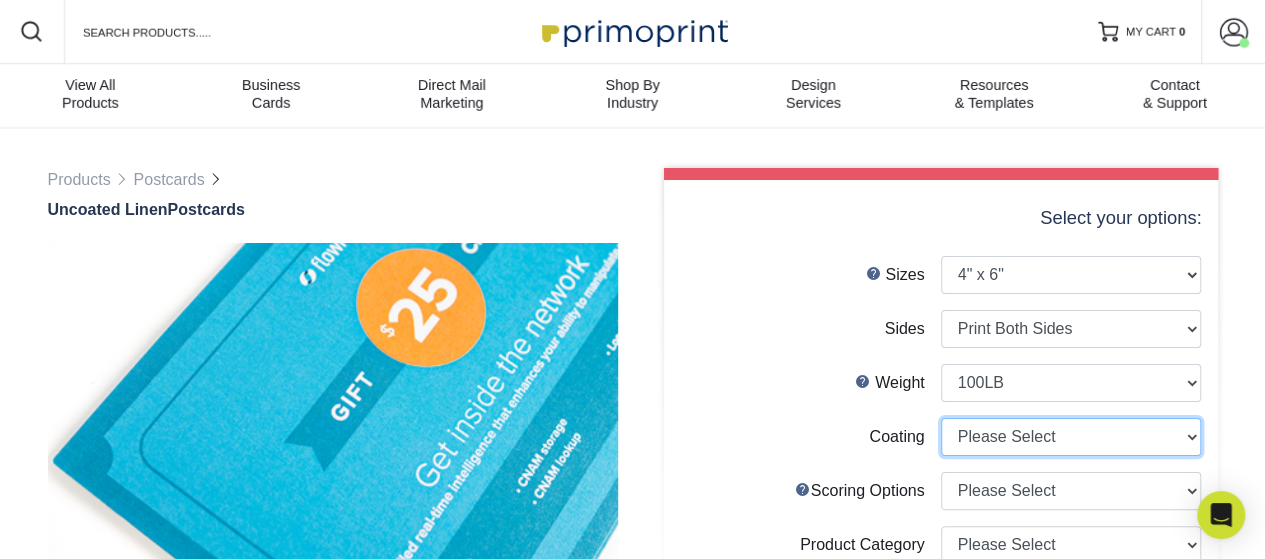 select on "3e7618de-abca-4bda-9f97-8b9129e913d8" 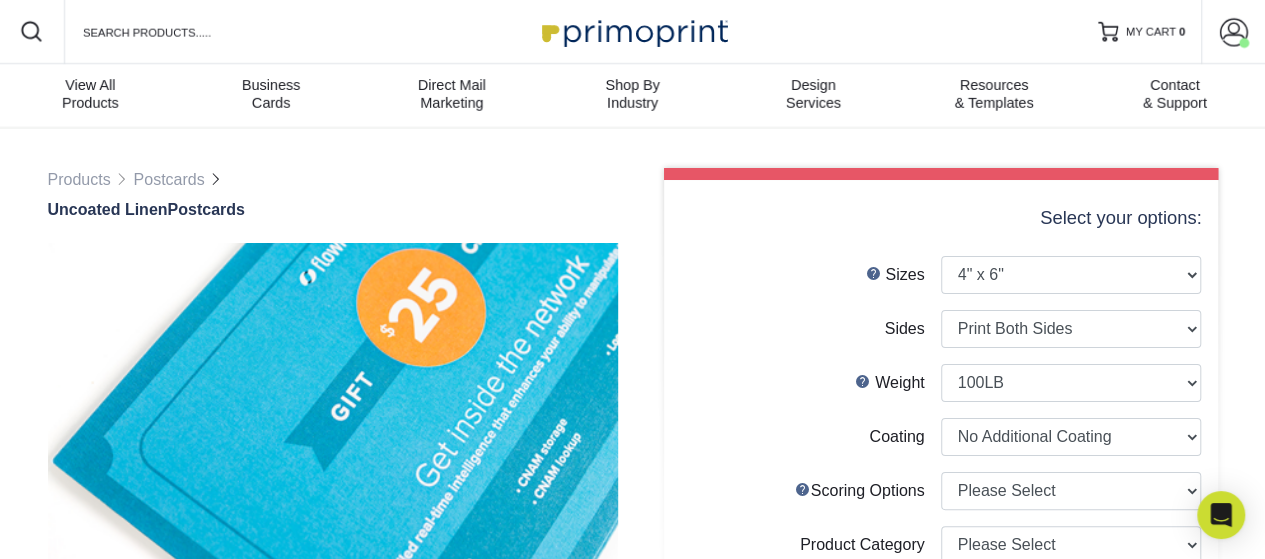 click at bounding box center (1071, 437) 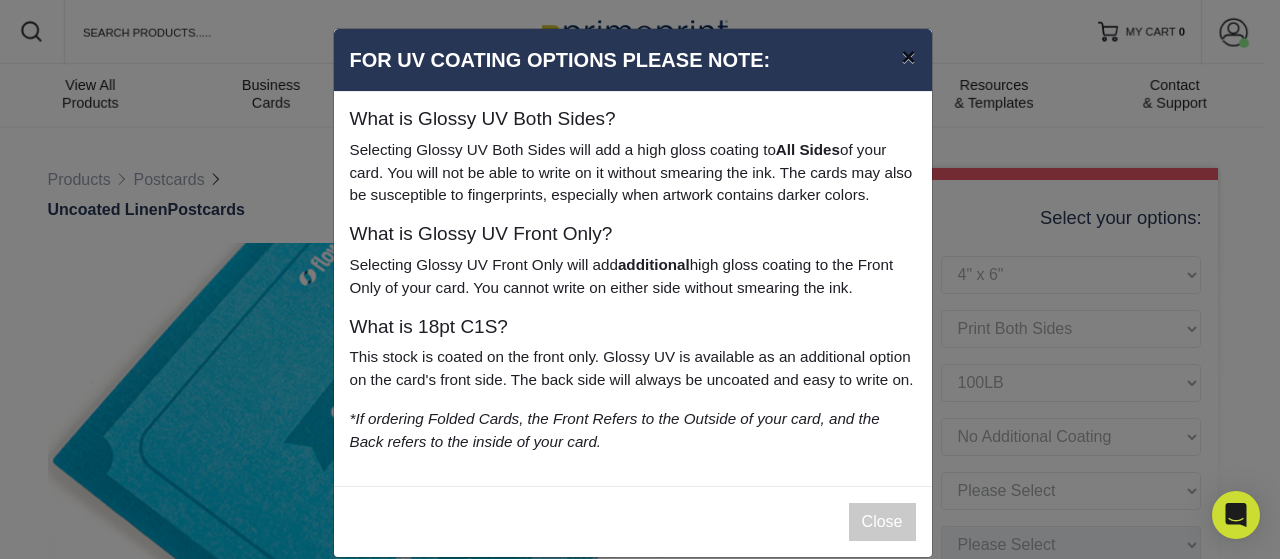 click on "×" at bounding box center (908, 57) 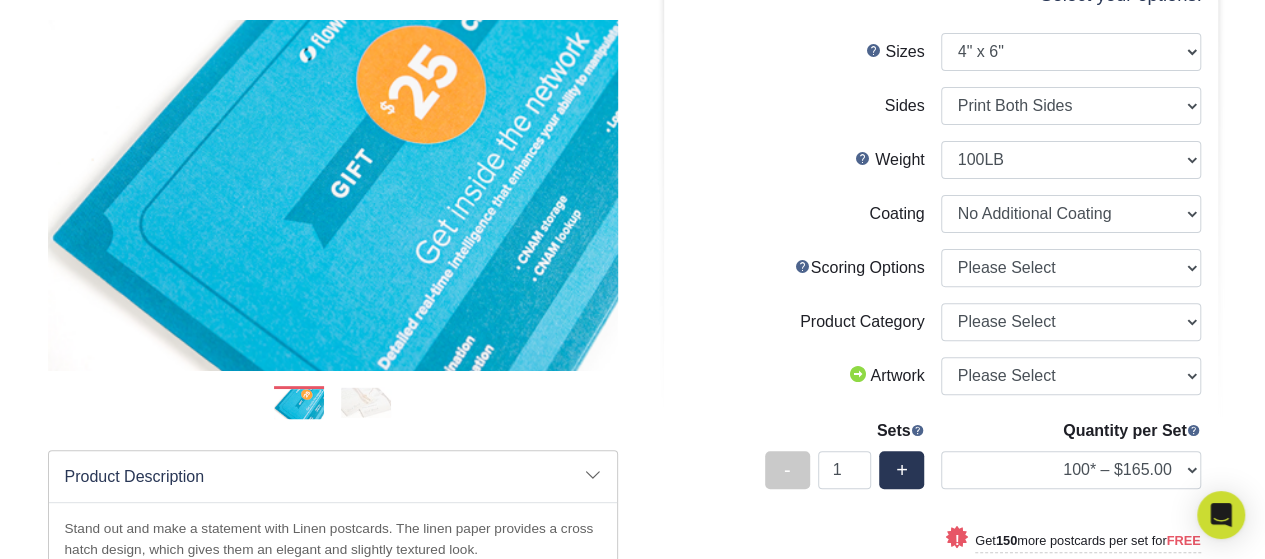 scroll, scrollTop: 228, scrollLeft: 0, axis: vertical 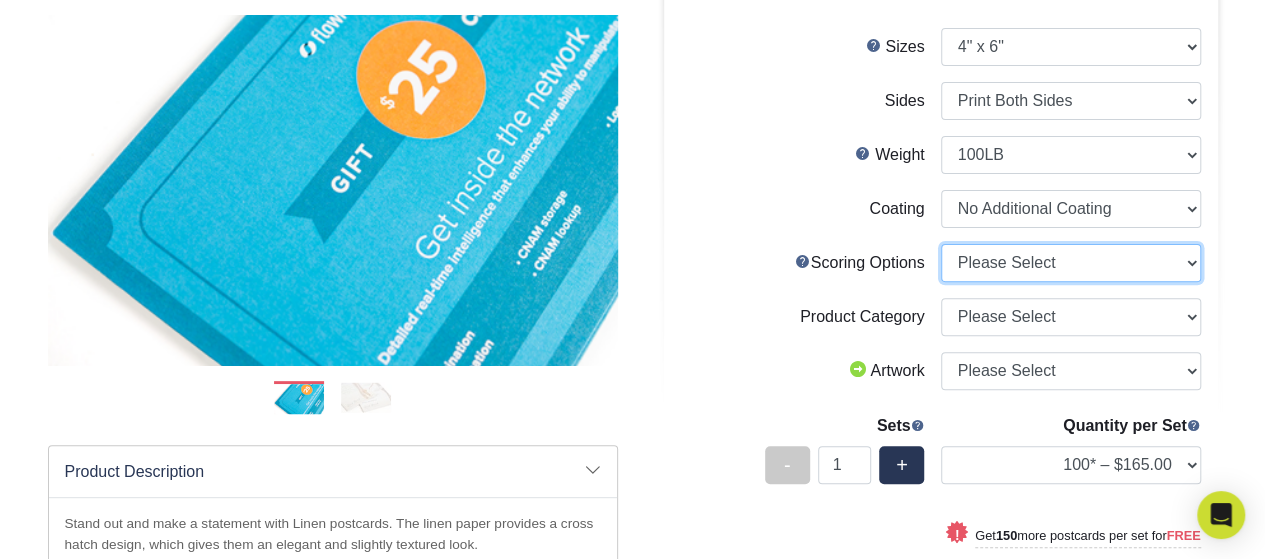 click on "Please Select No Scoring One Score Score in Half" at bounding box center (1071, 263) 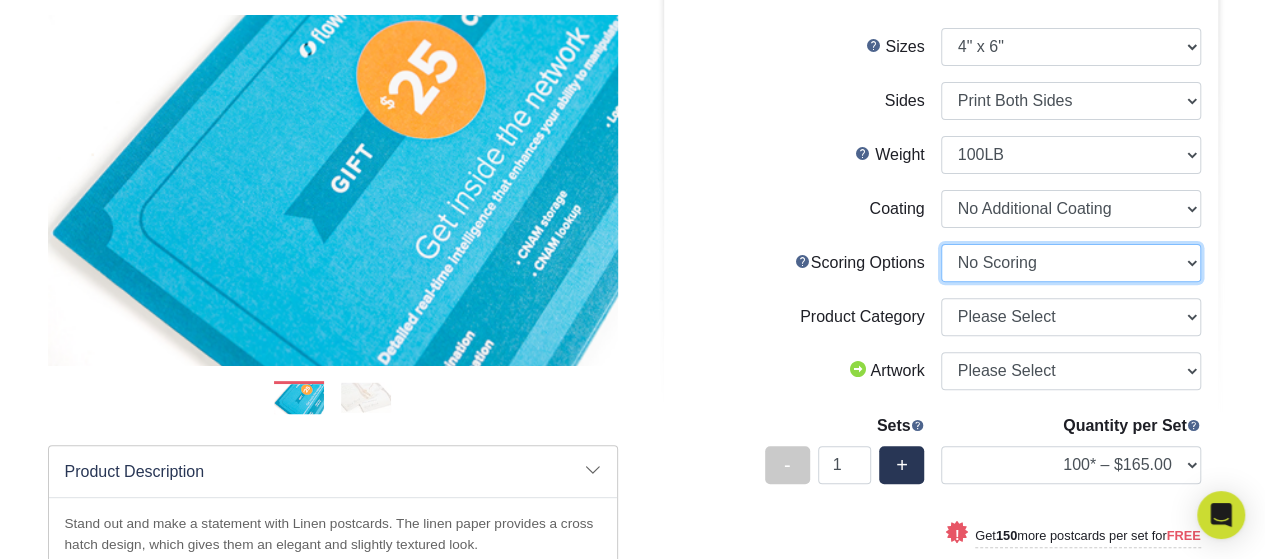 click on "Please Select No Scoring One Score Score in Half" at bounding box center (1071, 263) 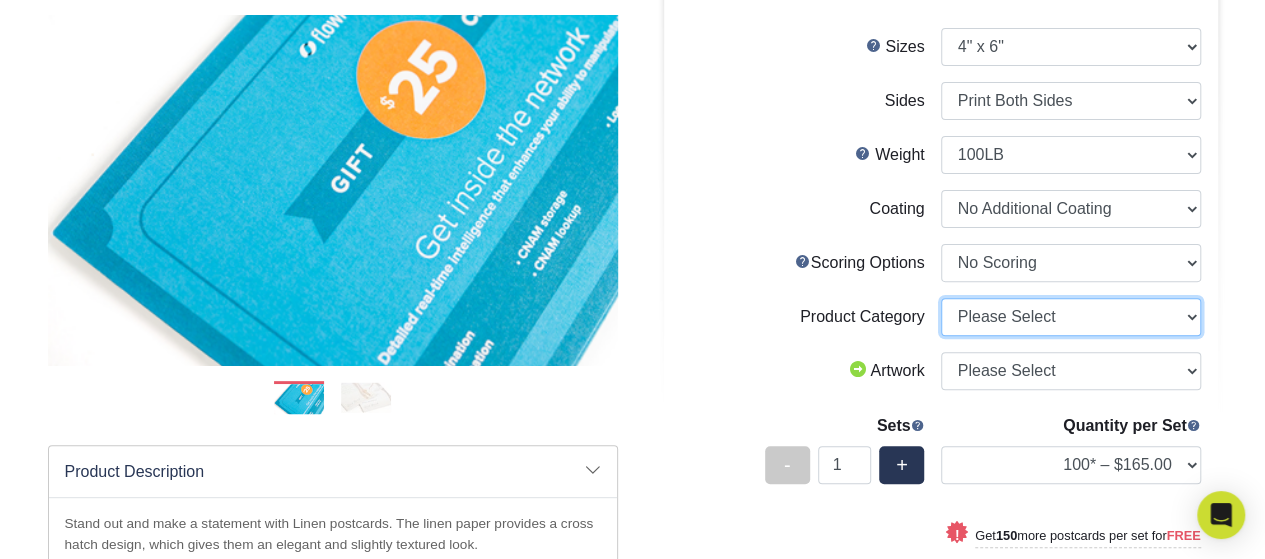 click on "Please Select Postcards" at bounding box center [1071, 317] 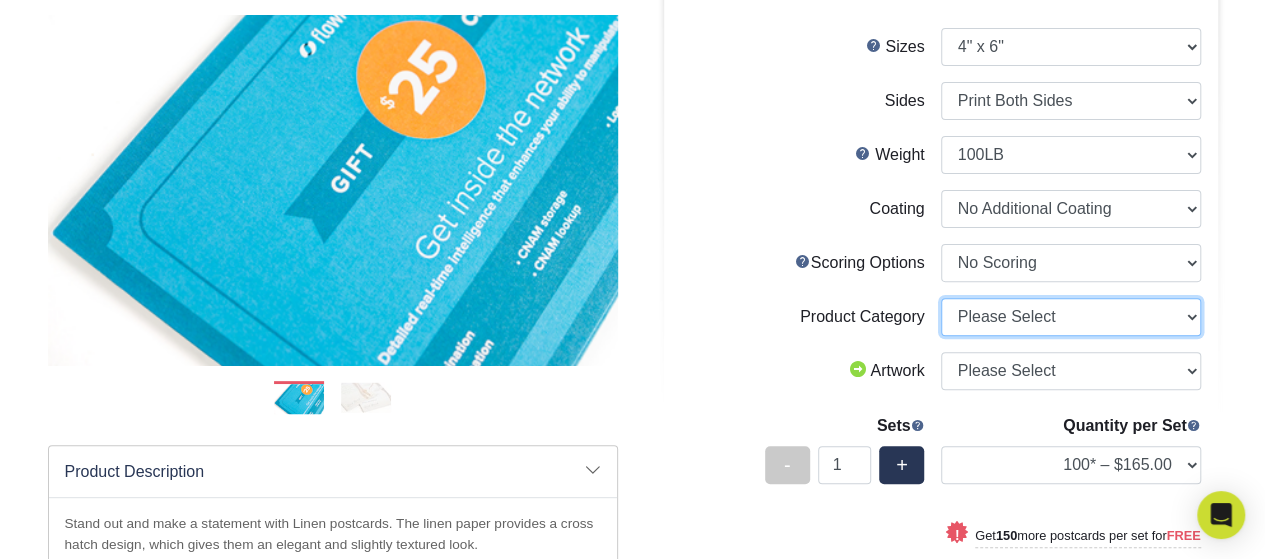 select on "9b7272e0-d6c8-4c3c-8e97-d3a1bcdab858" 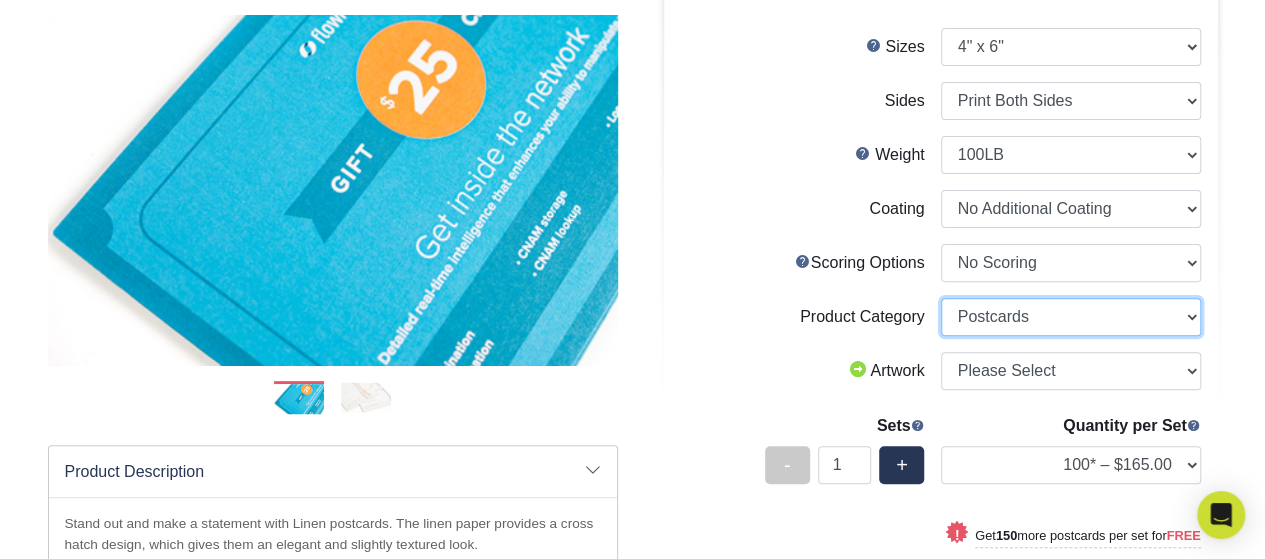 click on "Please Select Postcards" at bounding box center [1071, 317] 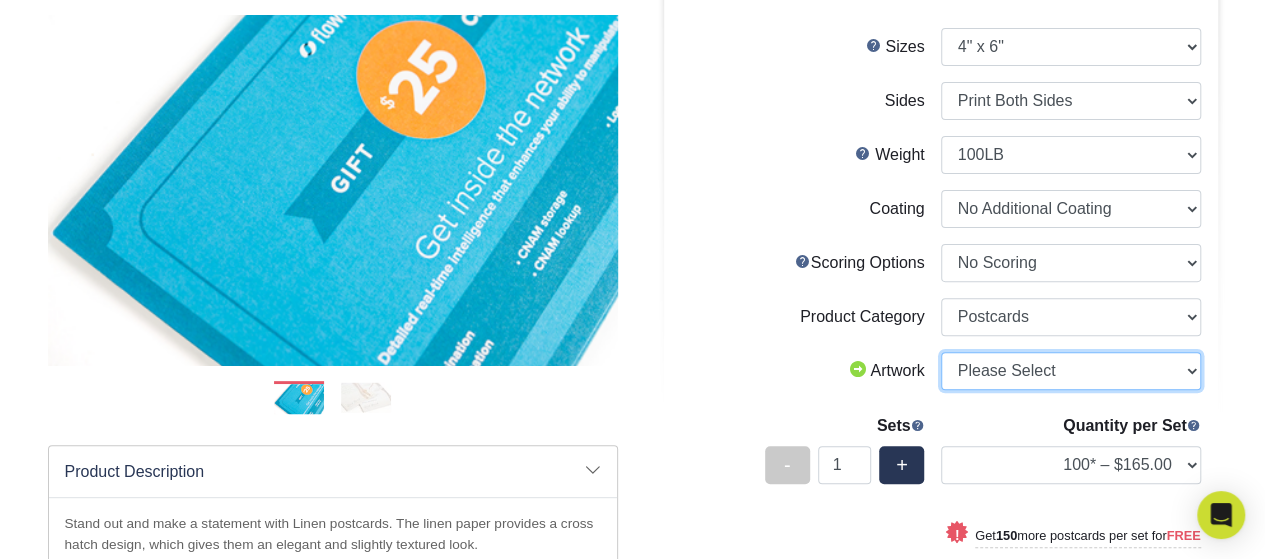 click on "Please Select I will upload files I need a design - $150" at bounding box center (1071, 371) 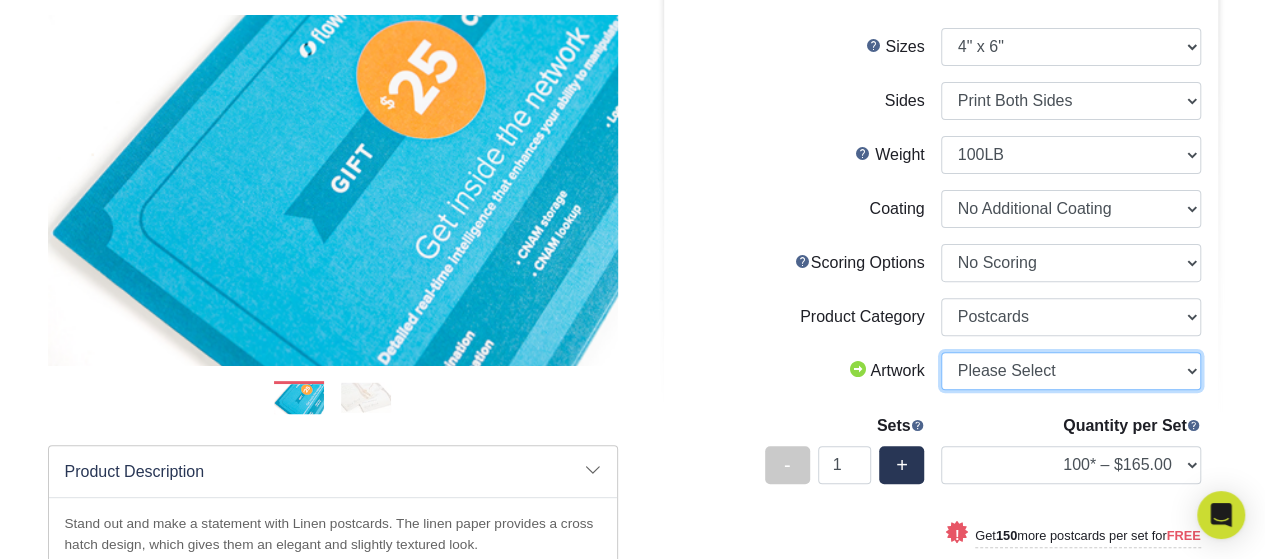 select on "upload" 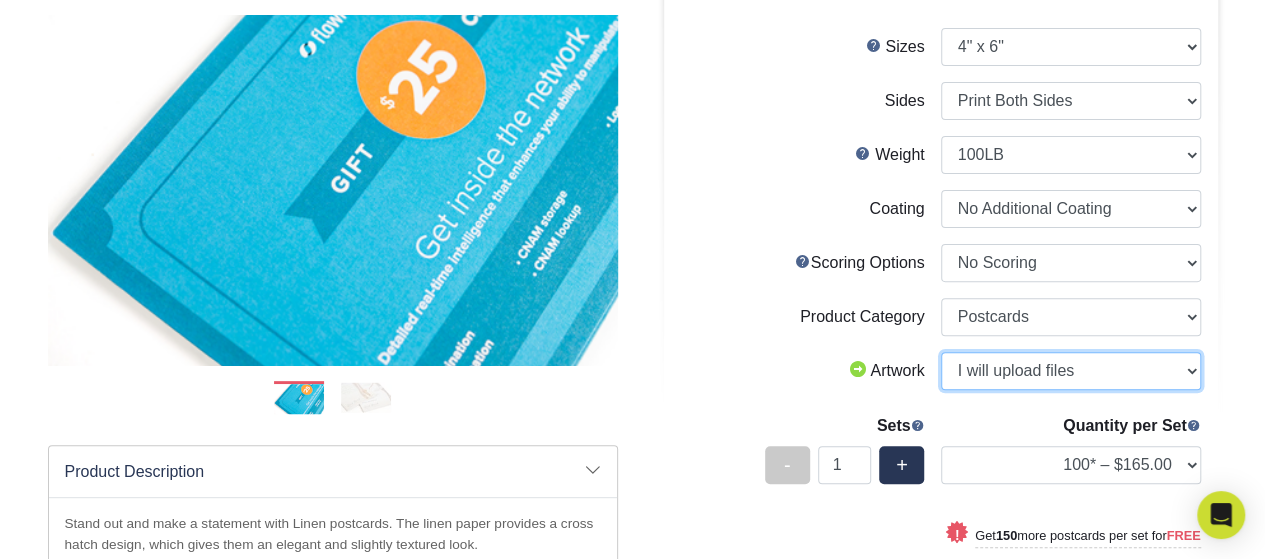 click on "Please Select I will upload files I need a design - $150" at bounding box center [1071, 371] 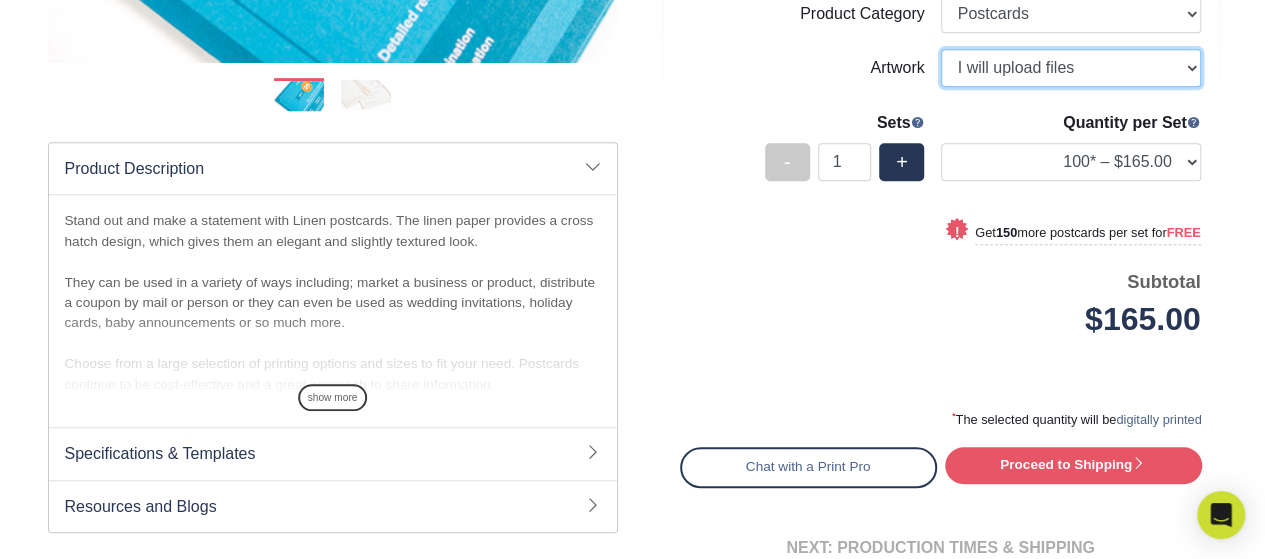 scroll, scrollTop: 533, scrollLeft: 0, axis: vertical 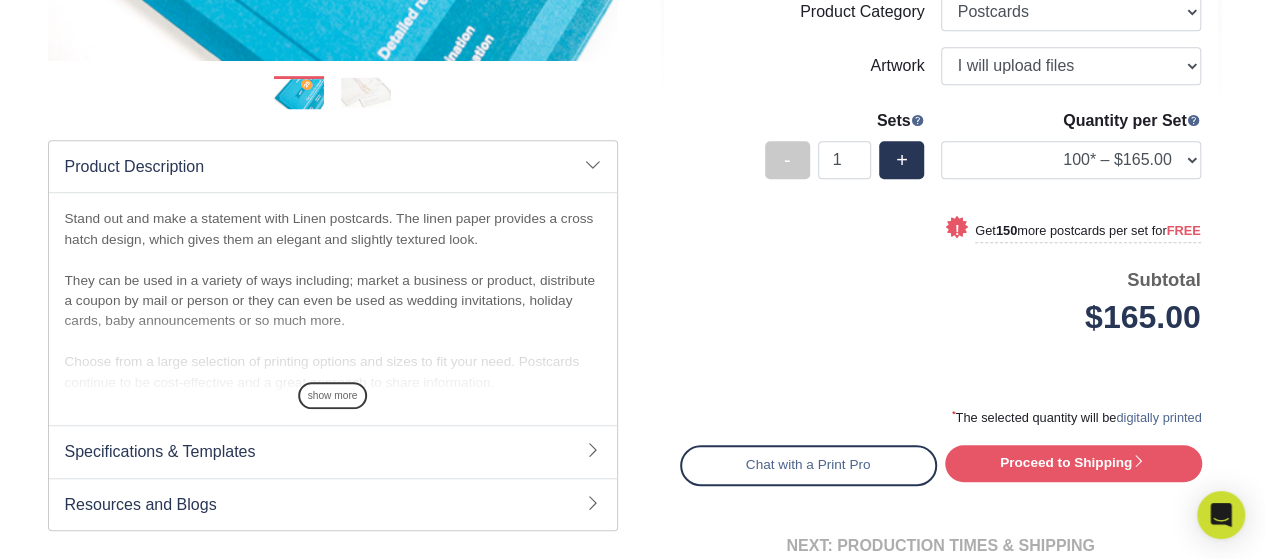 click on "Proceed to Shipping" at bounding box center [1073, 463] 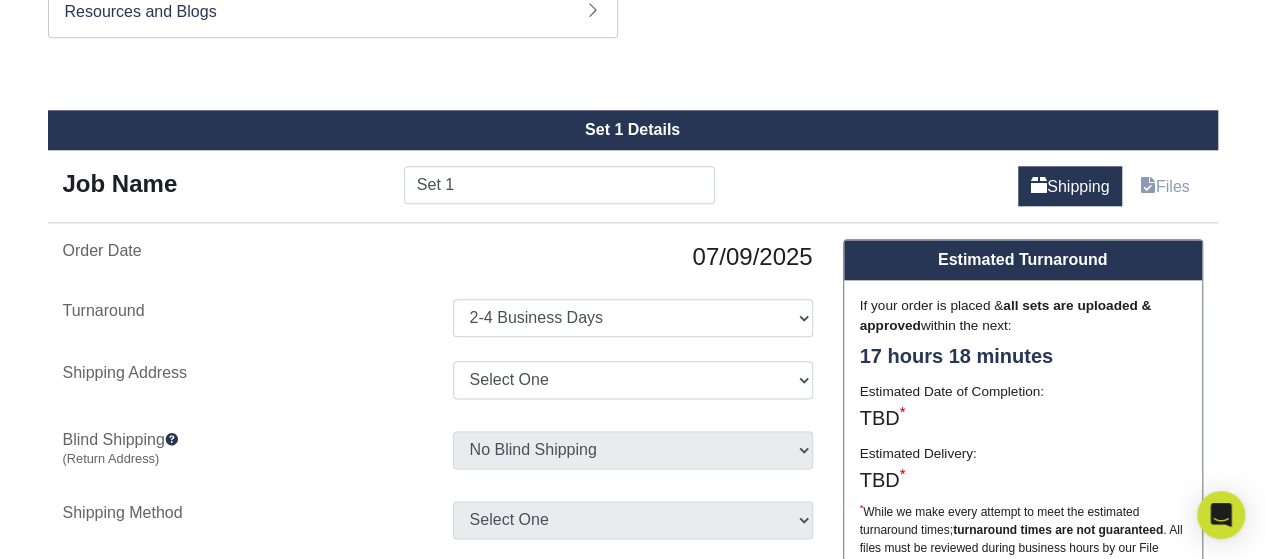 scroll, scrollTop: 1032, scrollLeft: 0, axis: vertical 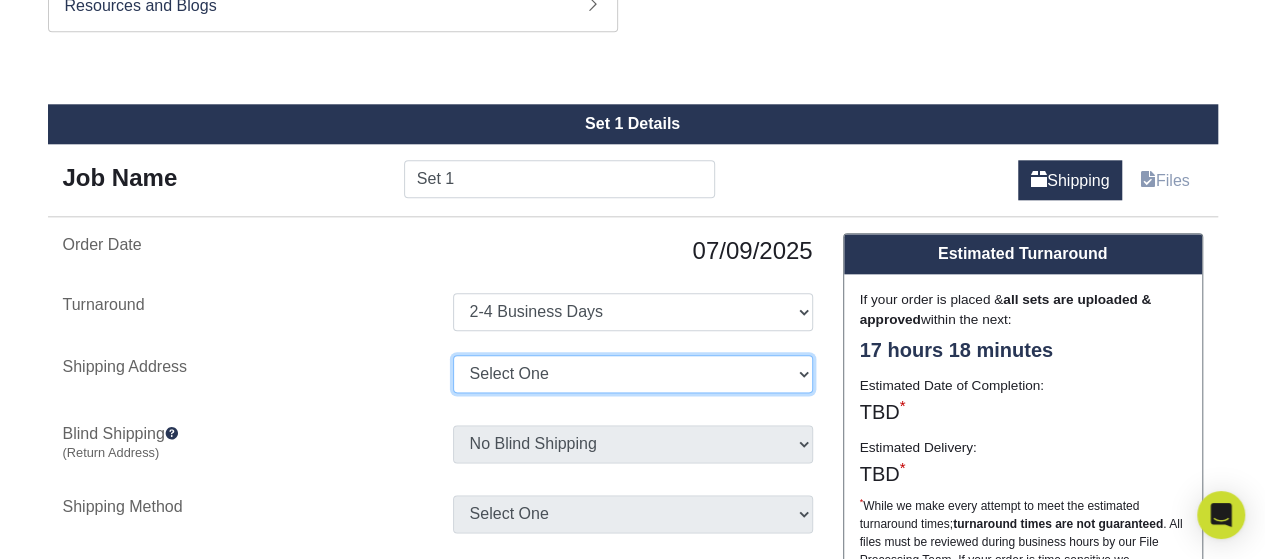 click on "Select One
Gino Pinto
+ Add New Address" at bounding box center [633, 374] 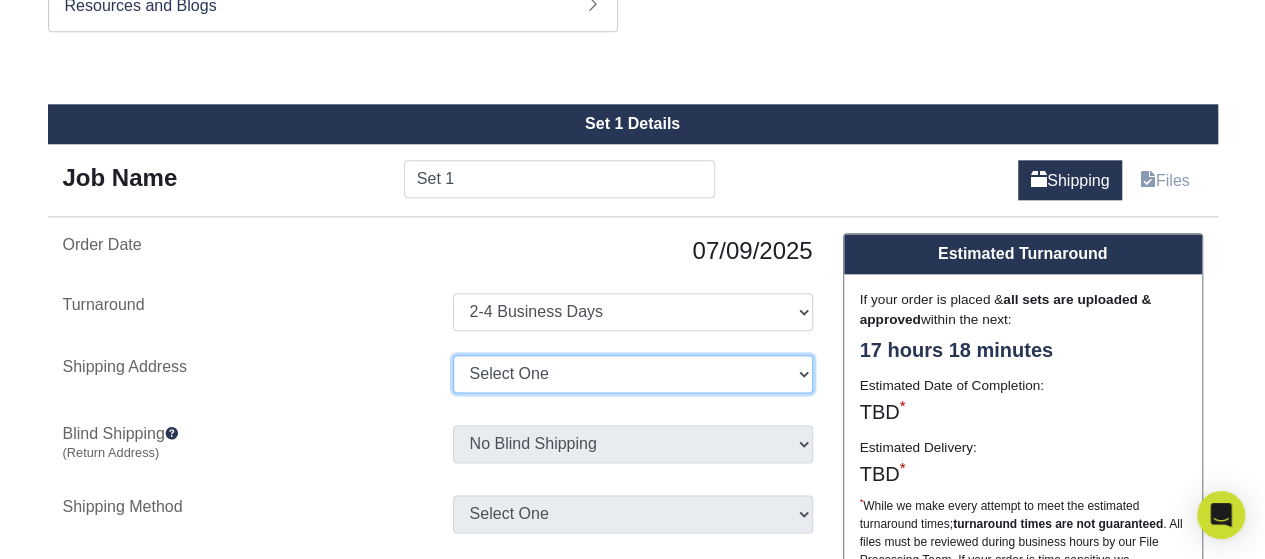 select on "283817" 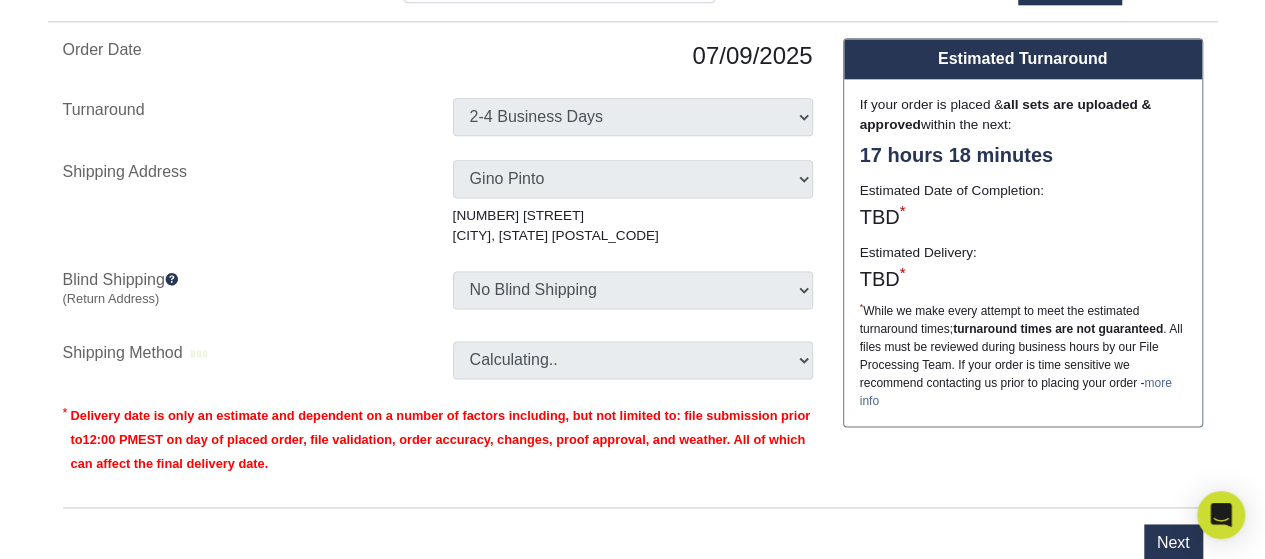 scroll, scrollTop: 1240, scrollLeft: 0, axis: vertical 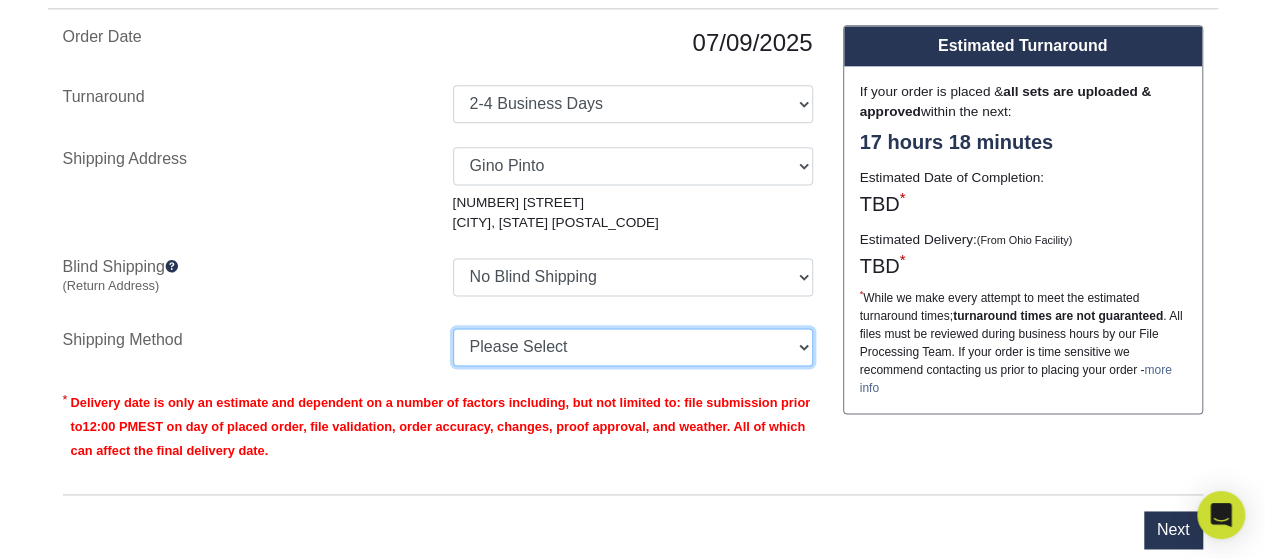 click on "Please Select Ground Shipping (+$23.77) 3 Day Shipping Service (+$30.43) 2 Day Air Shipping (+$31.17) Next Day Shipping by 5pm (+$32.93) Next Day Shipping by 12 noon (+$34.74) Next Day Air Early A.M. (+$175.18)" at bounding box center [633, 347] 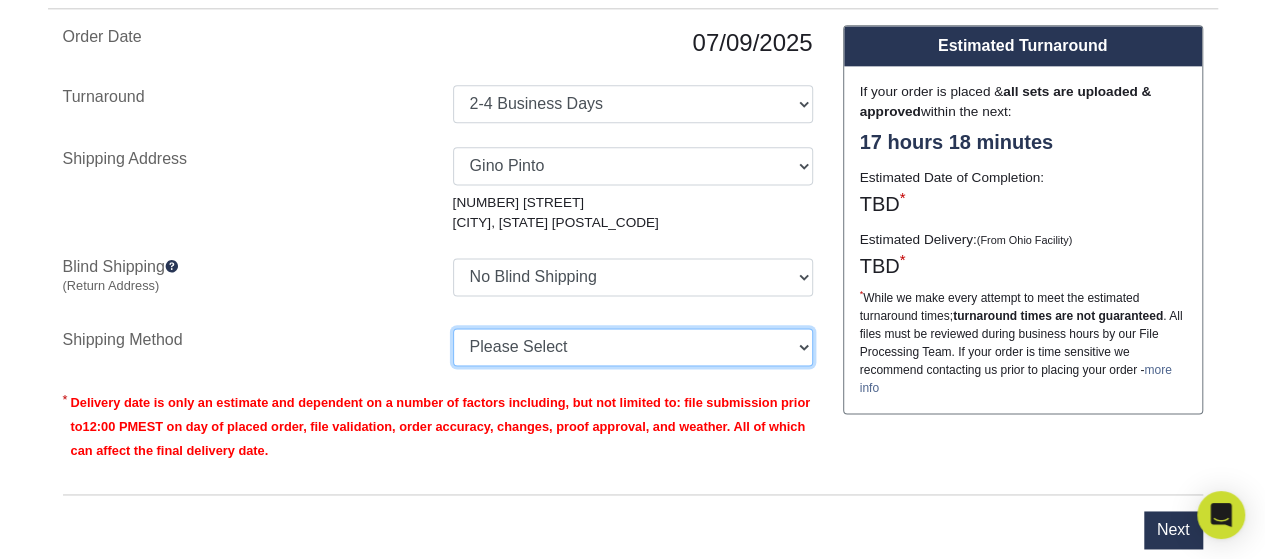 select on "03" 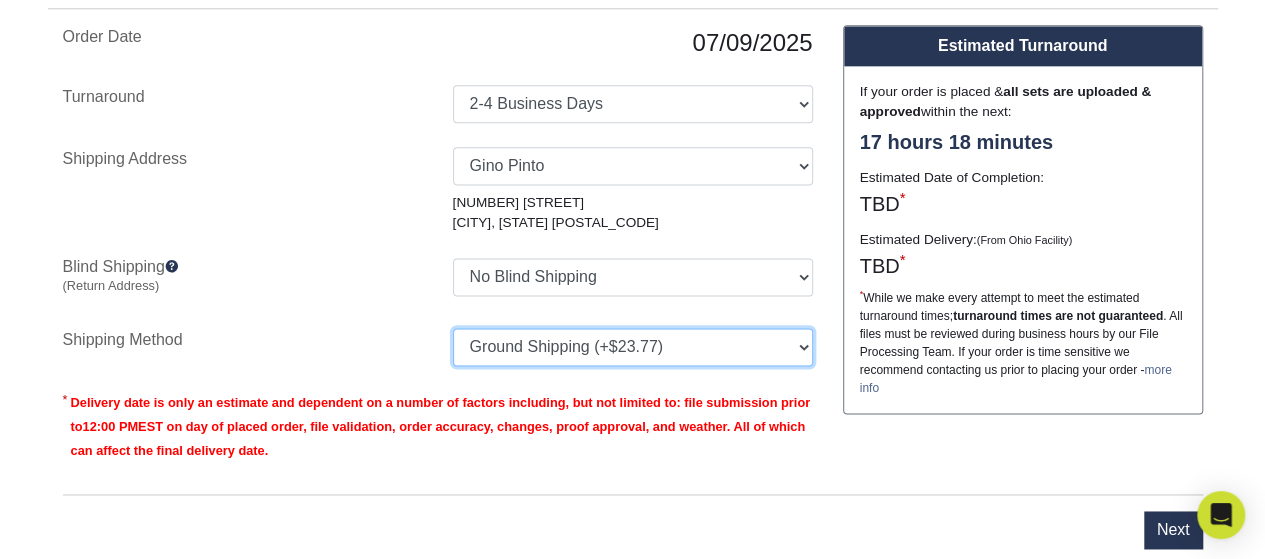 click on "Please Select Ground Shipping (+$23.77) 3 Day Shipping Service (+$30.43) 2 Day Air Shipping (+$31.17) Next Day Shipping by 5pm (+$32.93) Next Day Shipping by 12 noon (+$34.74) Next Day Air Early A.M. (+$175.18)" at bounding box center (633, 347) 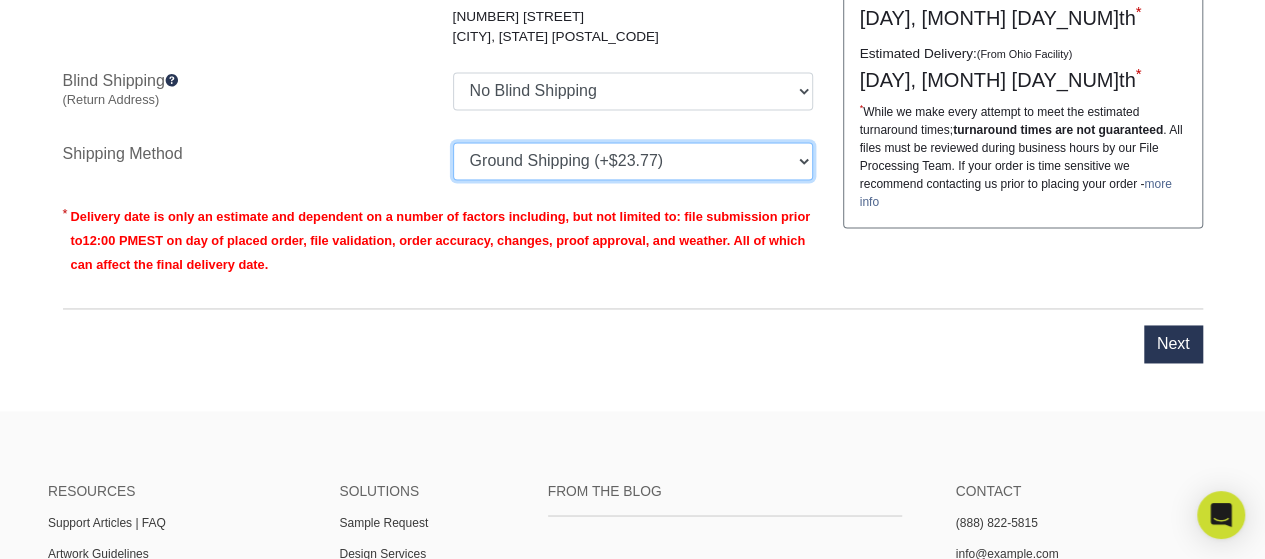 scroll, scrollTop: 1429, scrollLeft: 0, axis: vertical 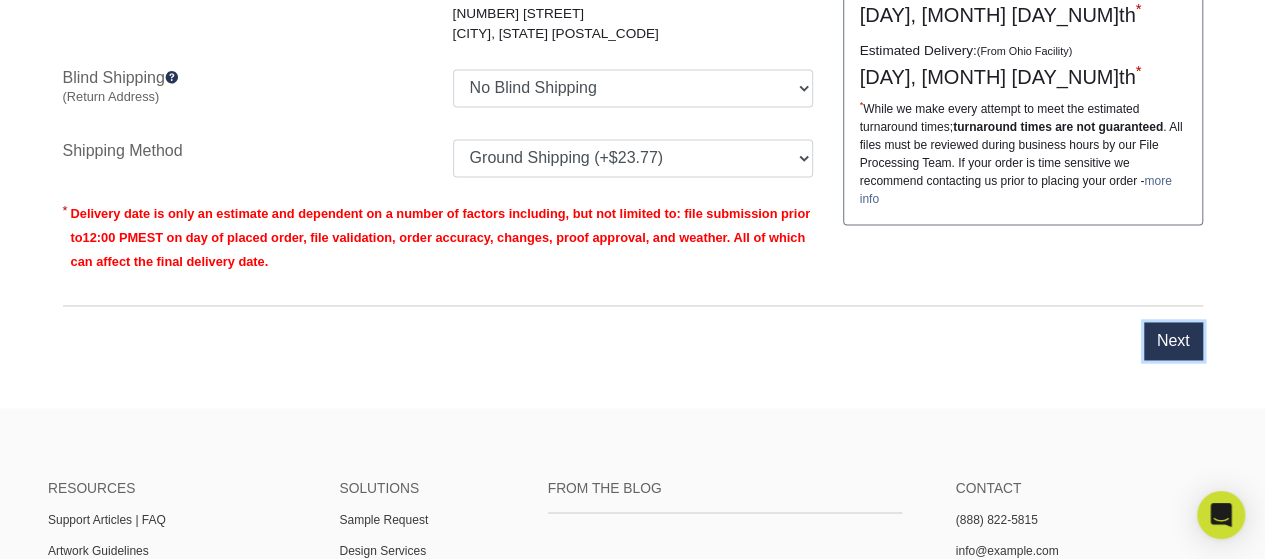 click on "Next" at bounding box center [1173, 341] 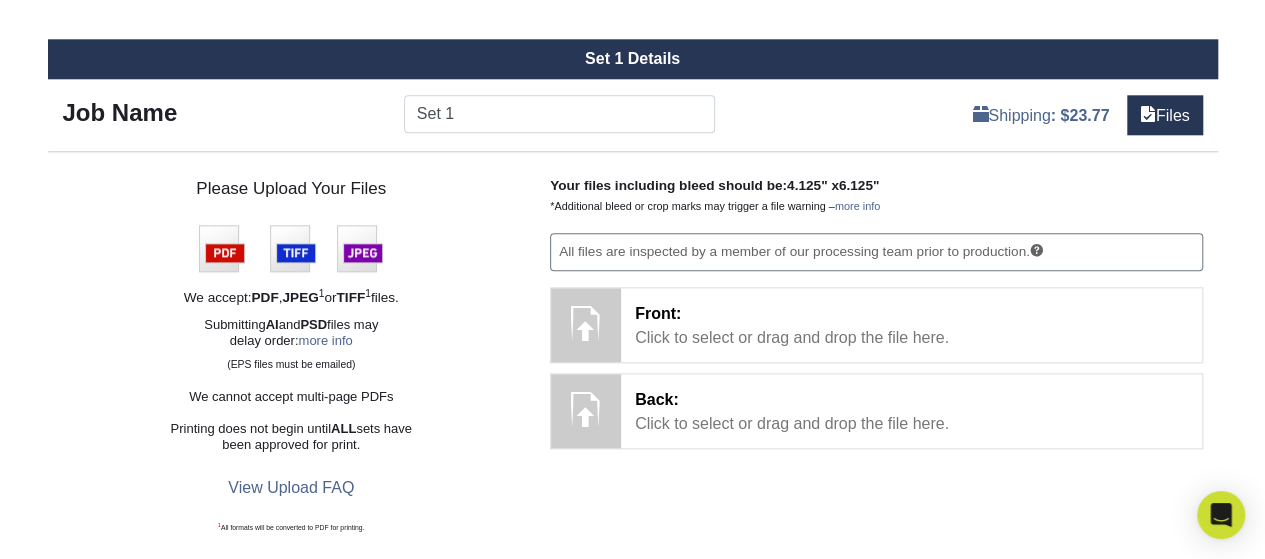 scroll, scrollTop: 1094, scrollLeft: 0, axis: vertical 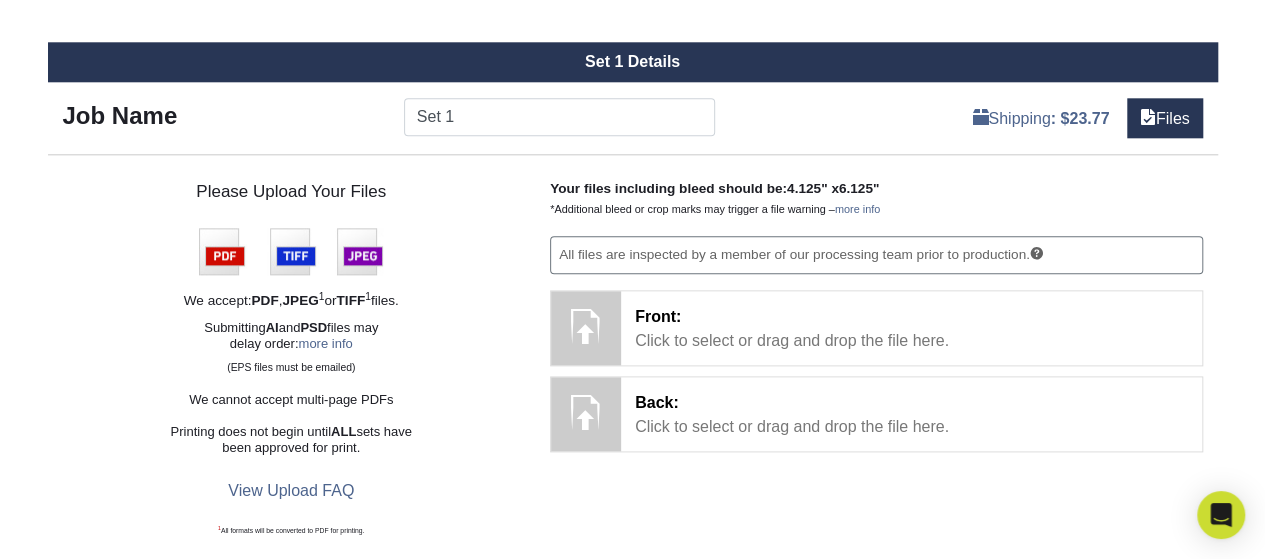 click on "Front: Click to select or drag and drop the file here." at bounding box center [911, 329] 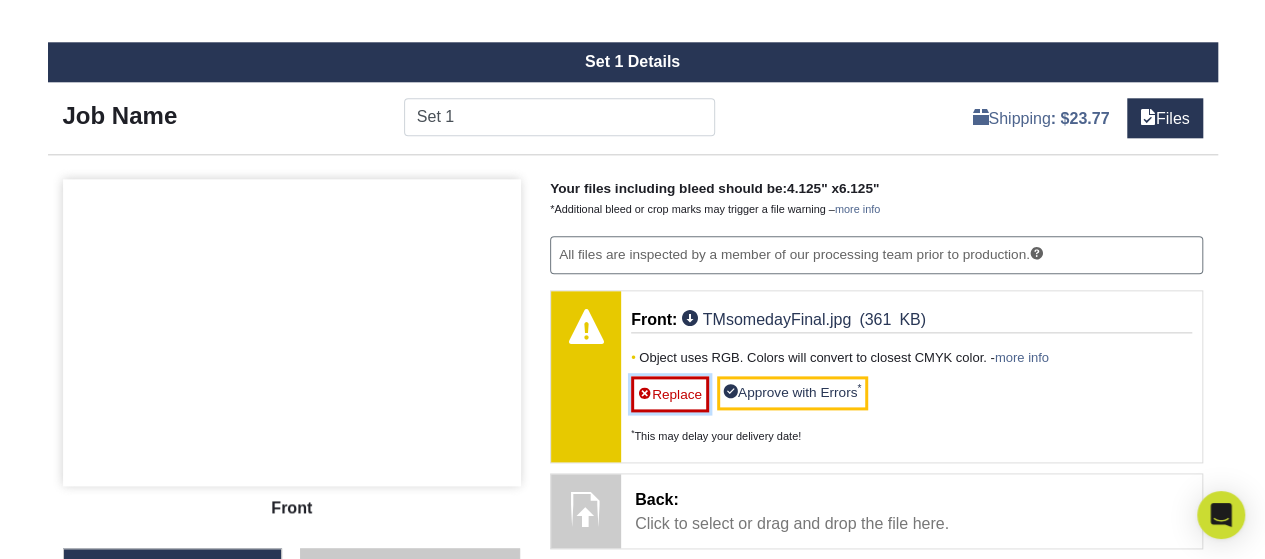 click at bounding box center [645, 394] 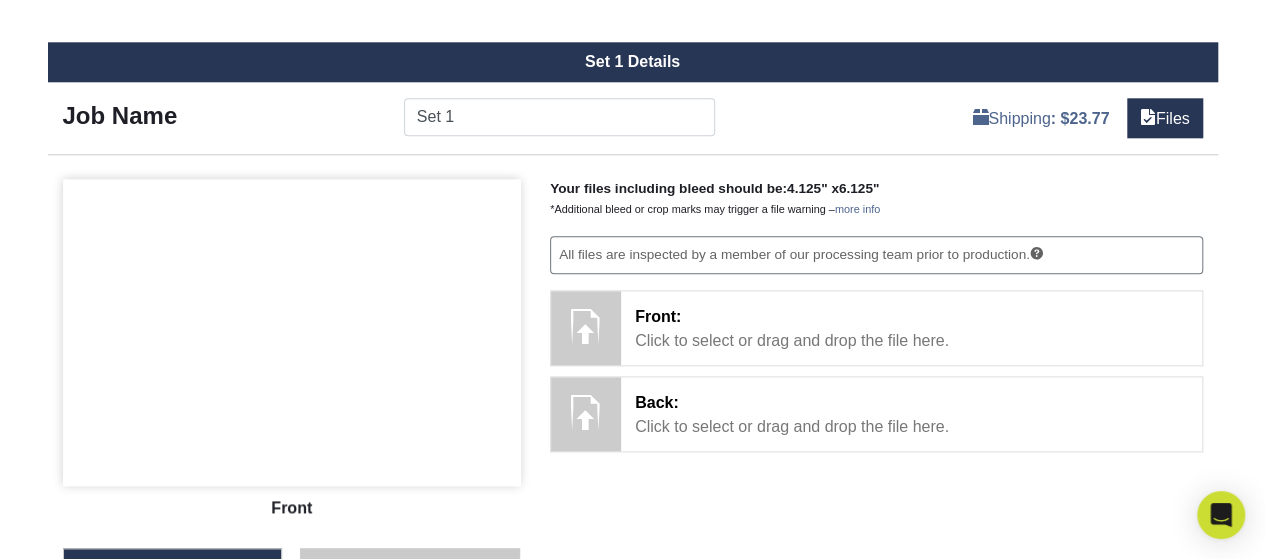 click on "Front: Click to select or drag and drop the file here." at bounding box center (911, 329) 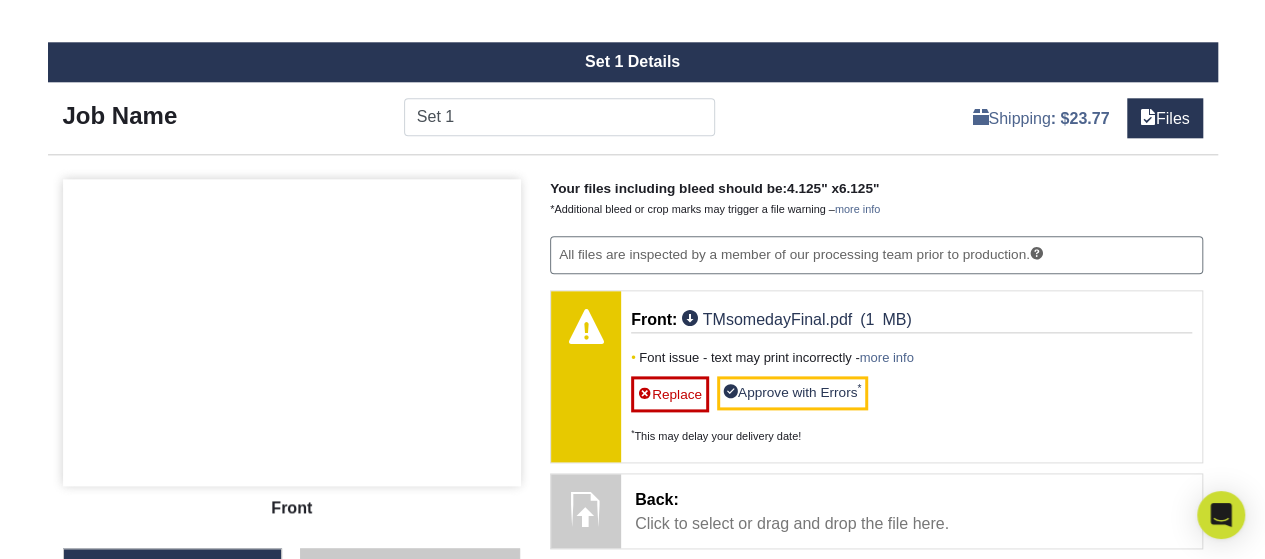 click on "Back: Click to select or drag and drop the file here." at bounding box center [911, 512] 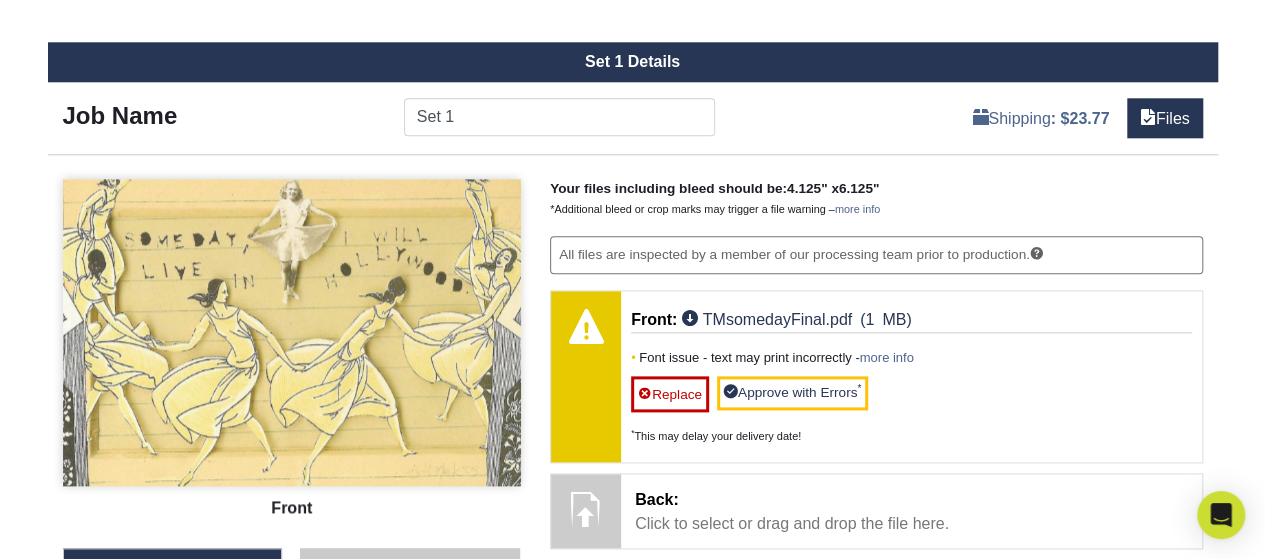 click on "Back:" at bounding box center (657, 499) 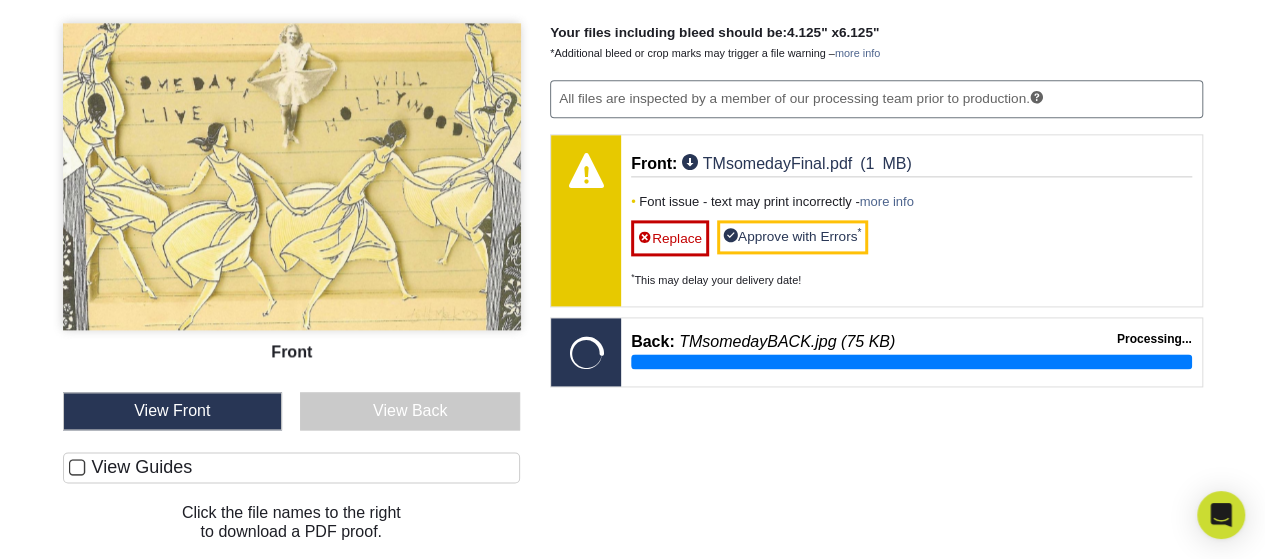 scroll, scrollTop: 1262, scrollLeft: 0, axis: vertical 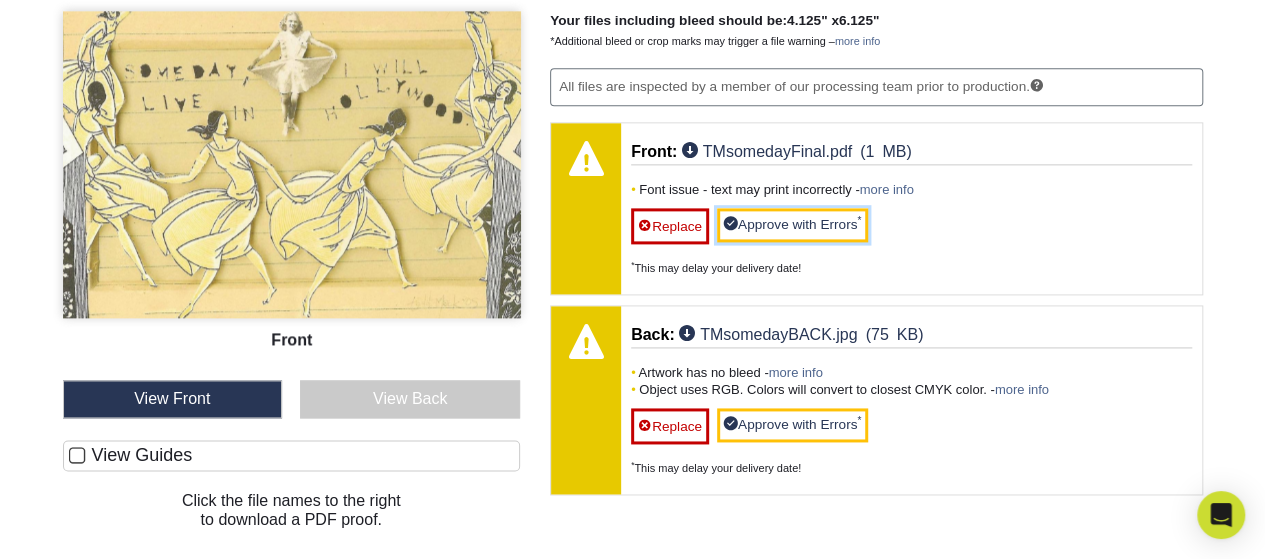 click on "Approve with Errors *" at bounding box center (792, 225) 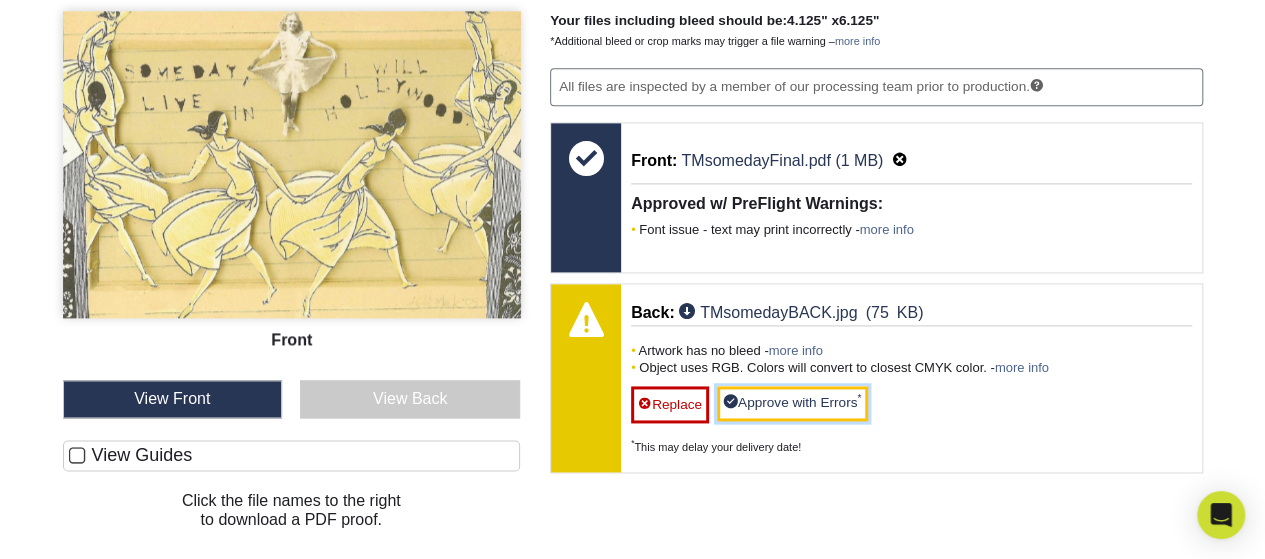 click on "Approve with Errors *" at bounding box center (792, 403) 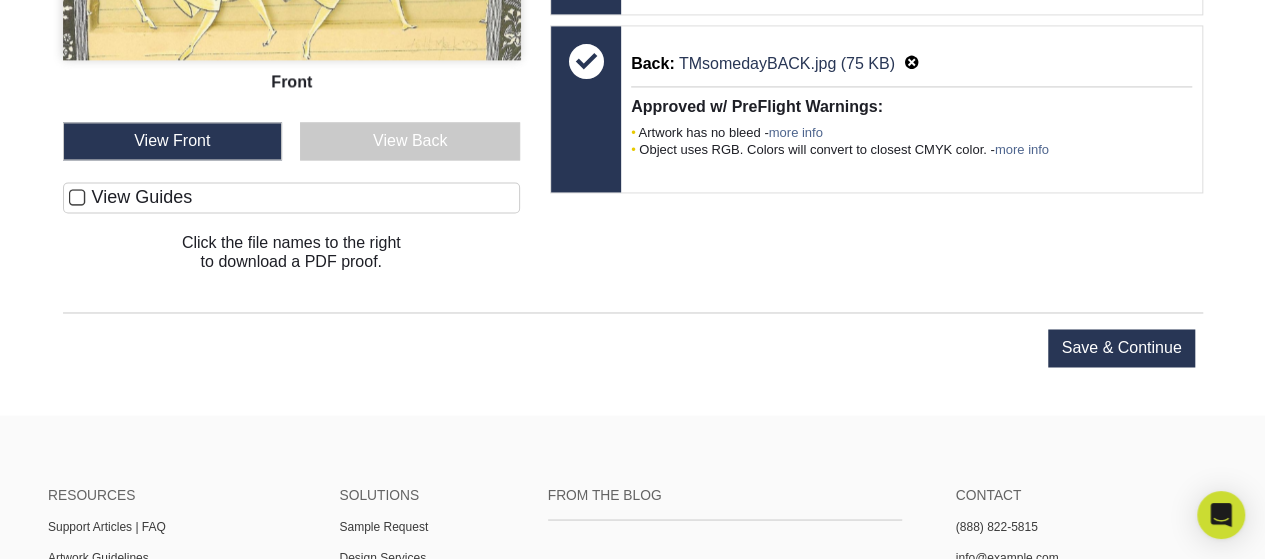 scroll, scrollTop: 1565, scrollLeft: 0, axis: vertical 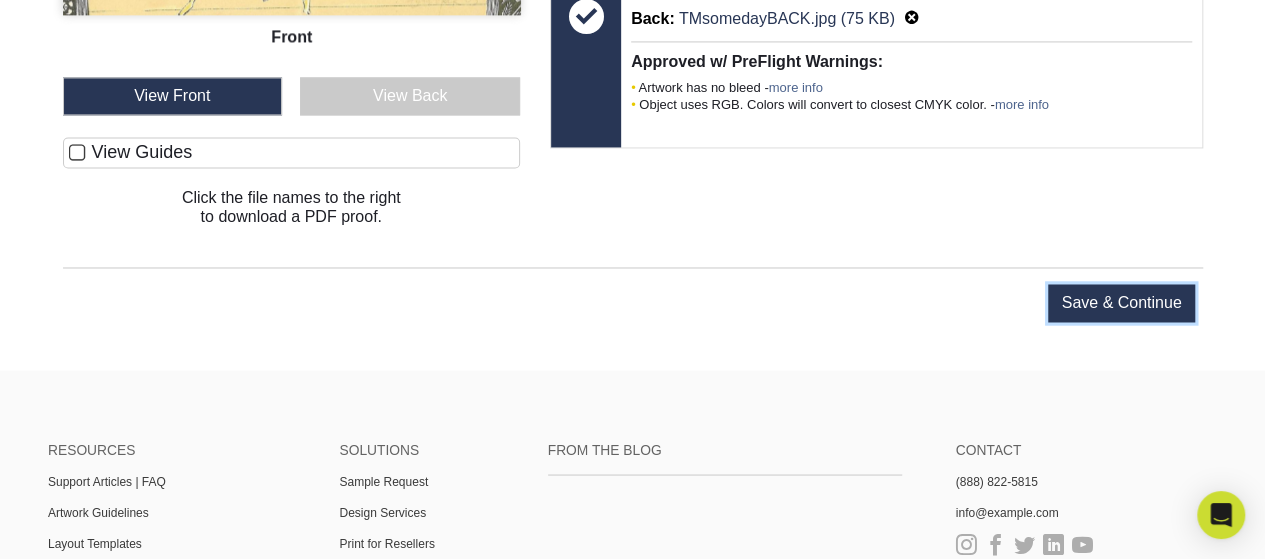 click on "Save & Continue" at bounding box center (1121, 303) 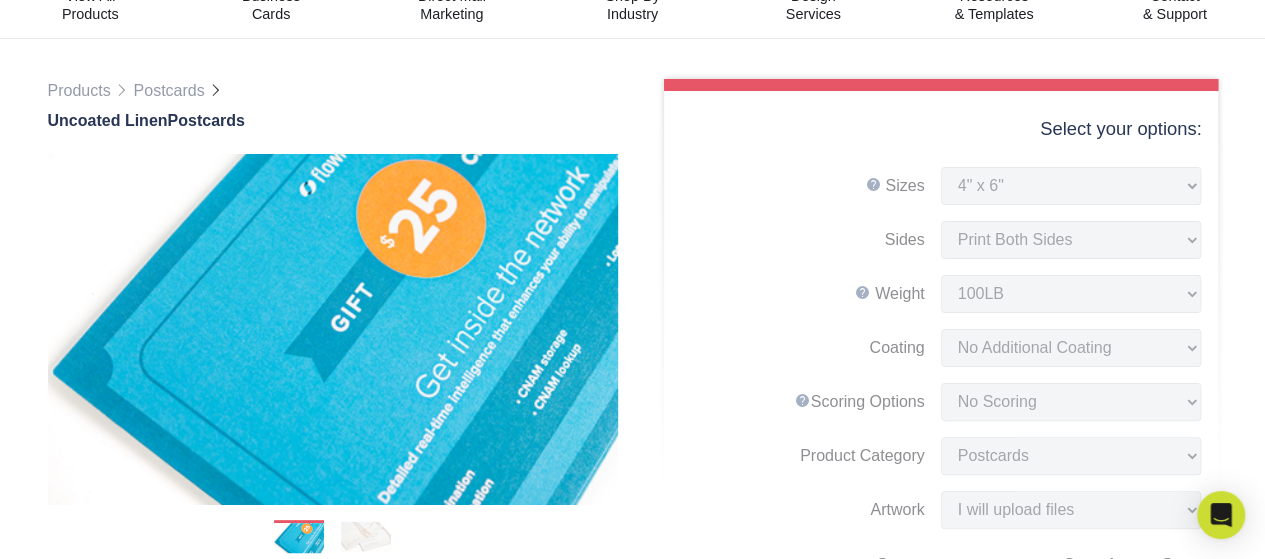 scroll, scrollTop: 0, scrollLeft: 0, axis: both 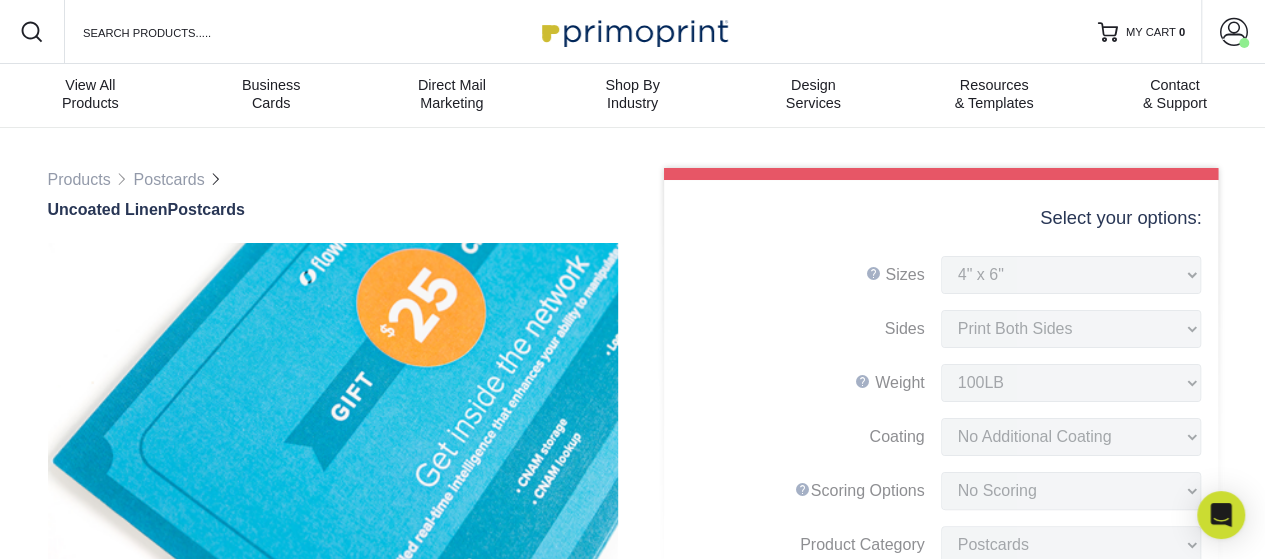 click on "MY CART" at bounding box center (1151, 32) 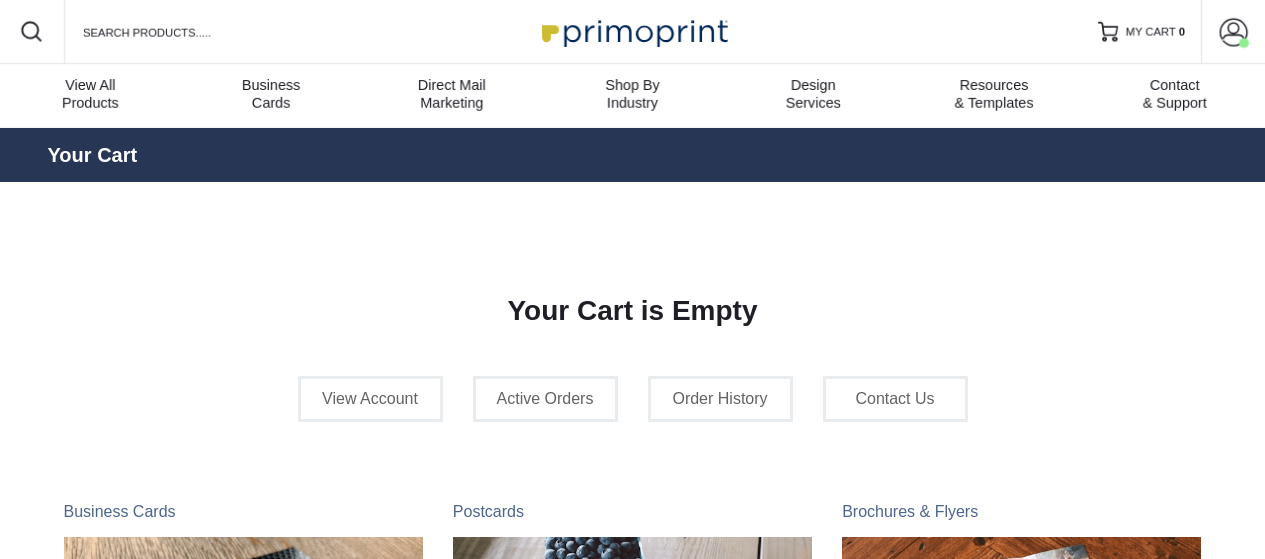 scroll, scrollTop: 0, scrollLeft: 0, axis: both 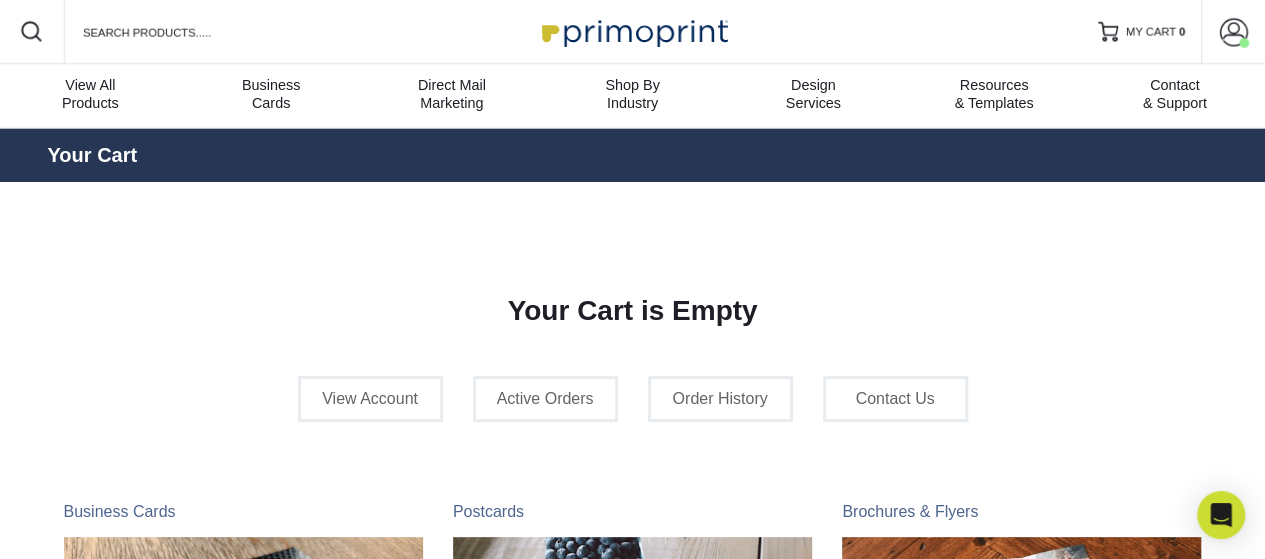 click at bounding box center (1234, 32) 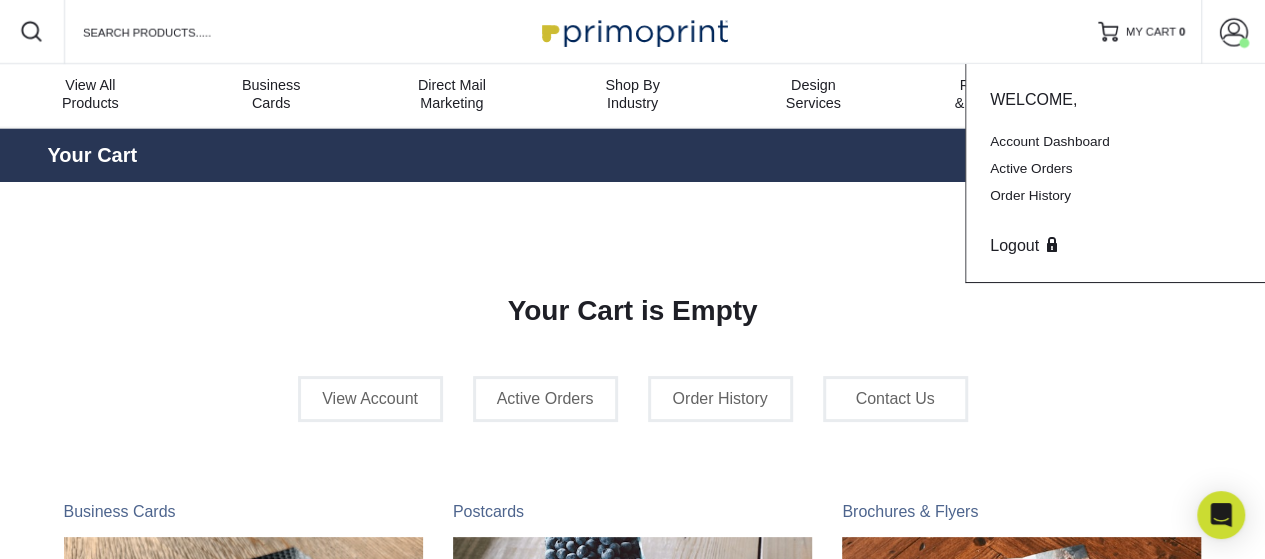 click at bounding box center [1234, 32] 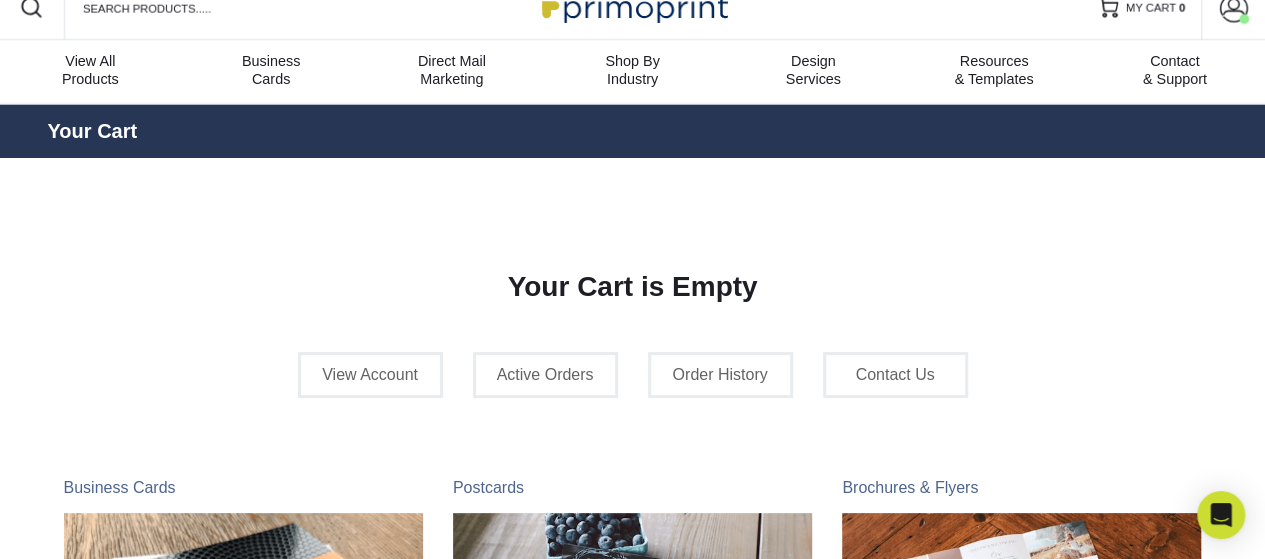 scroll, scrollTop: 20, scrollLeft: 0, axis: vertical 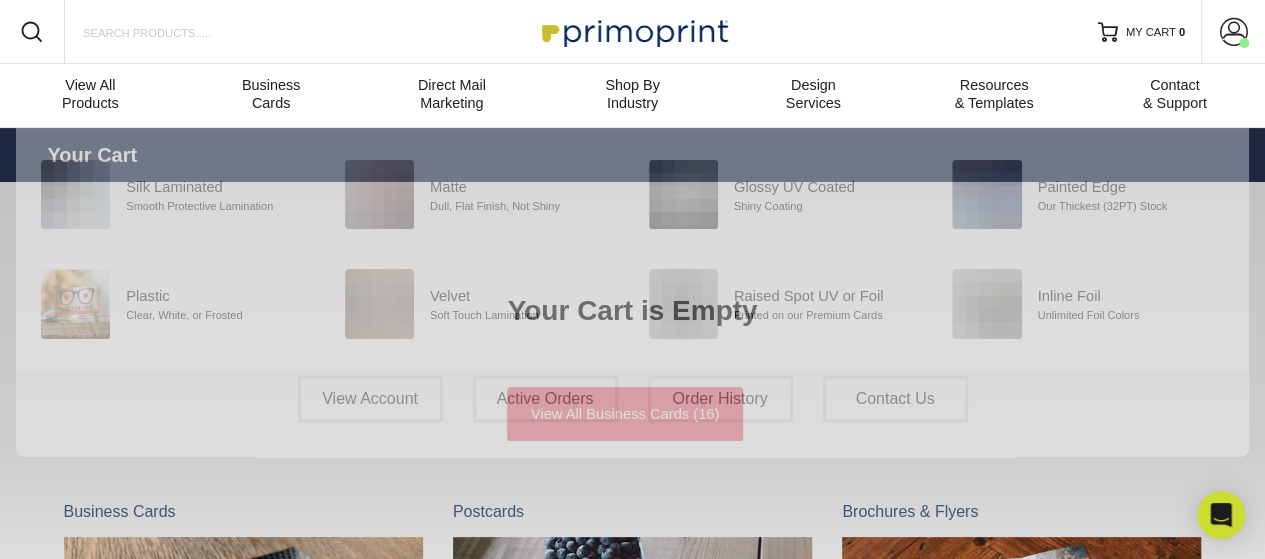 click on "Search Products" at bounding box center [173, 33] 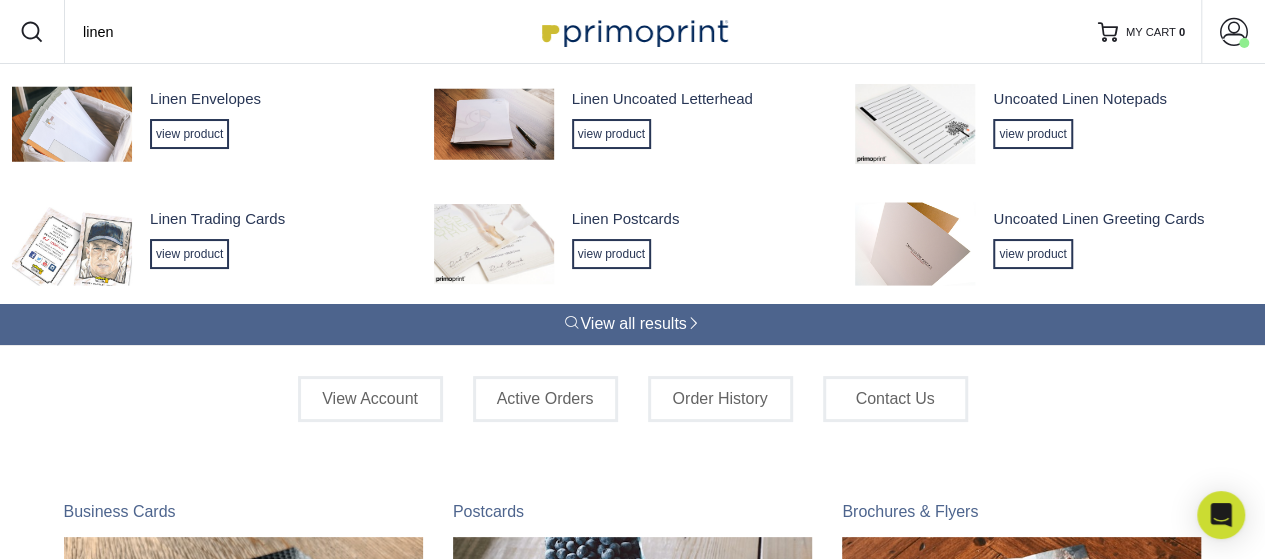 type on "linen" 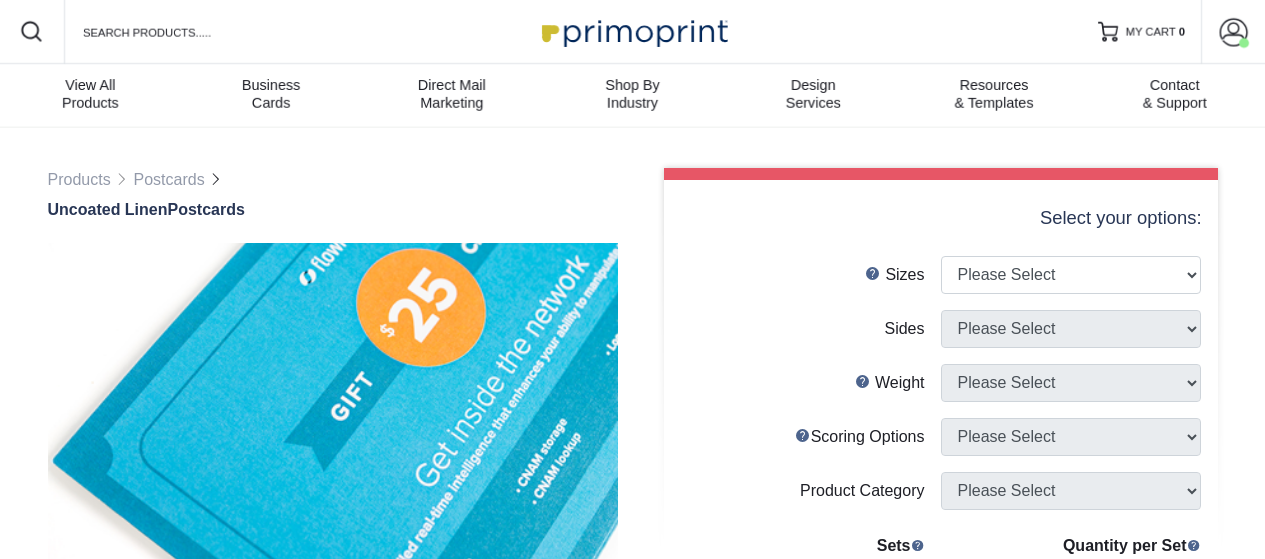 scroll, scrollTop: 0, scrollLeft: 0, axis: both 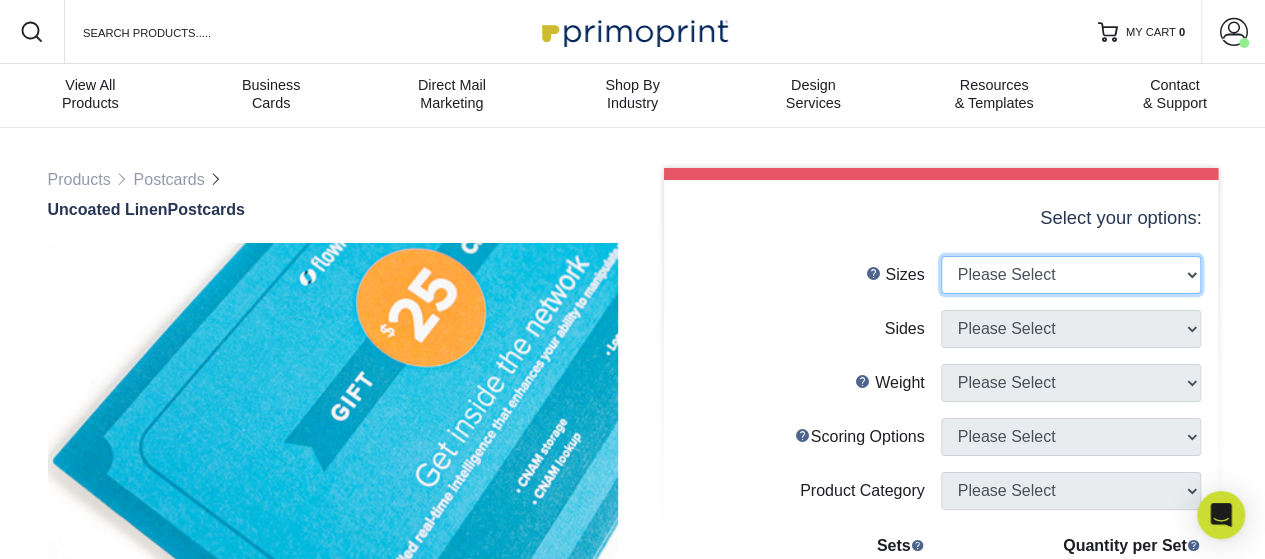 click on "Please Select
1.5" x 7"
2" x 6"
2" x 8"
2.12" x 5.5"
2.75" x 4.25"
2.75" x 8.5"
3" x 3"
3" x 4"
3" x 5" 4" x 4"" at bounding box center [1071, 275] 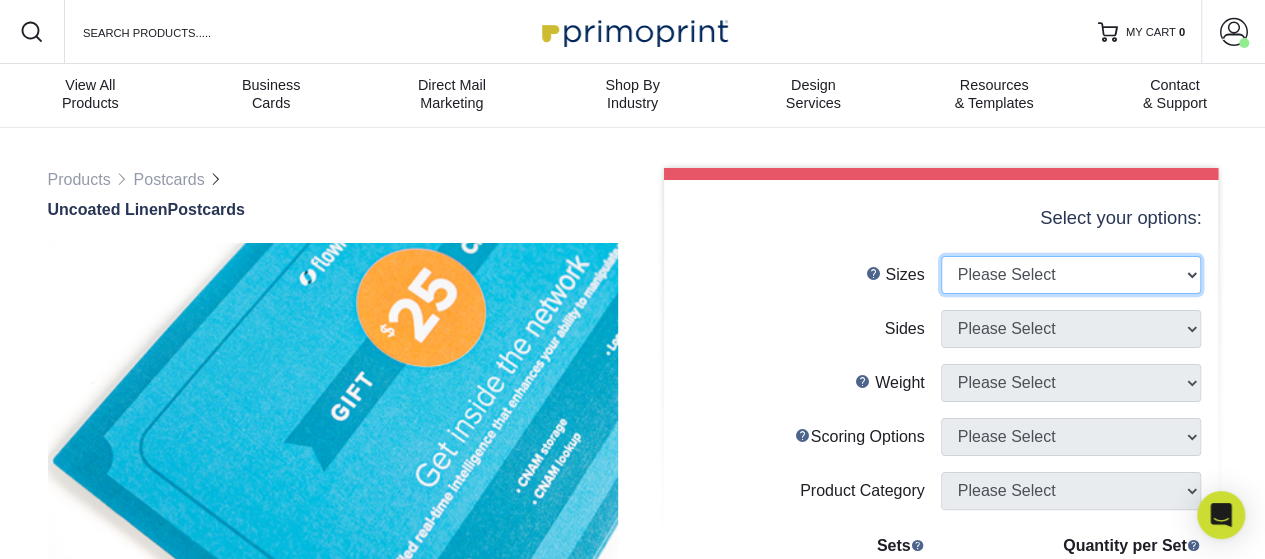 select on "4.00x6.00" 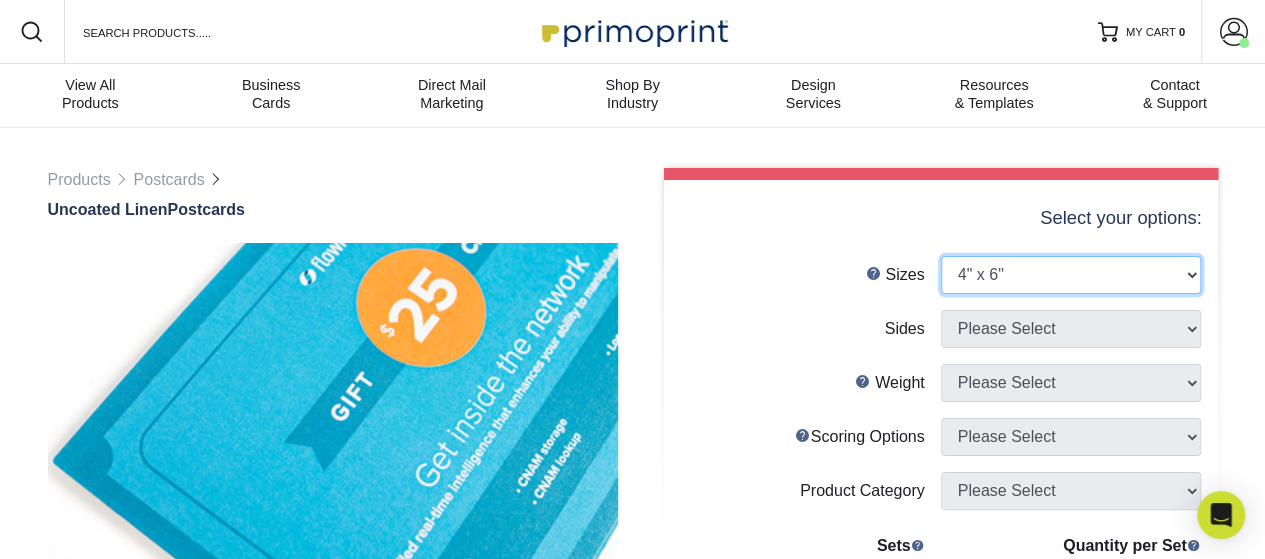 click on "Please Select
1.5" x 7"
2" x 6"
2" x 8"
2.12" x 5.5"
2.75" x 4.25"
2.75" x 8.5"
3" x 3"
3" x 4"
3" x 5" 4" x 4"" at bounding box center [1071, 275] 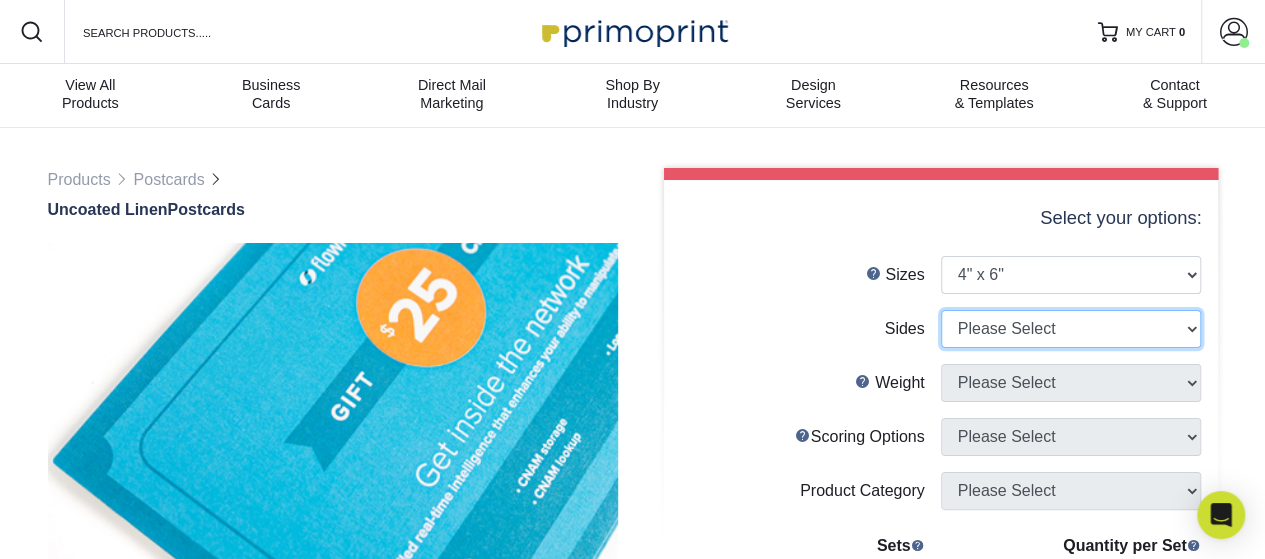 click on "Please Select Print Both Sides Print Front Only" at bounding box center (1071, 329) 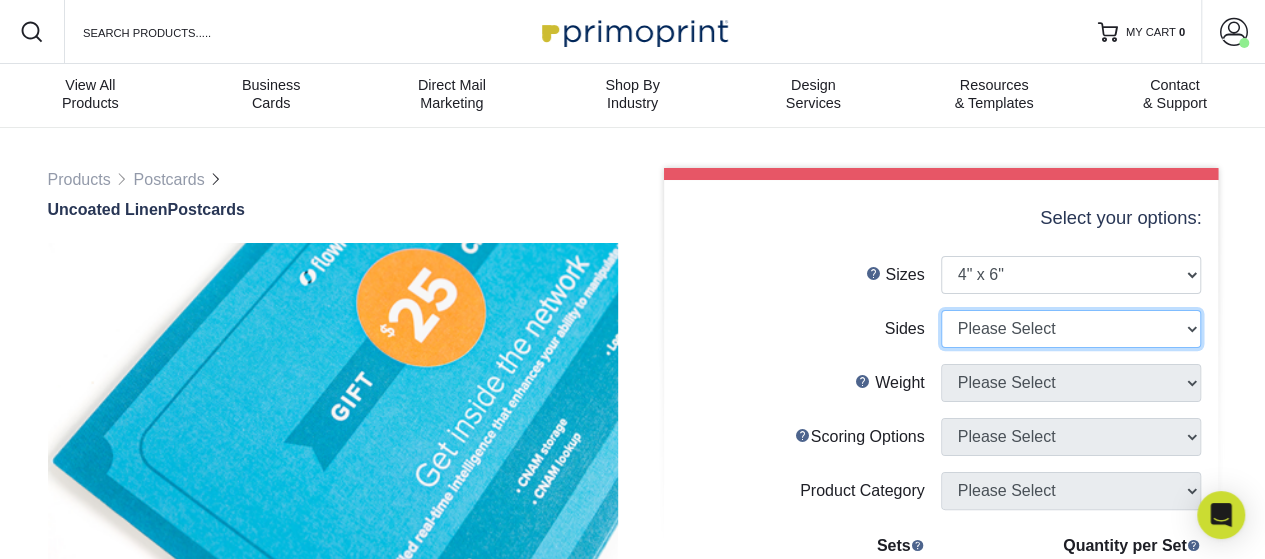 select on "13abbda7-1d64-4f25-8bb2-c179b224825d" 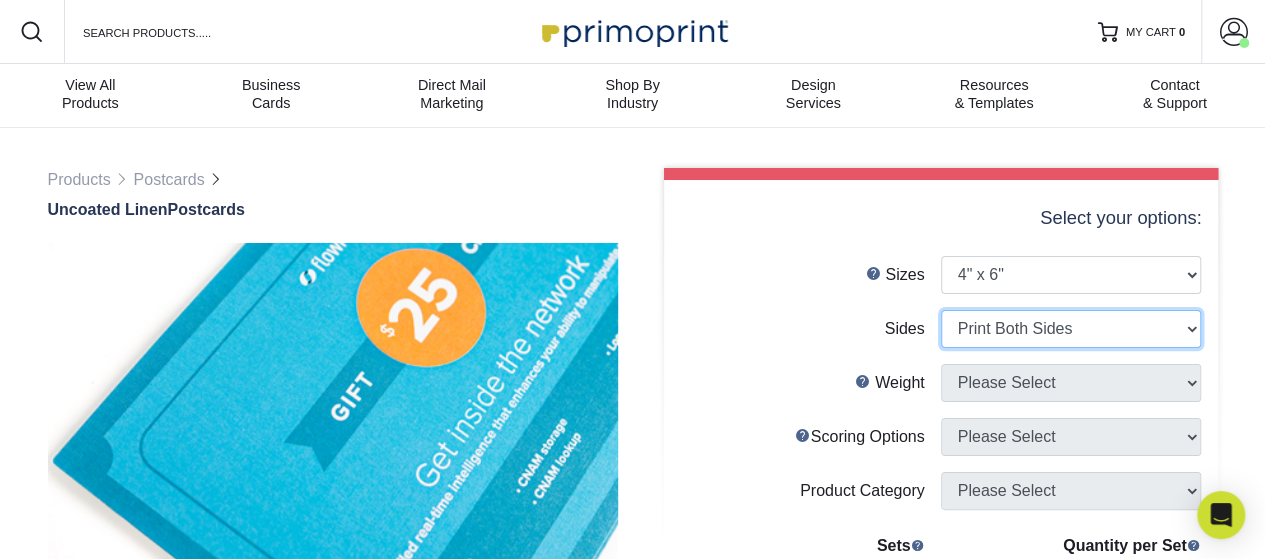 click on "Please Select Print Both Sides Print Front Only" at bounding box center [1071, 329] 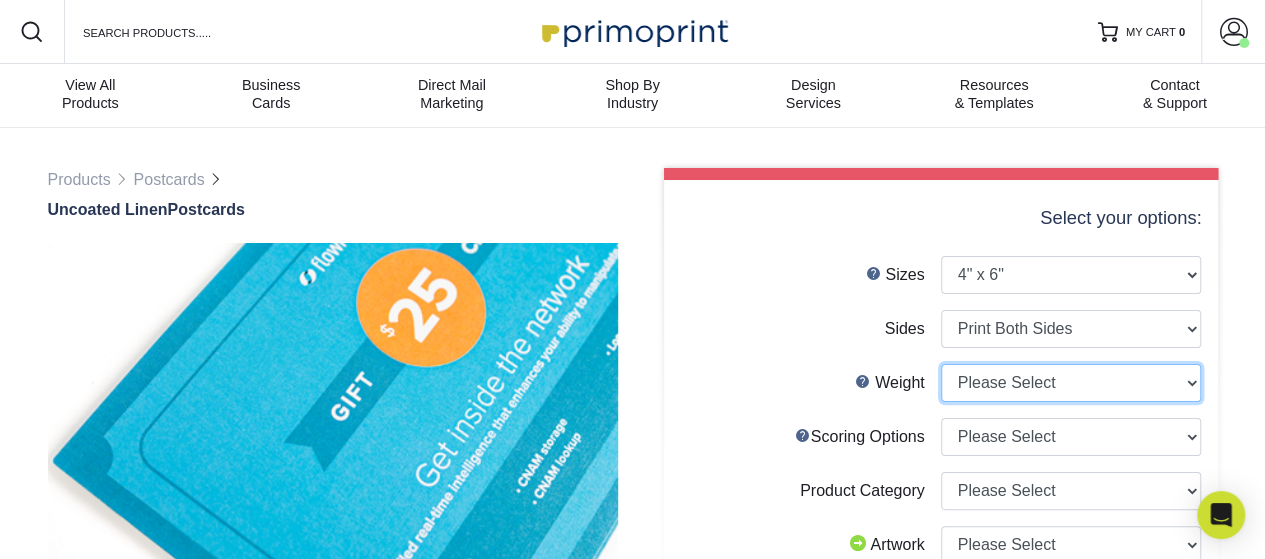 click on "Please Select 100LB" at bounding box center [1071, 383] 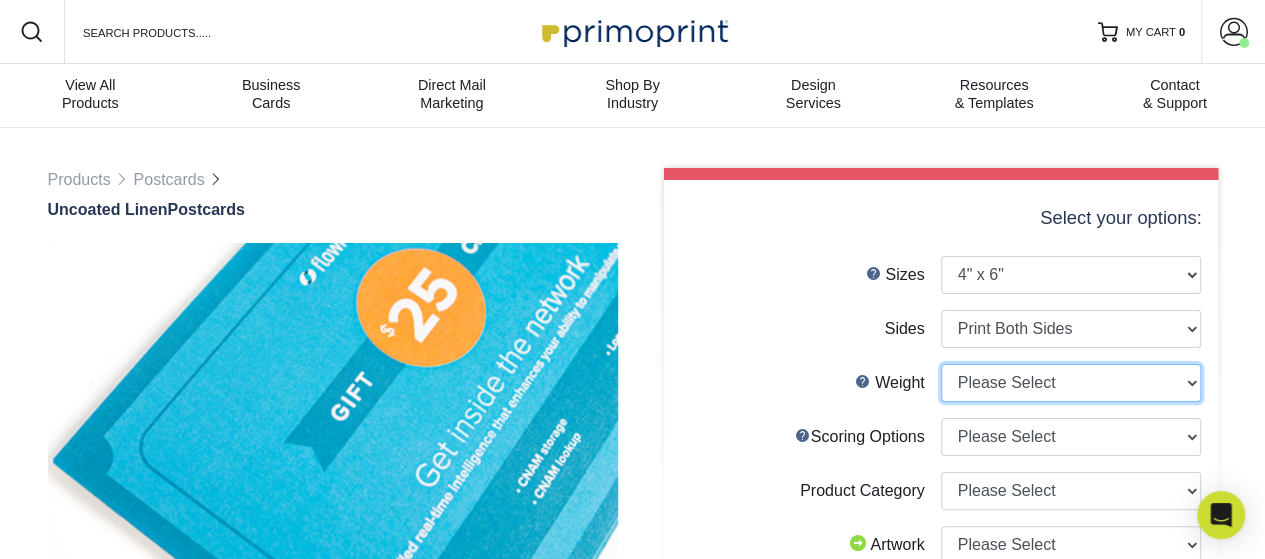 select on "100LB" 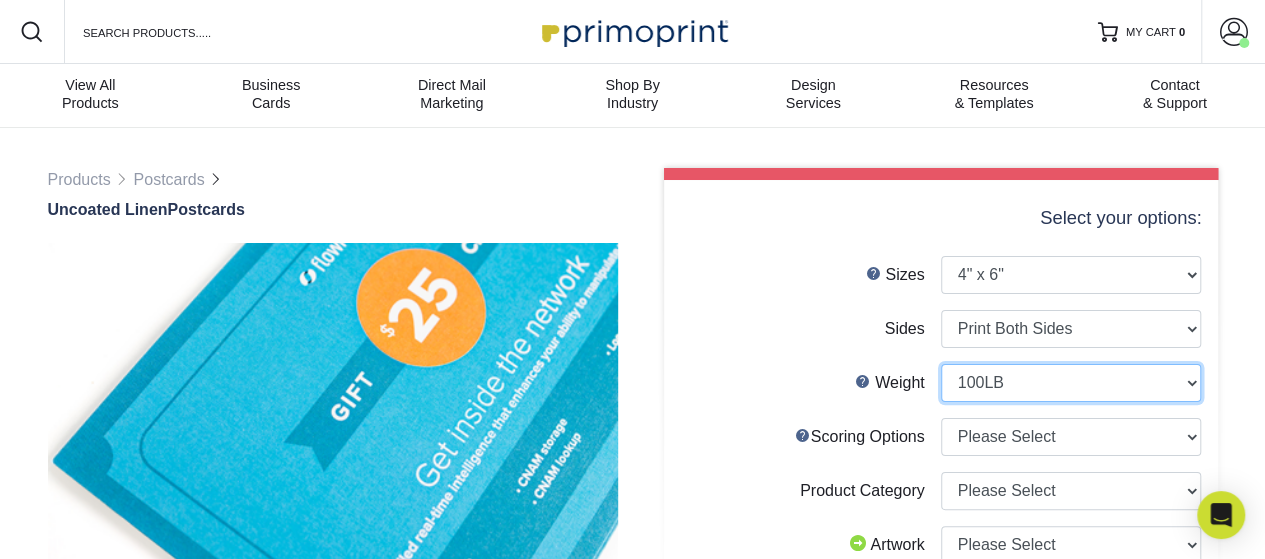 click on "Please Select 100LB" at bounding box center (1071, 383) 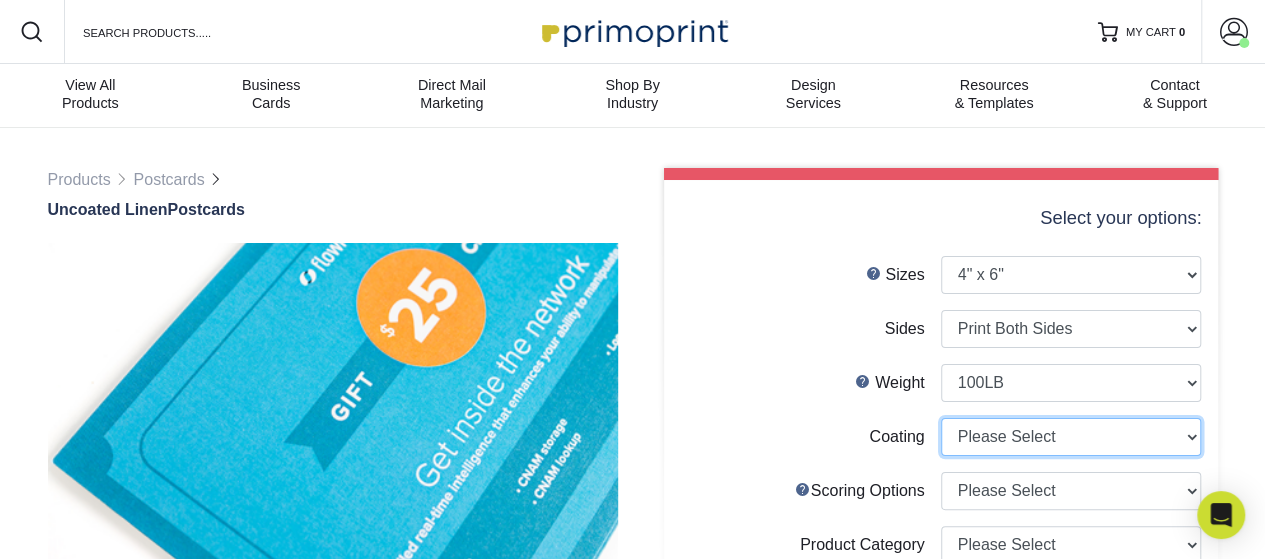 click at bounding box center (1071, 437) 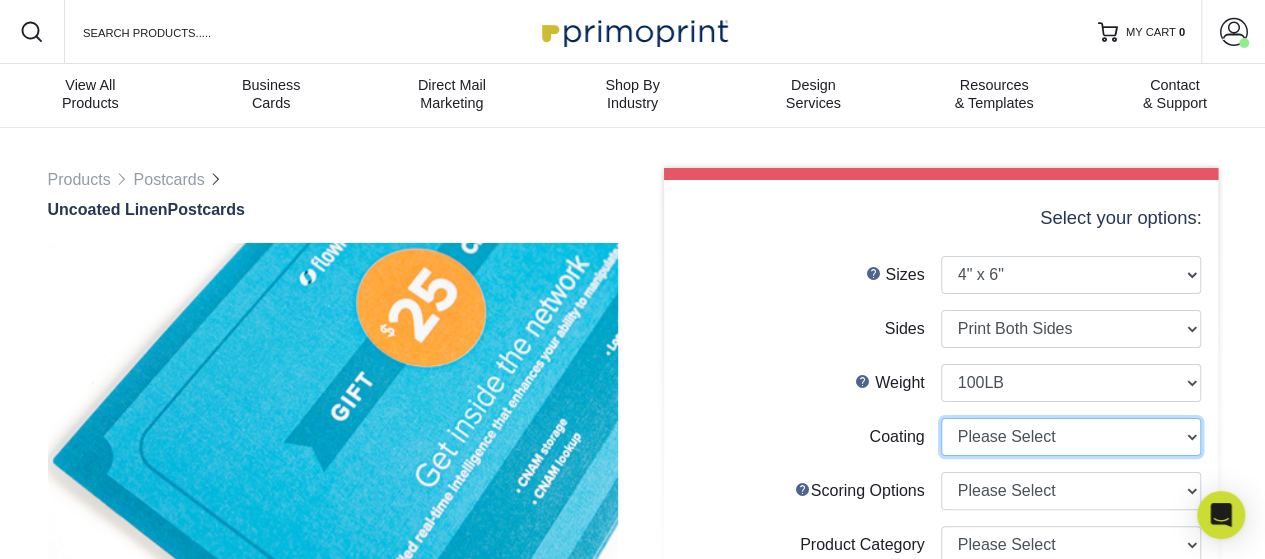 select on "3e7618de-abca-4bda-9f97-8b9129e913d8" 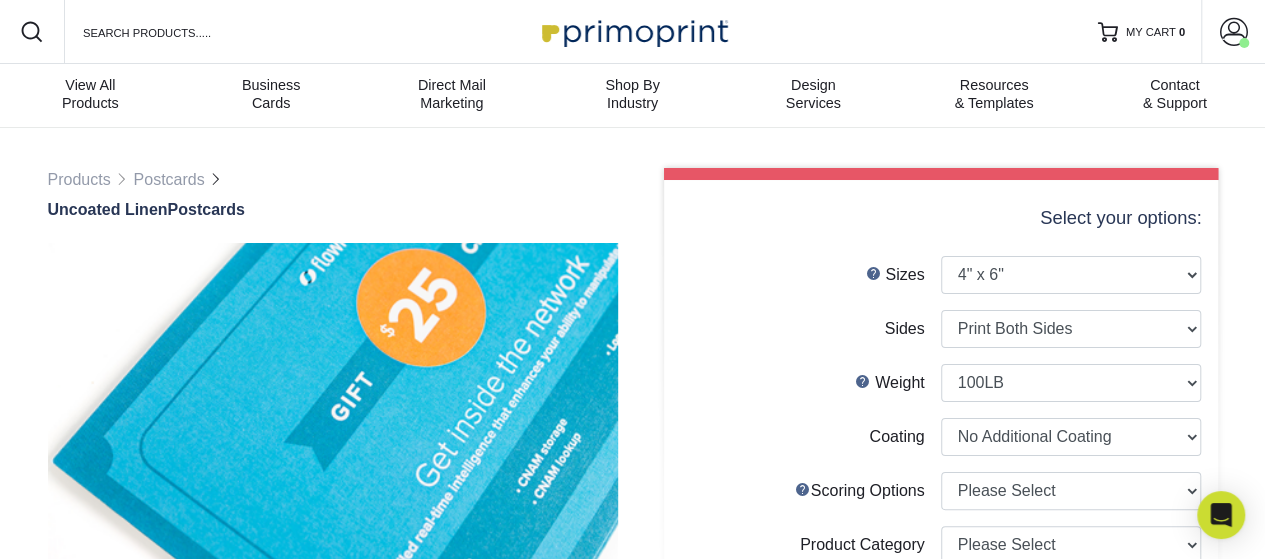 click at bounding box center [1071, 437] 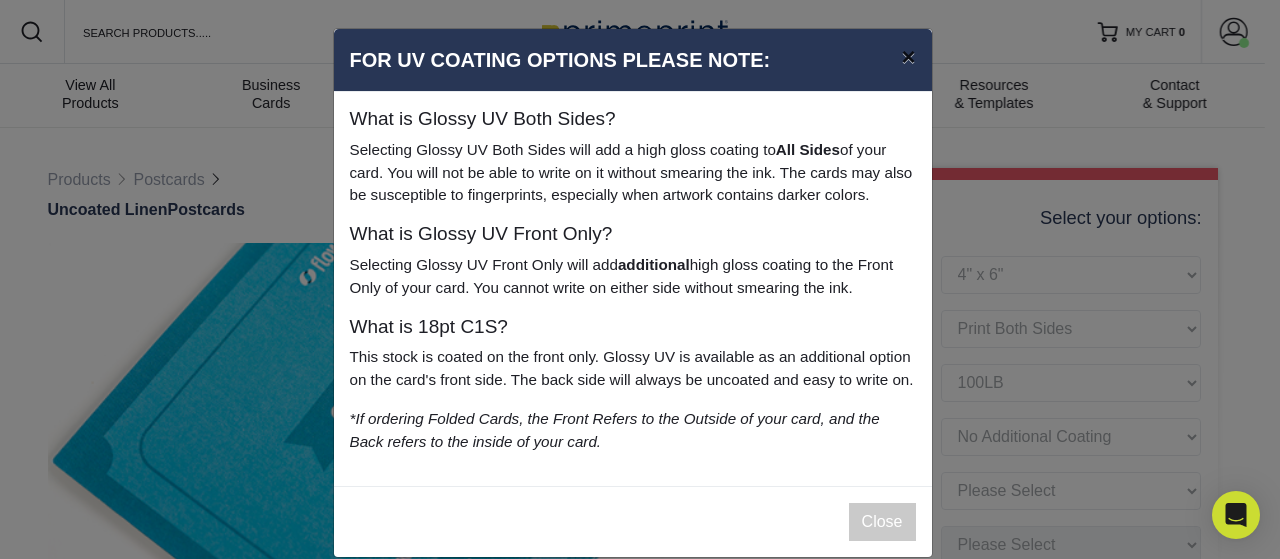 click on "×" at bounding box center (908, 57) 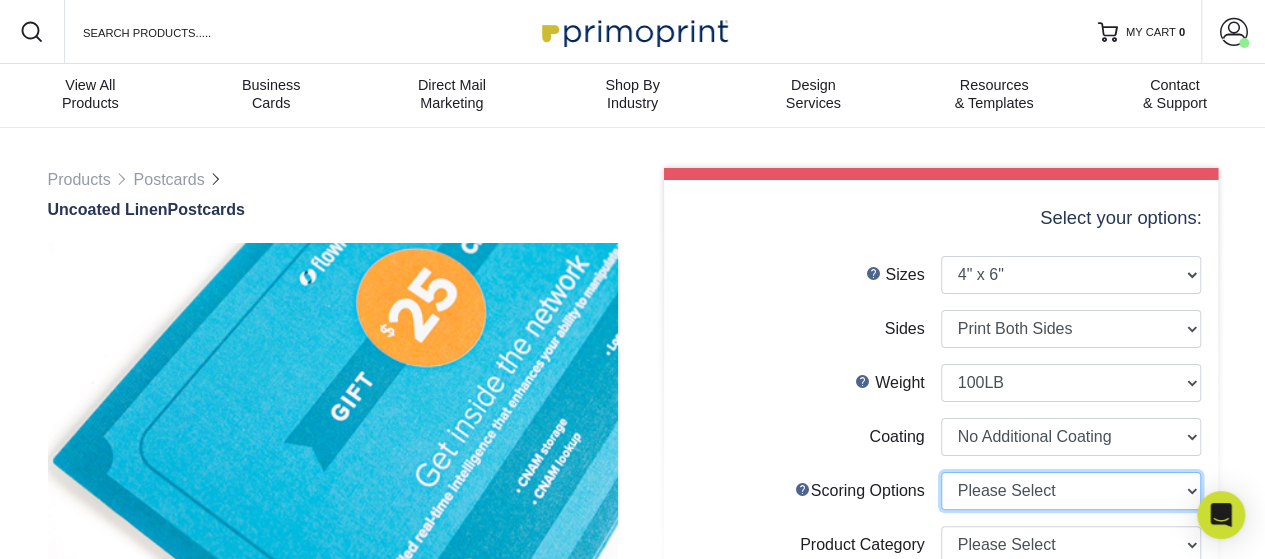 click on "Please Select No Scoring One Score Score in Half" at bounding box center [1071, 491] 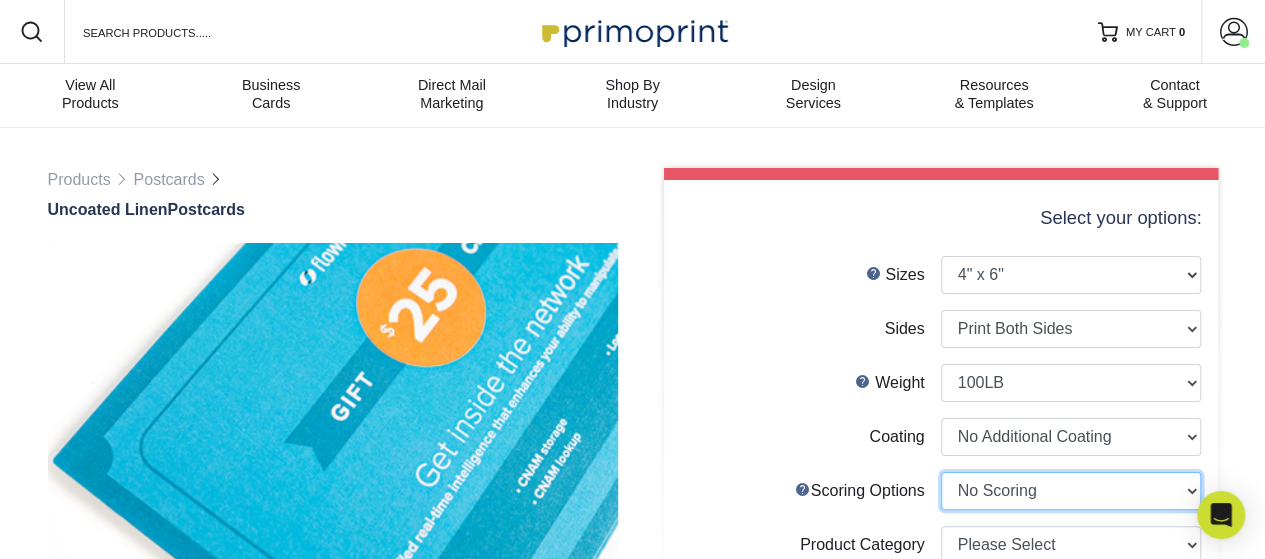 click on "Please Select No Scoring One Score Score in Half" at bounding box center (1071, 491) 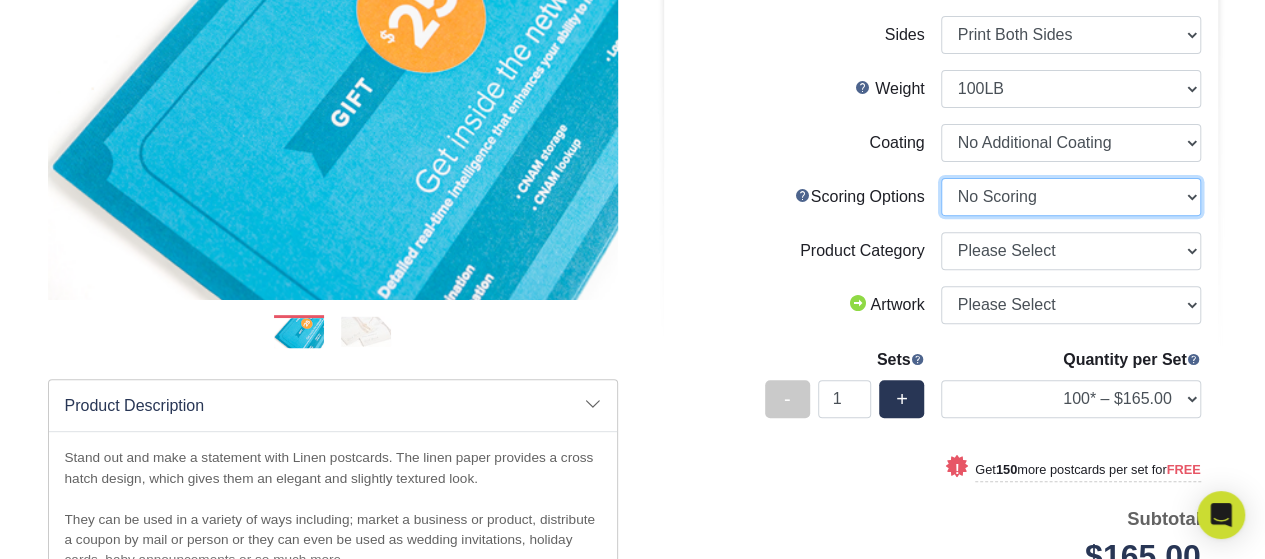 scroll, scrollTop: 333, scrollLeft: 0, axis: vertical 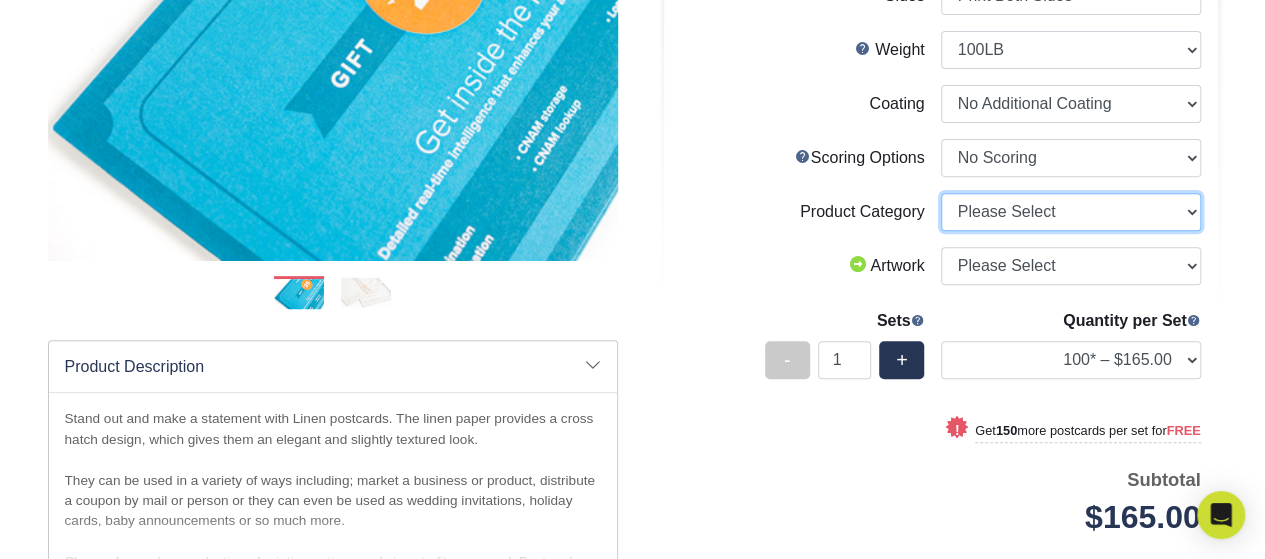click on "Please Select Postcards" at bounding box center (1071, 212) 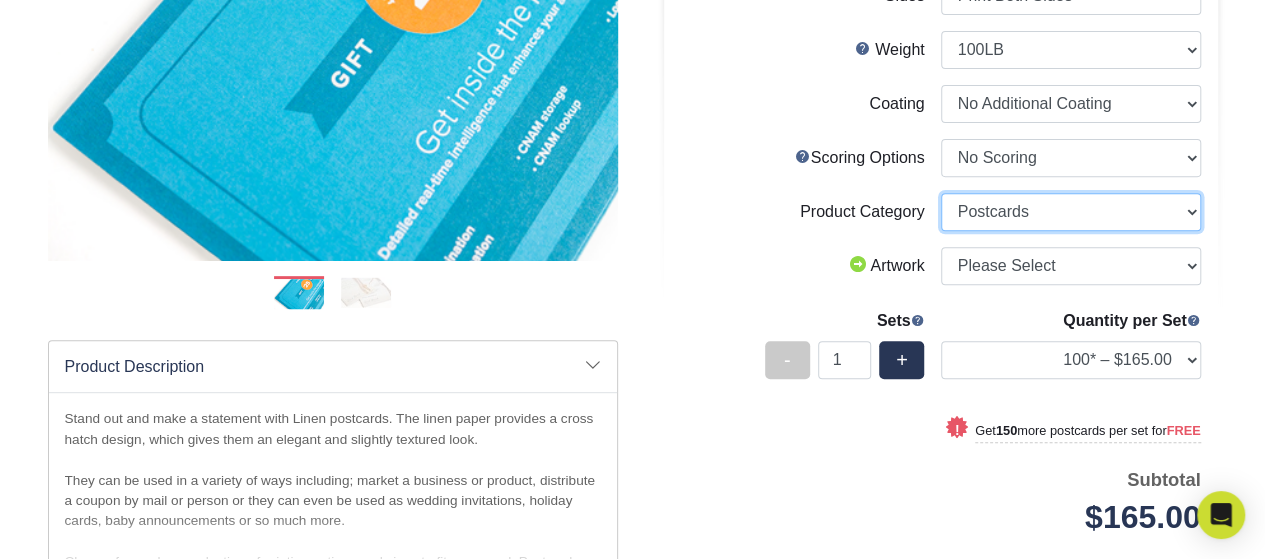 click on "Please Select Postcards" at bounding box center (1071, 212) 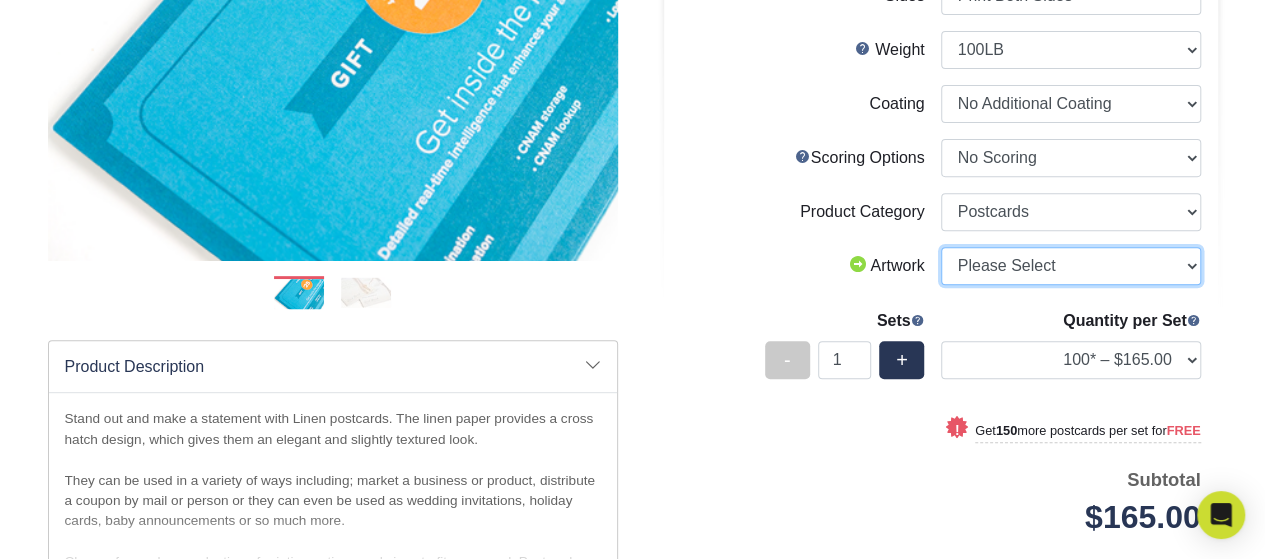 click on "Please Select I will upload files I need a design - $150" at bounding box center [1071, 266] 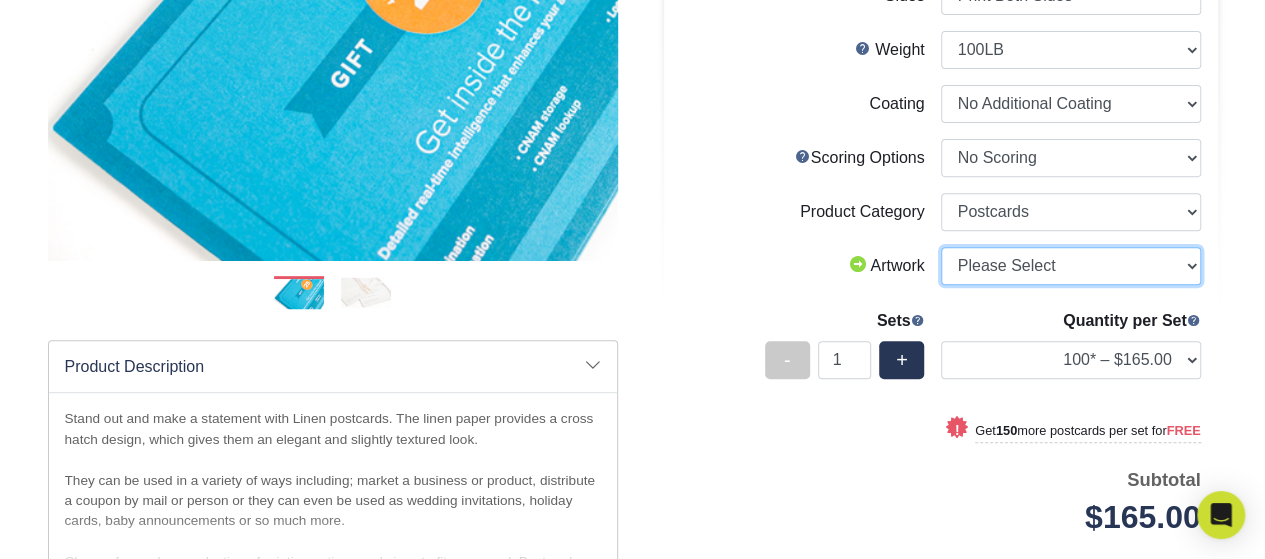 select on "upload" 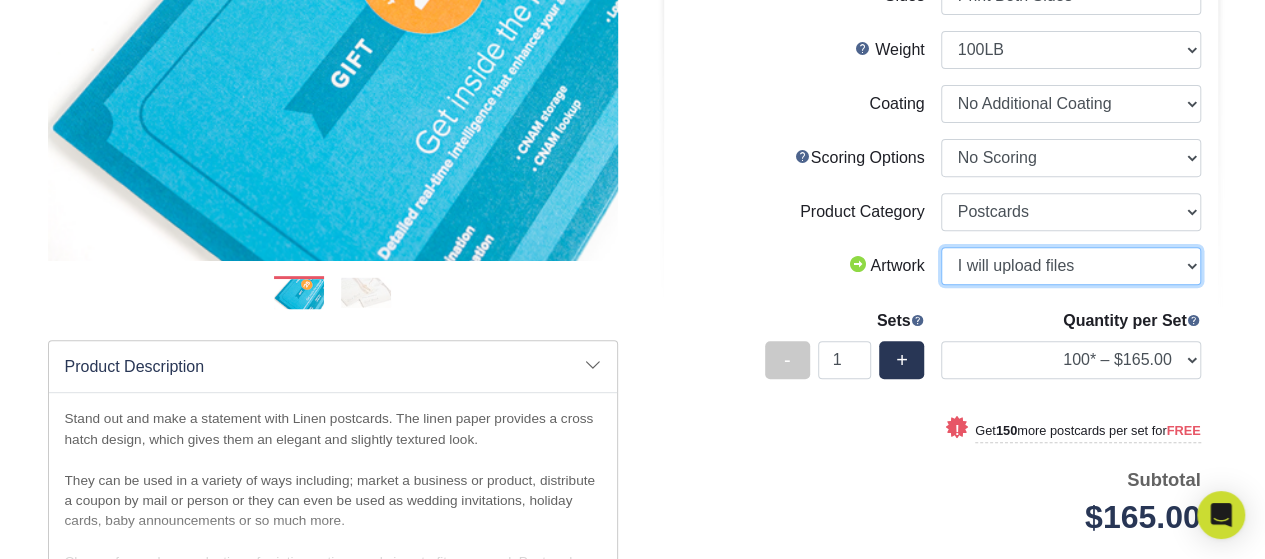click on "Please Select I will upload files I need a design - $150" at bounding box center (1071, 266) 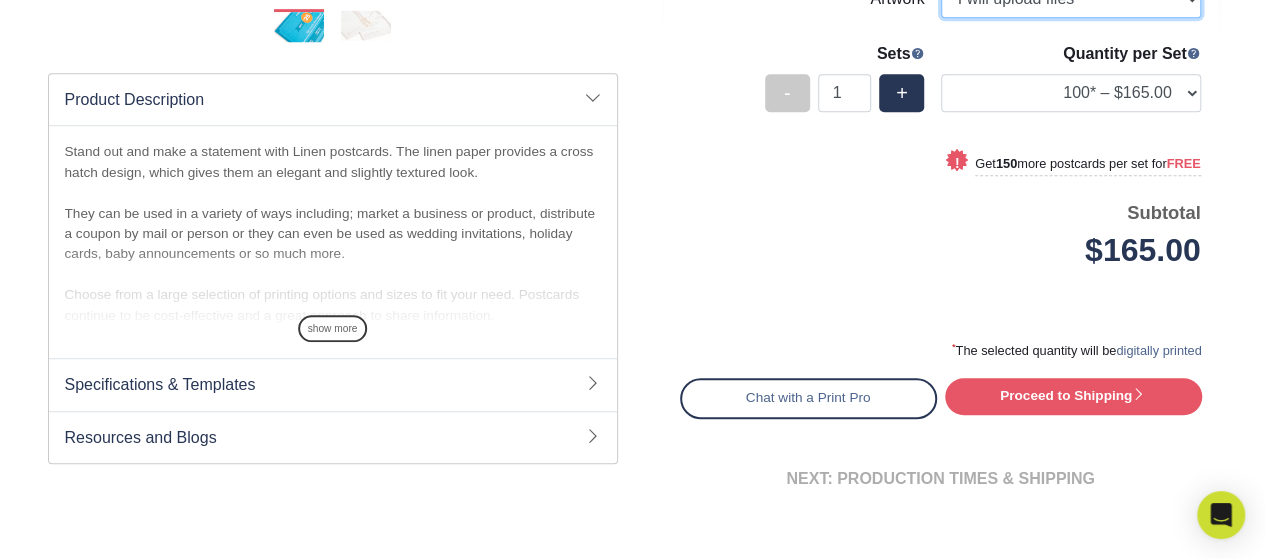 scroll, scrollTop: 602, scrollLeft: 0, axis: vertical 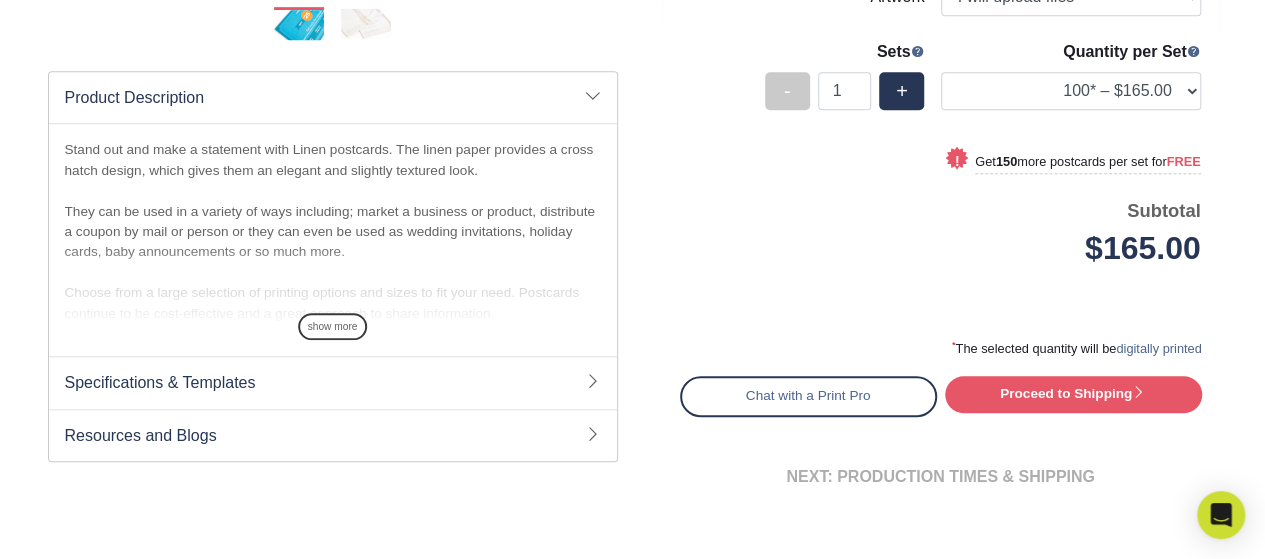 click at bounding box center (1139, 392) 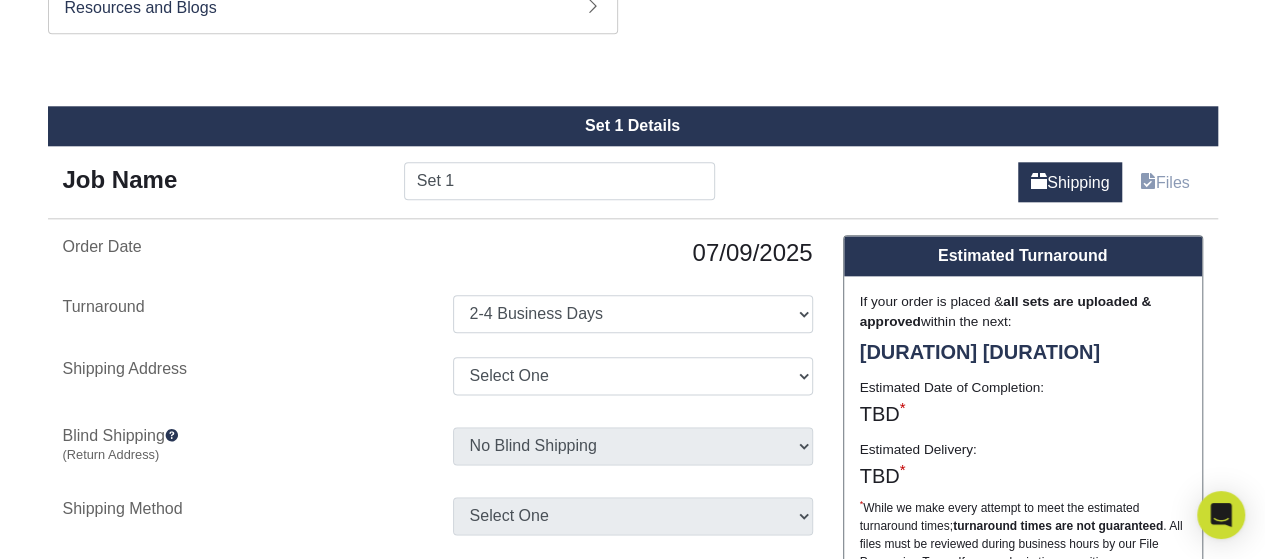 scroll, scrollTop: 1032, scrollLeft: 0, axis: vertical 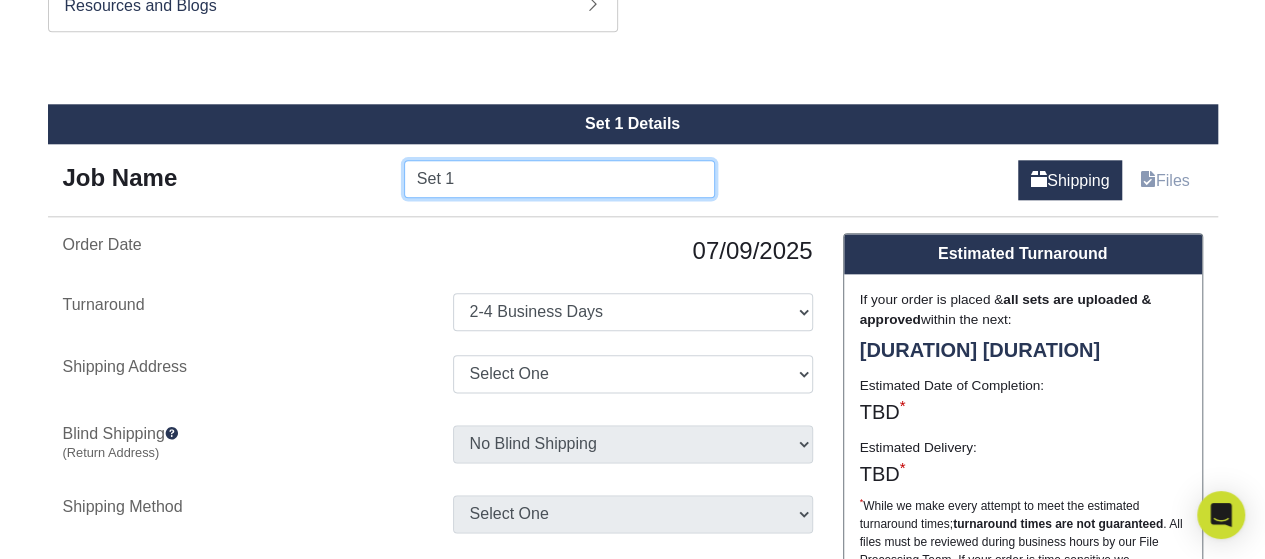 drag, startPoint x: 596, startPoint y: 184, endPoint x: 279, endPoint y: 128, distance: 321.9084 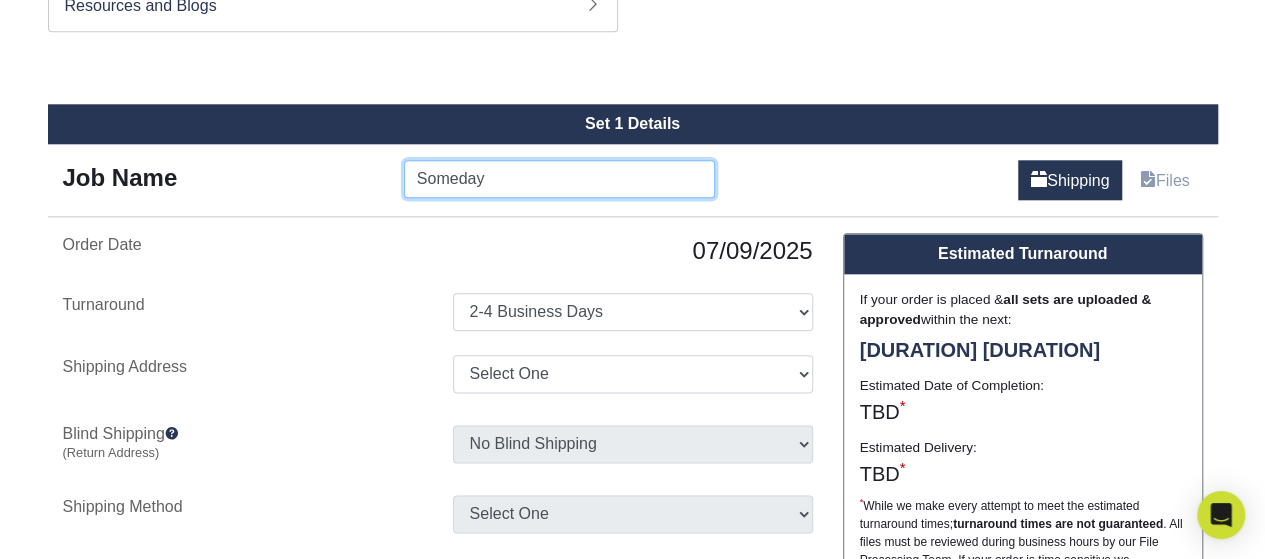 type on "Someday" 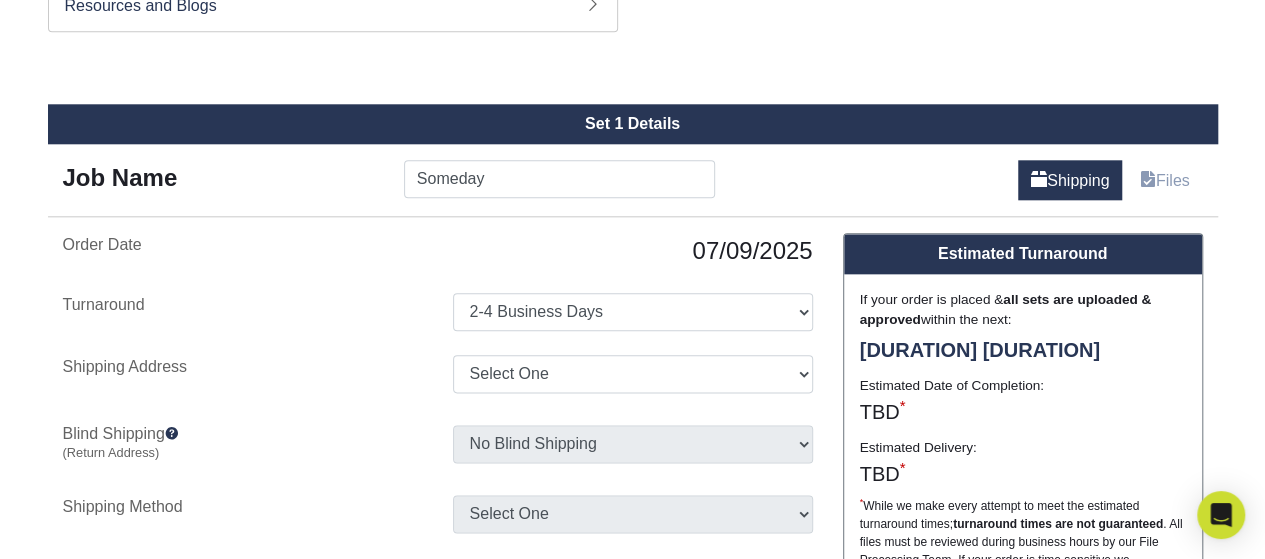 click on "Order Date
07/09/2025
Turnaround
Select One 2-4 Business Days
Shipping Address
Select One
Gino Pinto
+ Add New Address
Blind Shipping  (Return Address)
No Blind Shipping
Gino Pinto
+ Add New Address
Shipping Method
Select One" at bounding box center [438, 383] 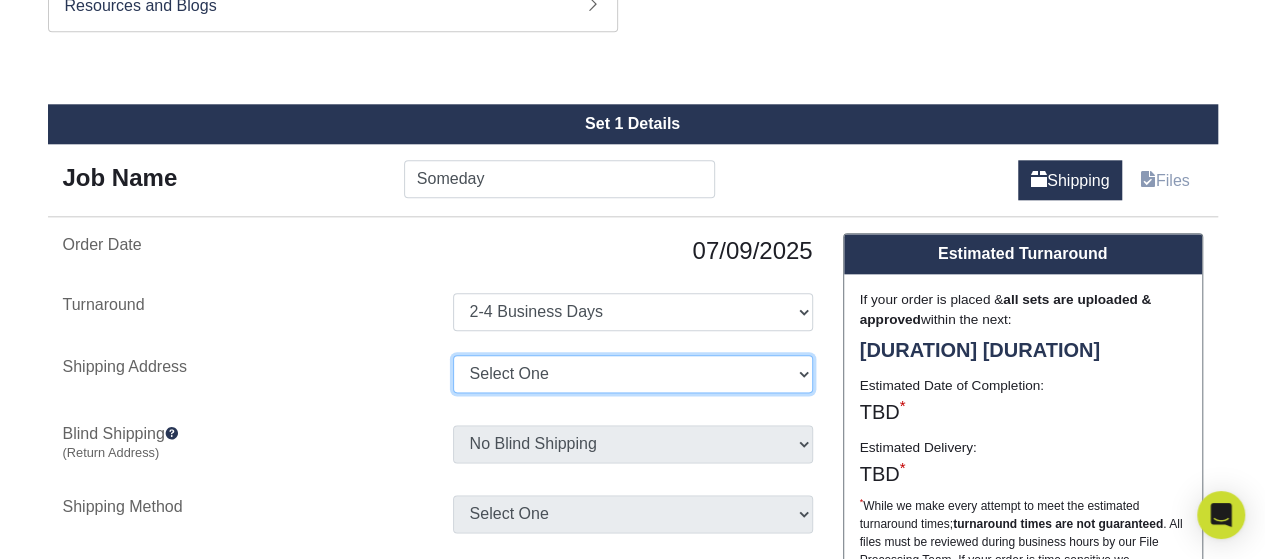 click on "Select One
Gino Pinto
+ Add New Address" at bounding box center (633, 374) 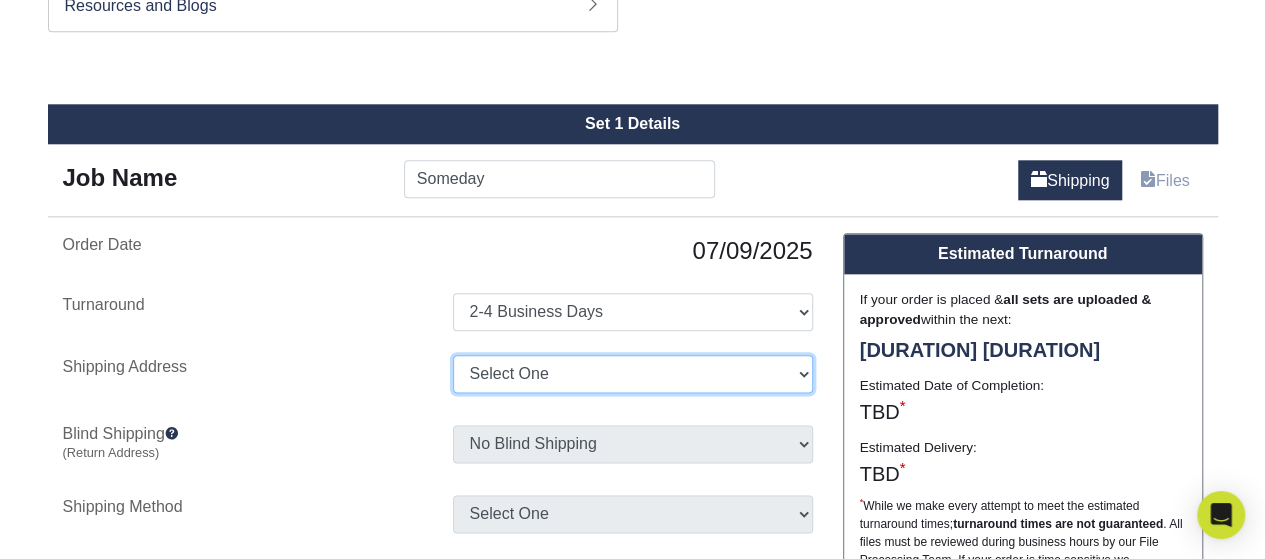 select on "283817" 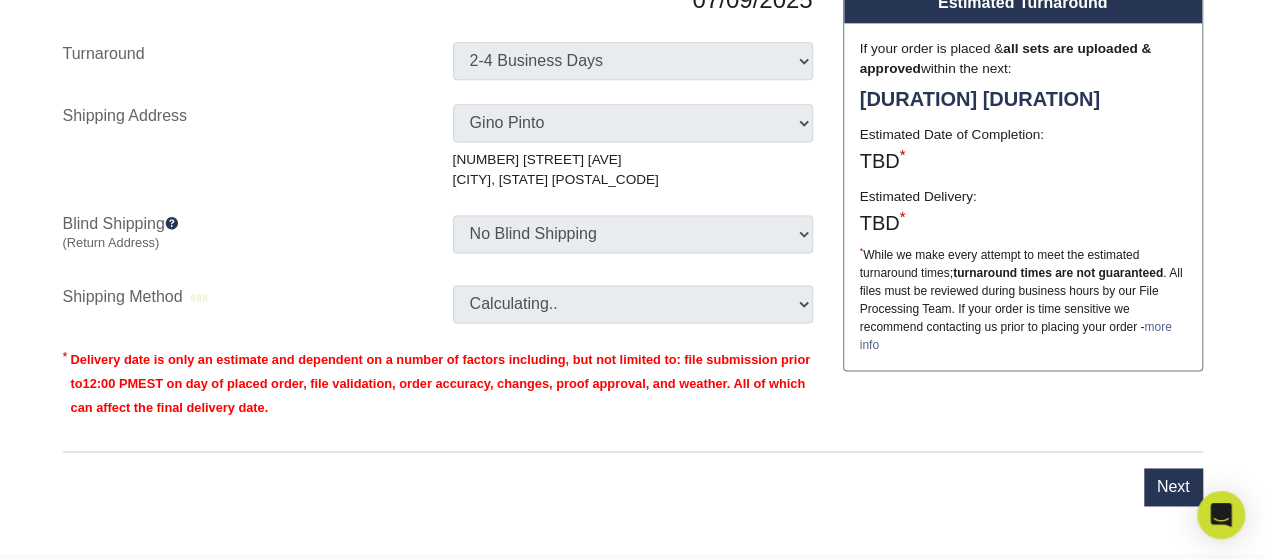 scroll, scrollTop: 1354, scrollLeft: 0, axis: vertical 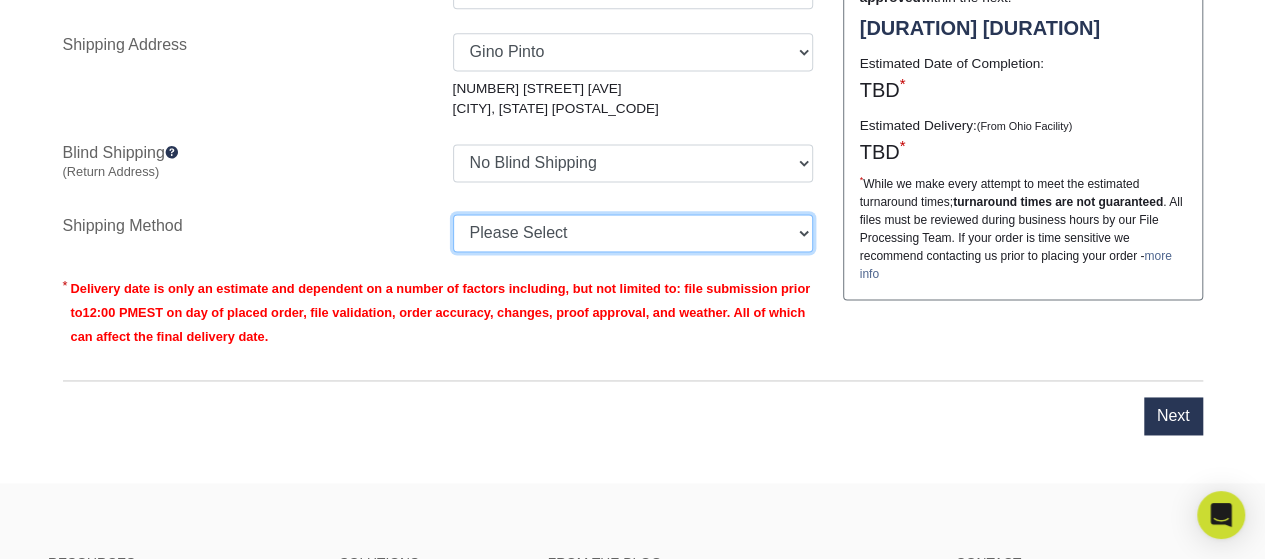 click on "Please Select Ground Shipping (+$23.77) 3 Day Shipping Service (+$30.43) 2 Day Air Shipping (+$31.17) Next Day Shipping by 5pm (+$32.93) Next Day Shipping by 12 noon (+$34.74) Next Day Air Early A.M. (+$175.18)" at bounding box center (633, 233) 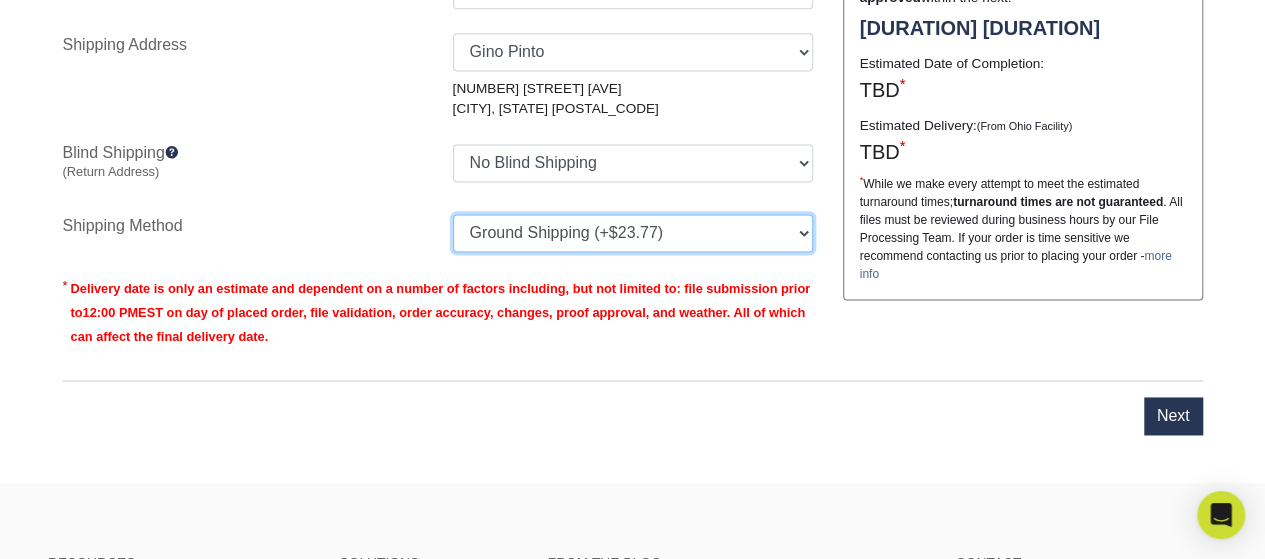 click on "Please Select Ground Shipping (+$23.77) 3 Day Shipping Service (+$30.43) 2 Day Air Shipping (+$31.17) Next Day Shipping by 5pm (+$32.93) Next Day Shipping by 12 noon (+$34.74) Next Day Air Early A.M. (+$175.18)" at bounding box center (633, 233) 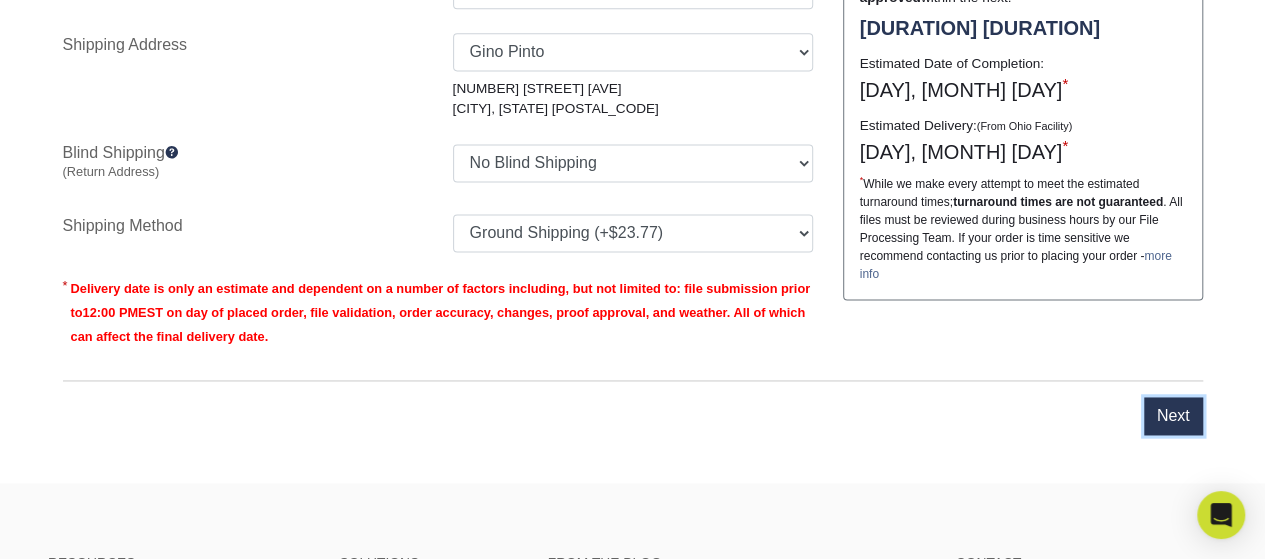click on "Next" at bounding box center (1173, 416) 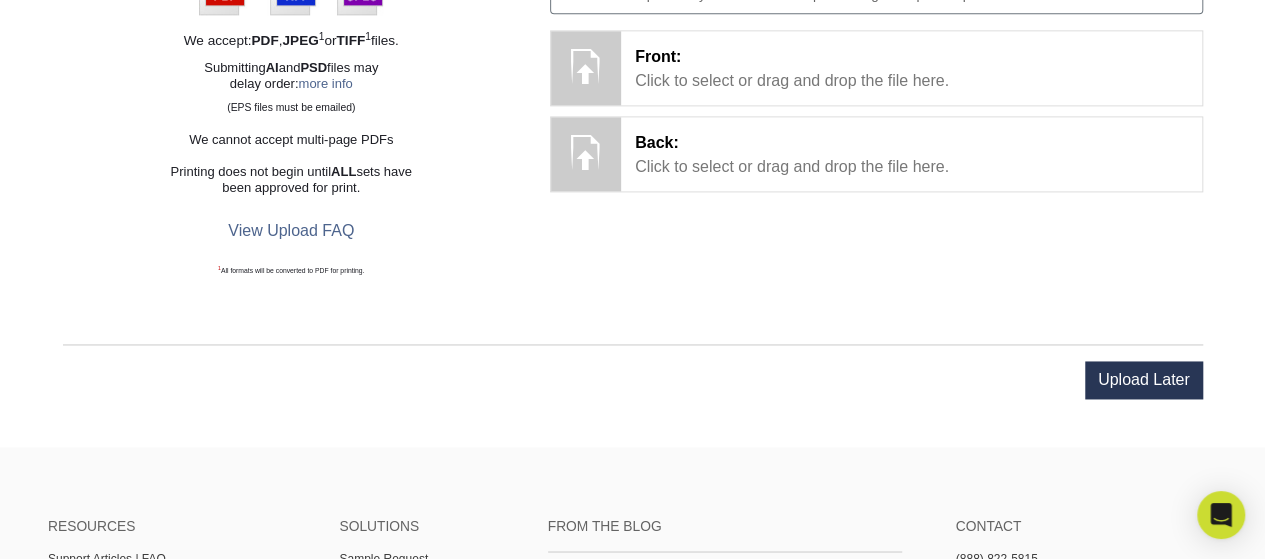click on "Front: Click to select or drag and drop the file here.
Choose file" at bounding box center [911, 68] 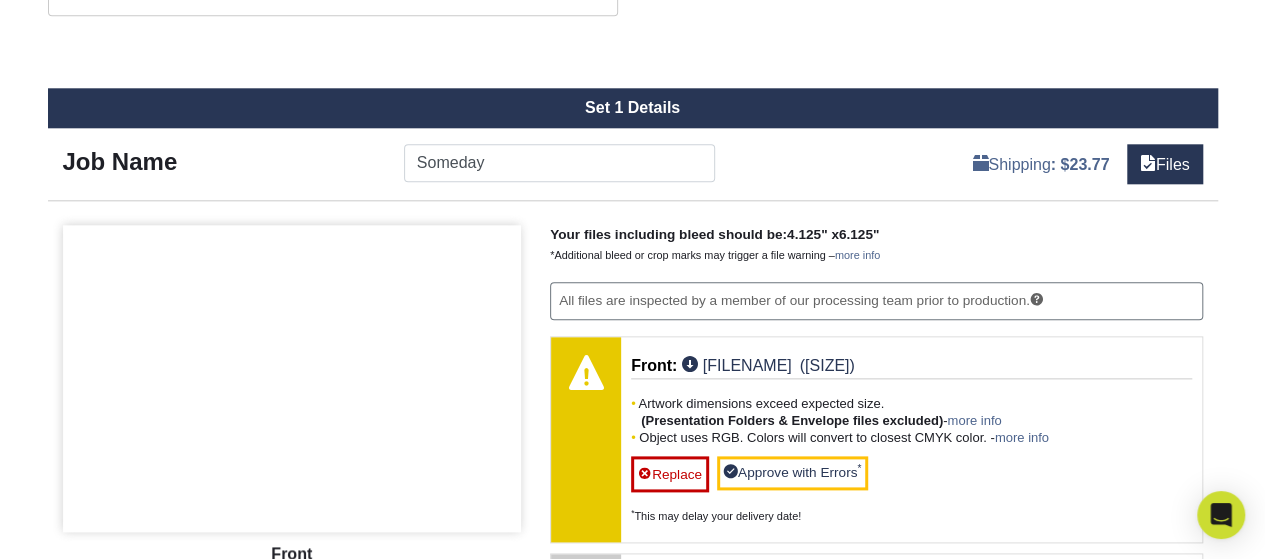 scroll, scrollTop: 1032, scrollLeft: 0, axis: vertical 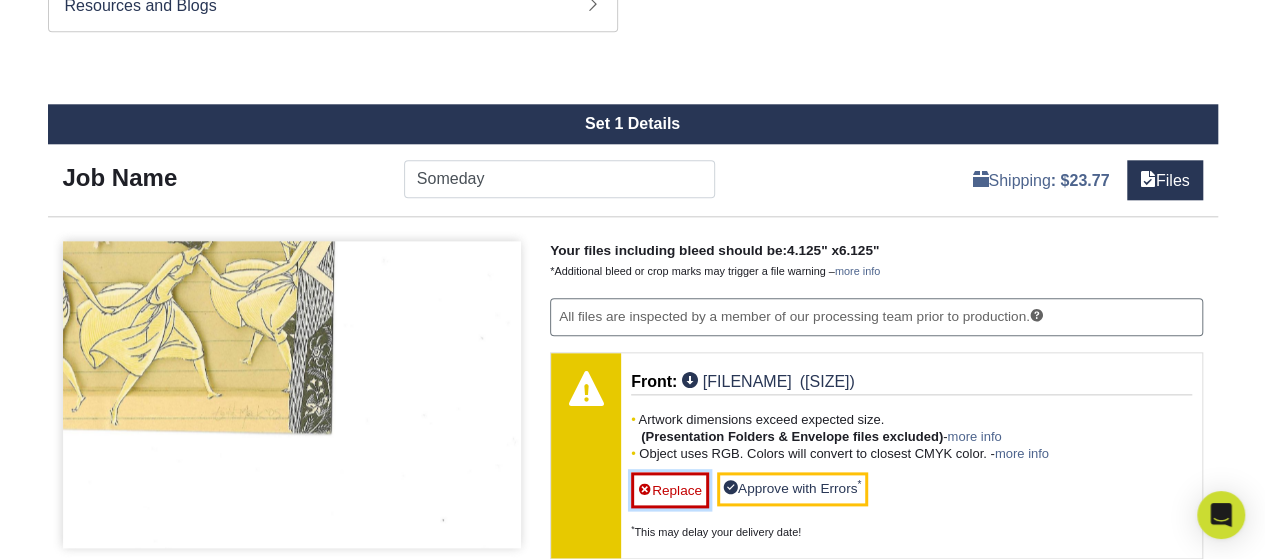 click on "Replace" at bounding box center (670, 490) 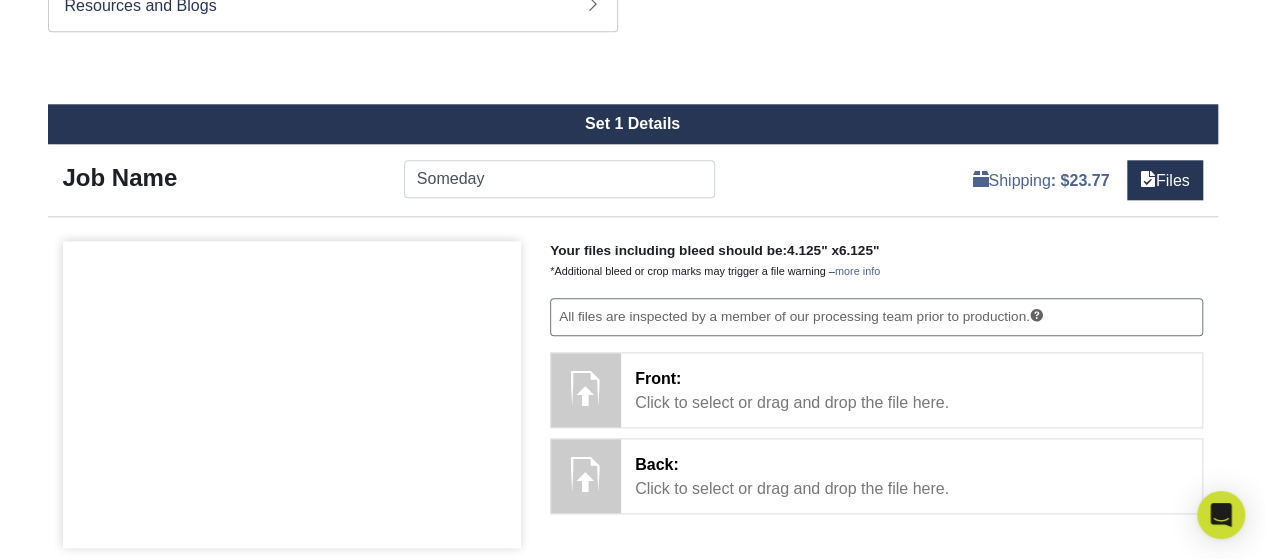 click on "Front: Click to select or drag and drop the file here.
Choose file
TMsomeday.pdf      0.7  MiB               ✔    ✘" at bounding box center [911, 390] 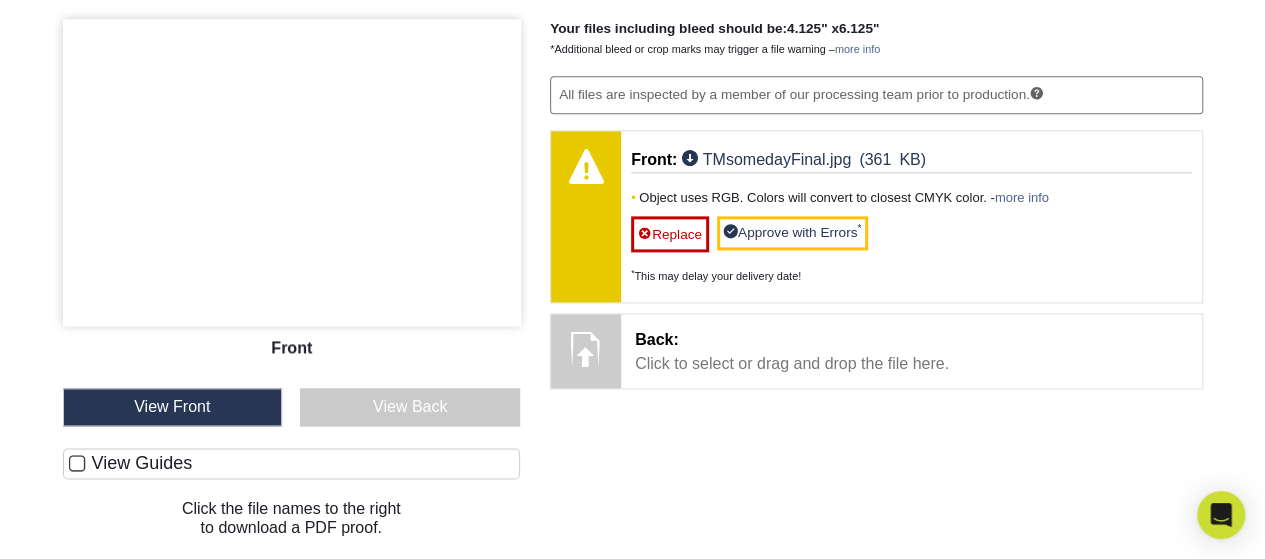 scroll, scrollTop: 1258, scrollLeft: 0, axis: vertical 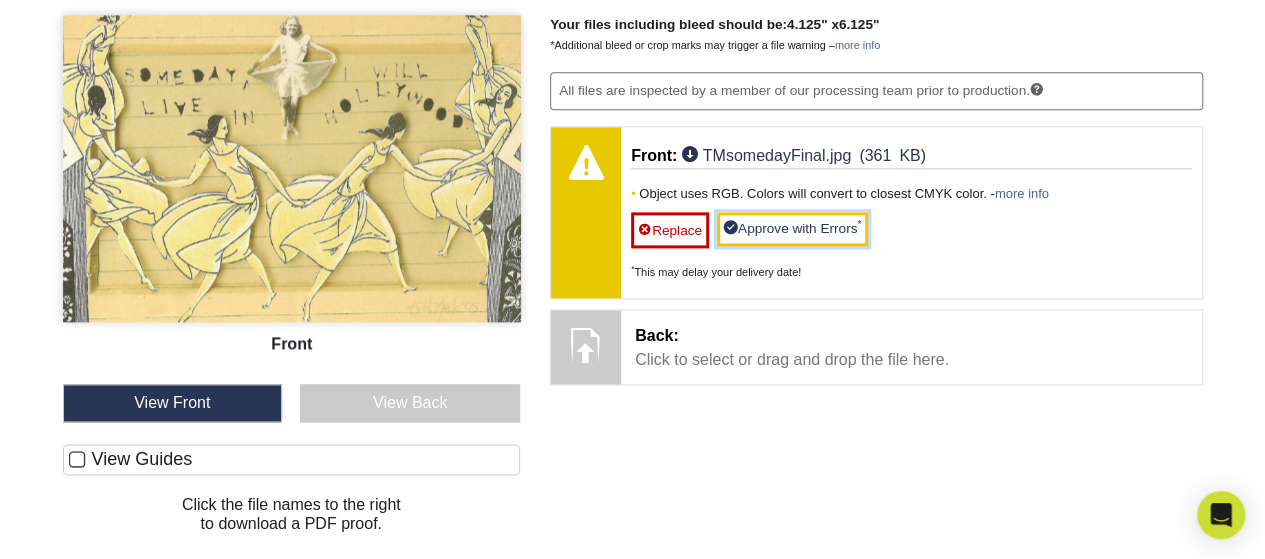 click on "Approve with Errors *" at bounding box center (792, 229) 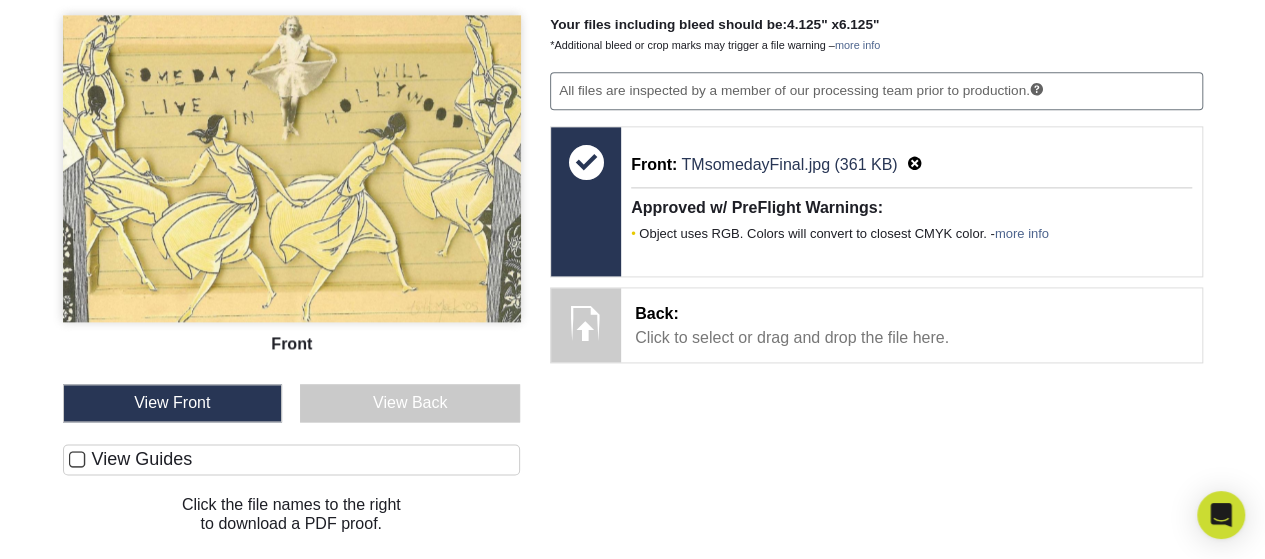 click on "Back: Click to select or drag and drop the file here.
Choose file" at bounding box center (911, 325) 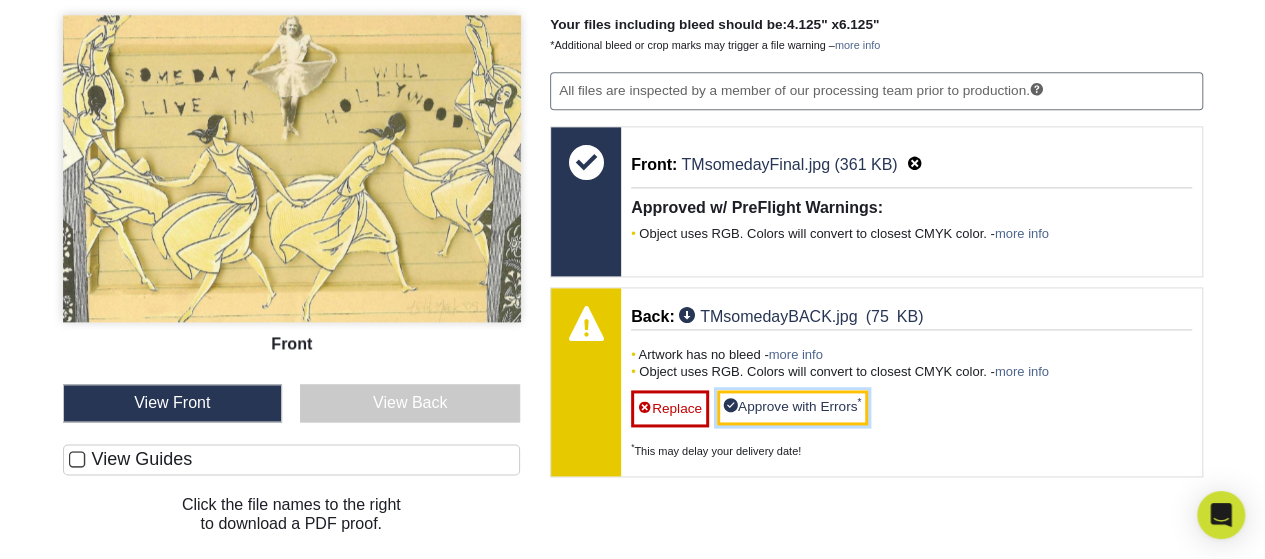 click on "Approve with Errors *" at bounding box center [792, 407] 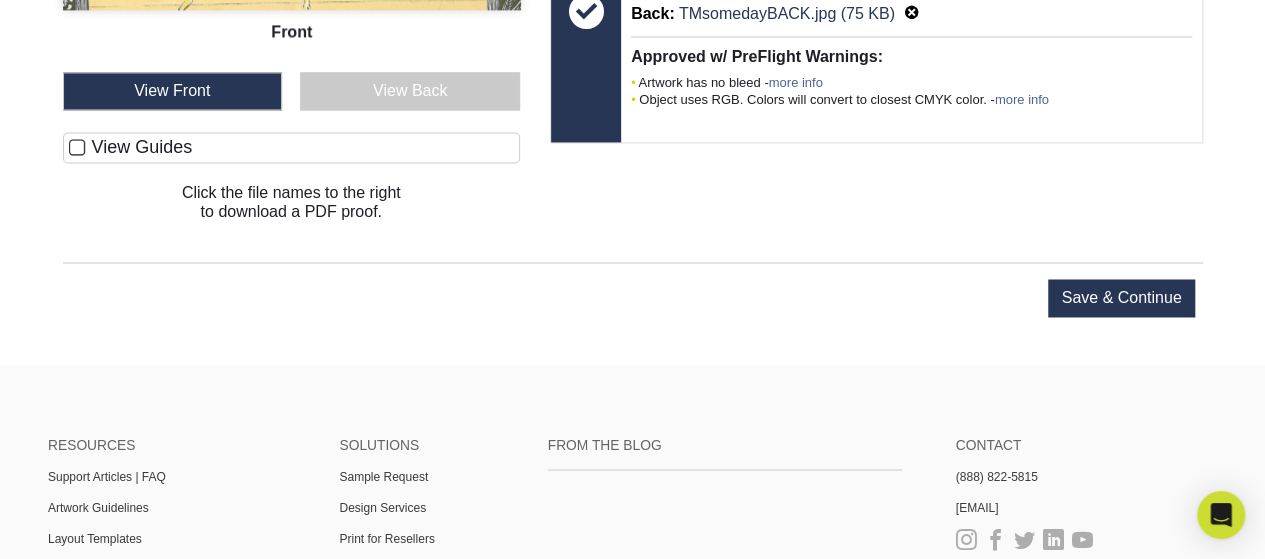 scroll, scrollTop: 1573, scrollLeft: 0, axis: vertical 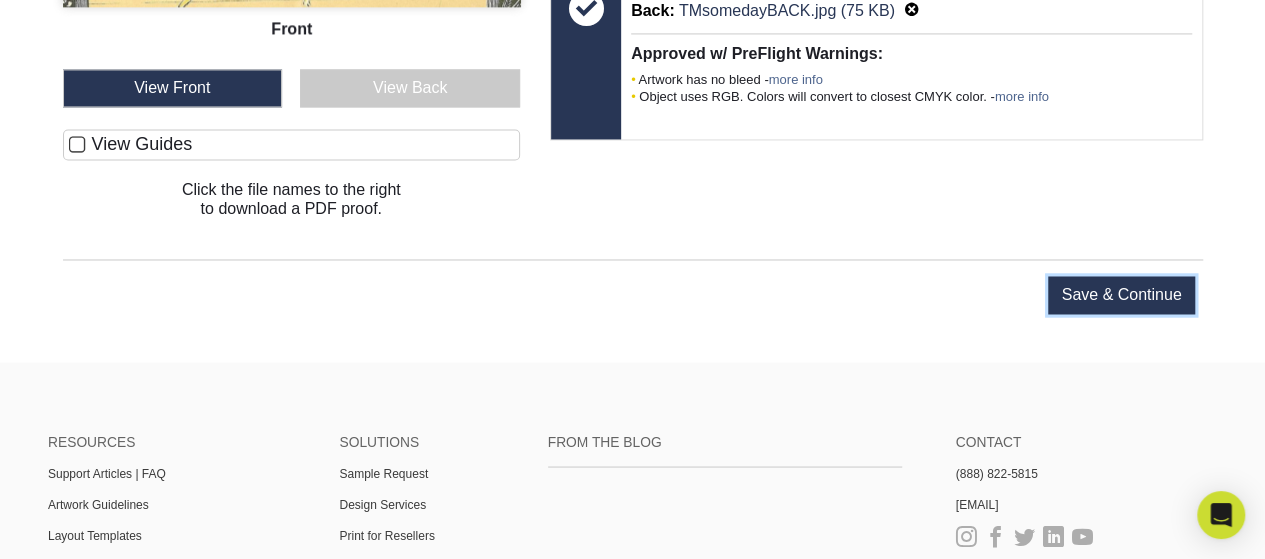click on "Save & Continue" at bounding box center [1121, 295] 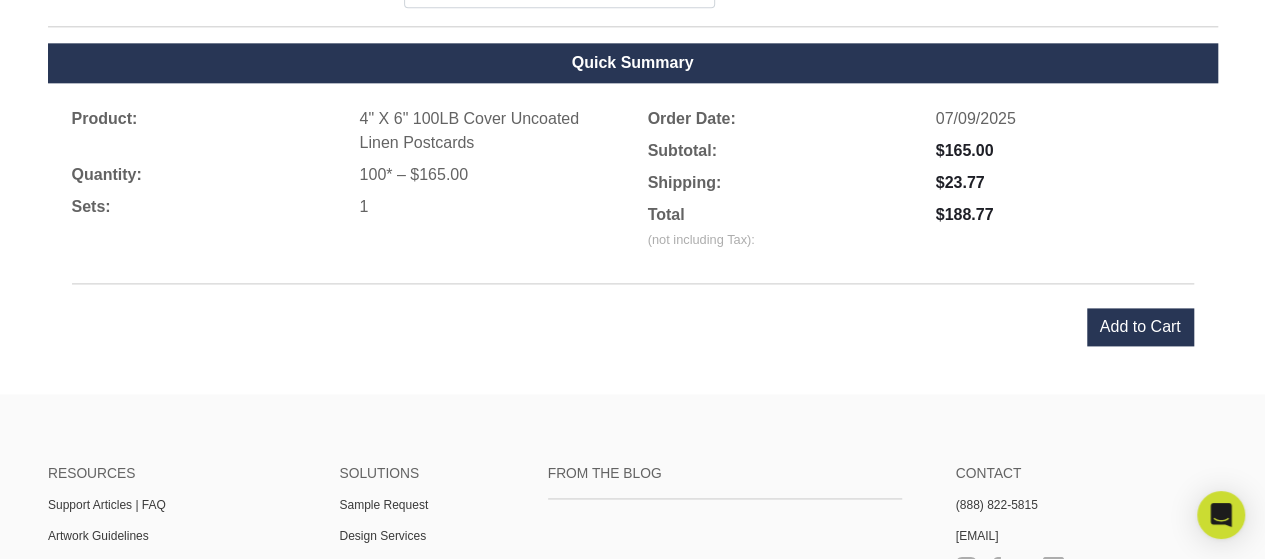 scroll, scrollTop: 1219, scrollLeft: 0, axis: vertical 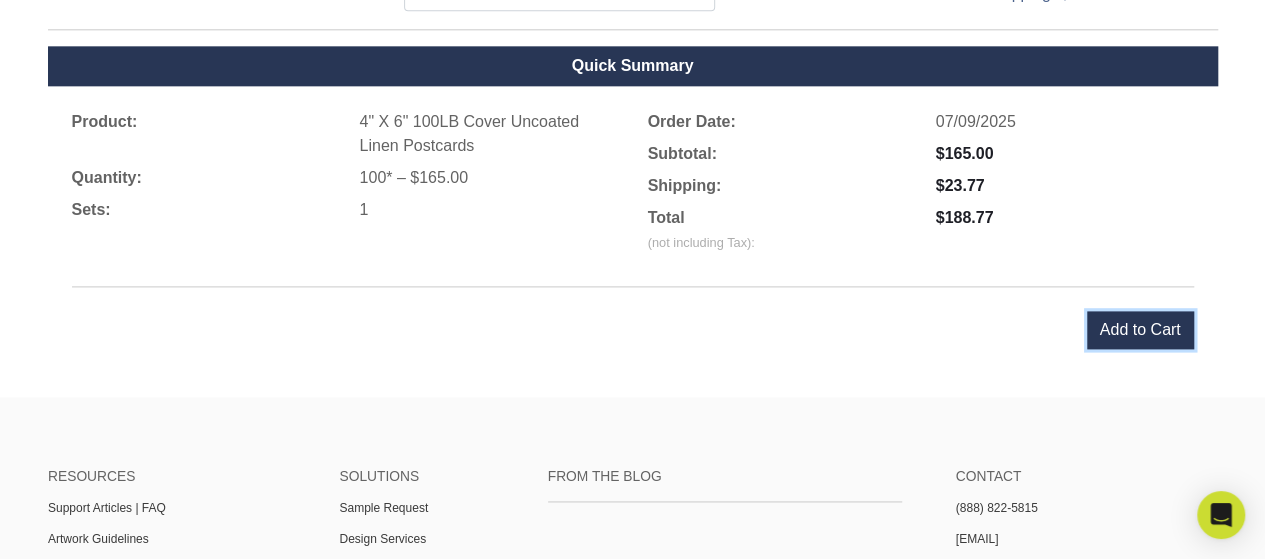 click on "Add to Cart" at bounding box center [1140, 330] 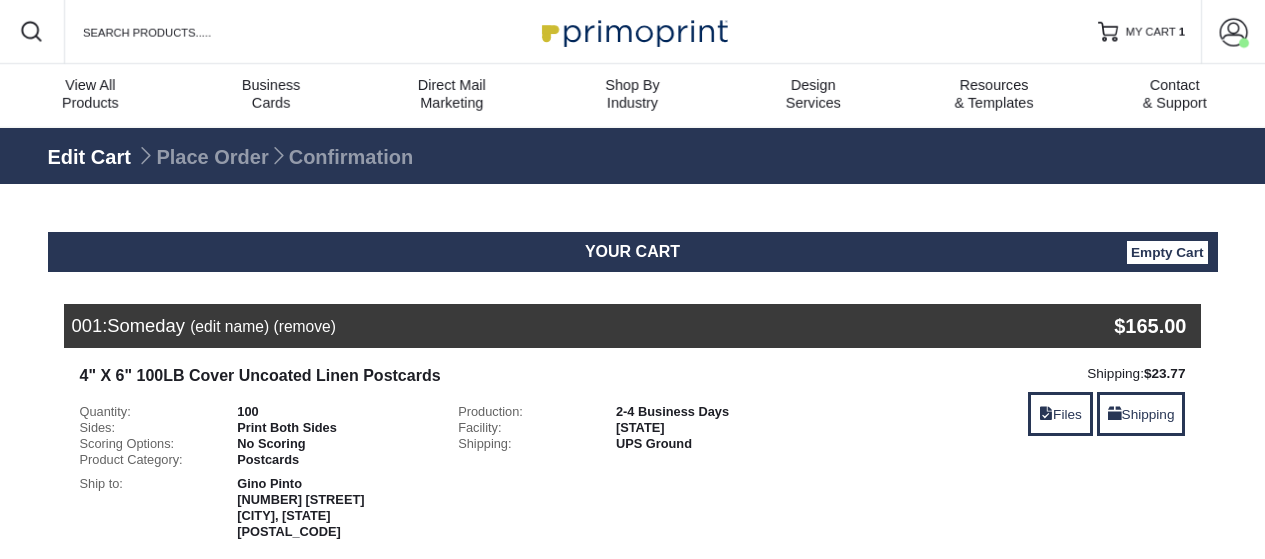 scroll, scrollTop: 0, scrollLeft: 0, axis: both 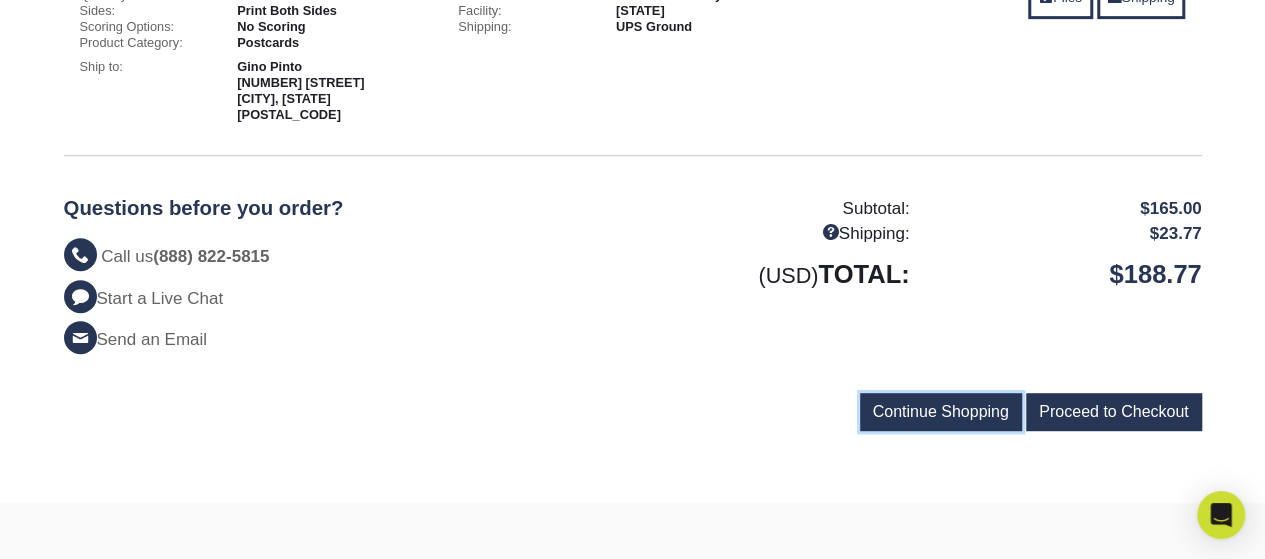 click on "Continue Shopping" at bounding box center [941, 412] 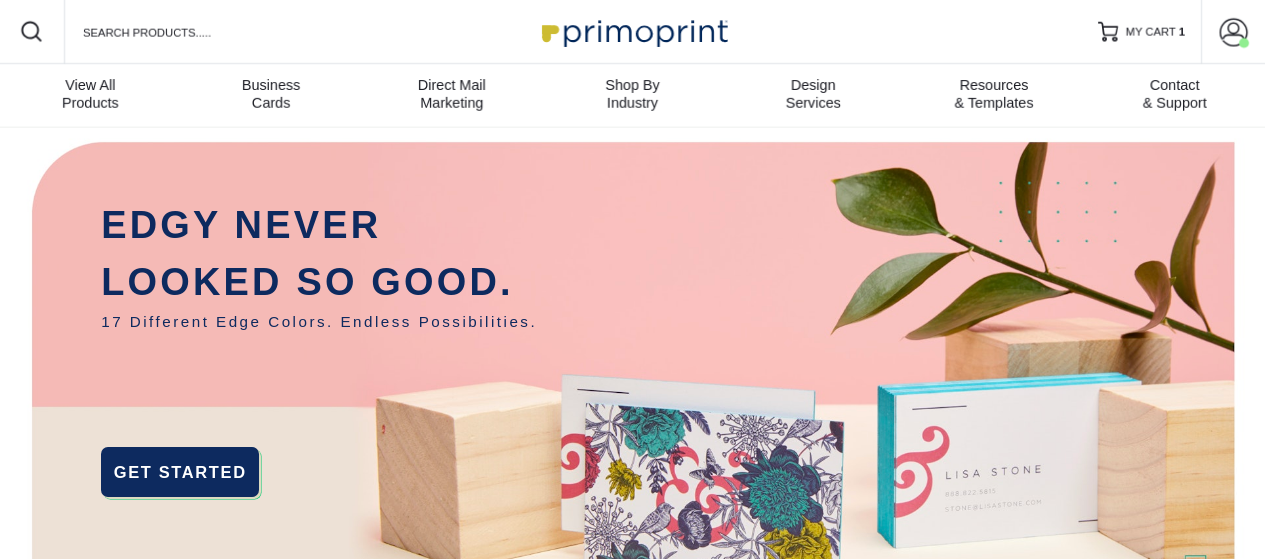 scroll, scrollTop: 0, scrollLeft: 0, axis: both 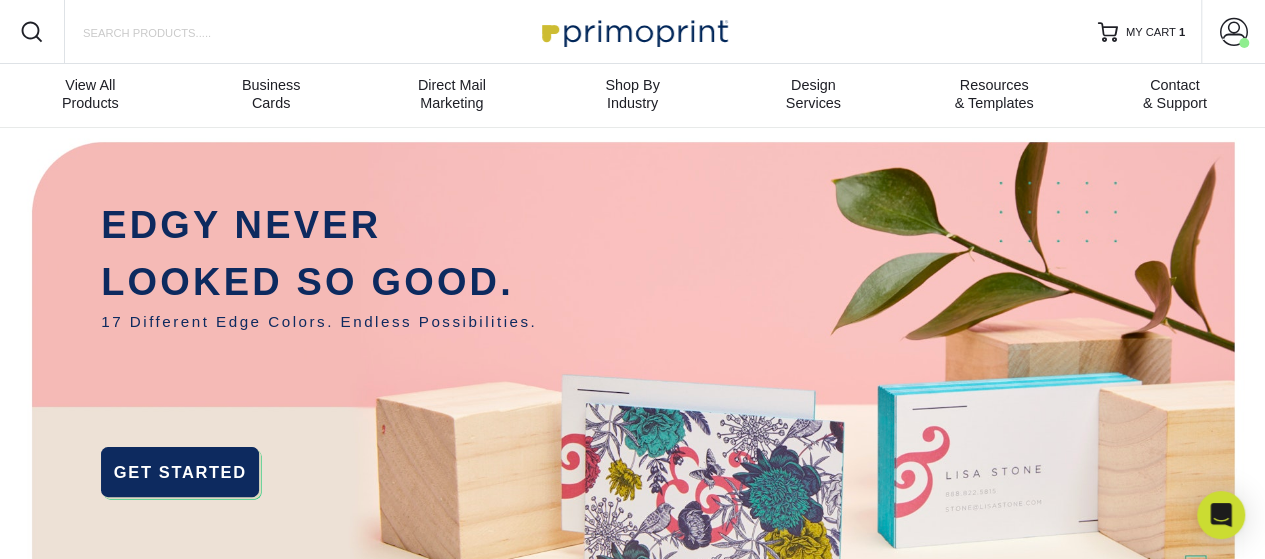 click on "Search Products" at bounding box center (173, 33) 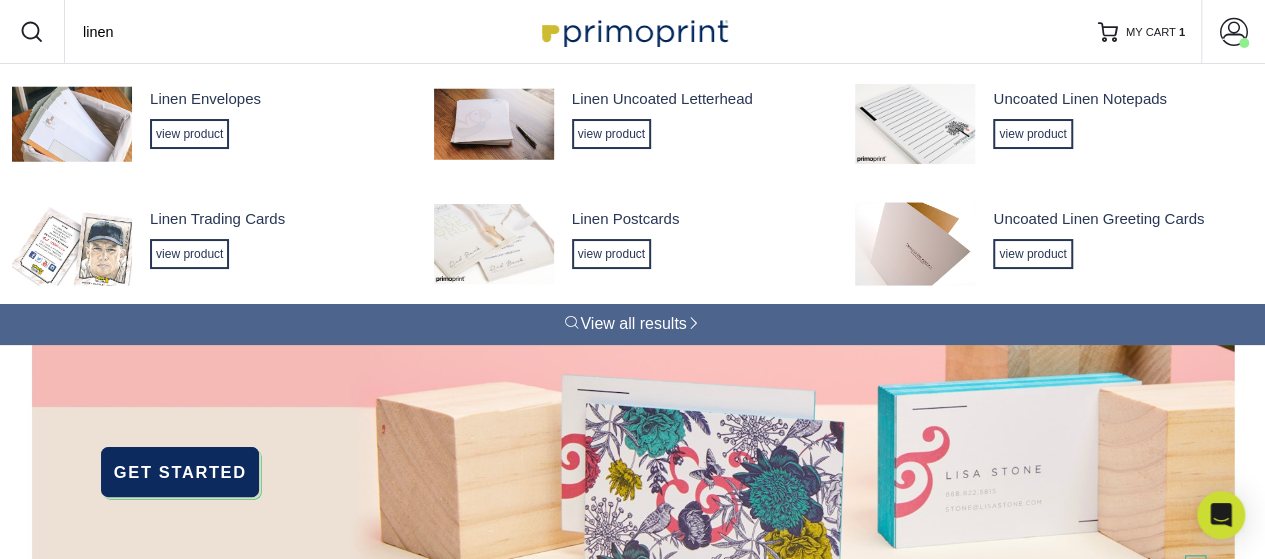 type on "linen" 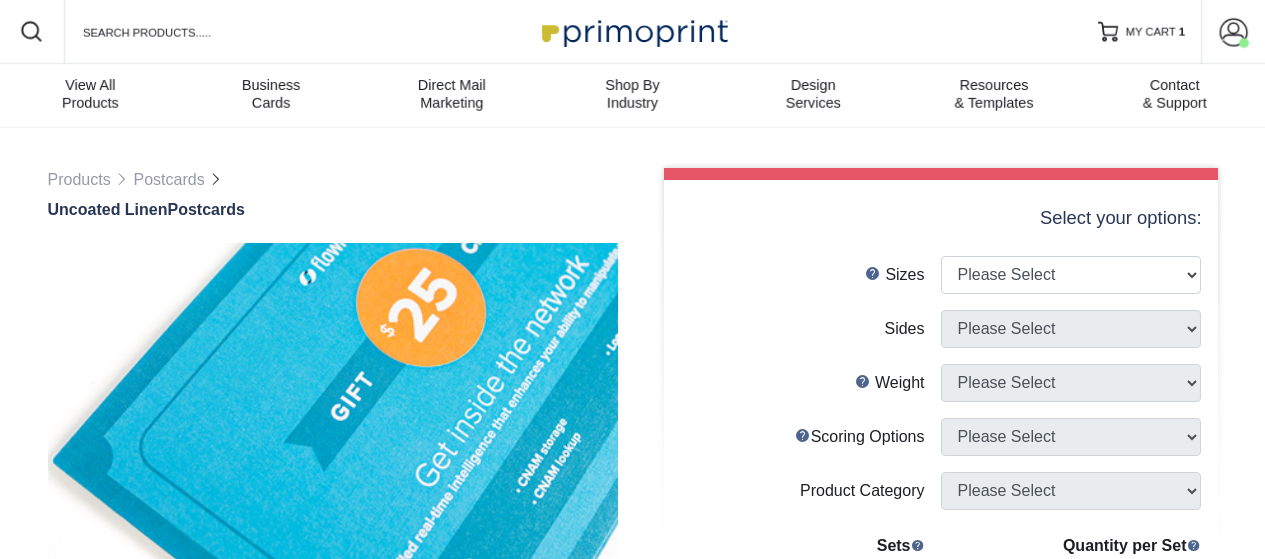 scroll, scrollTop: 0, scrollLeft: 0, axis: both 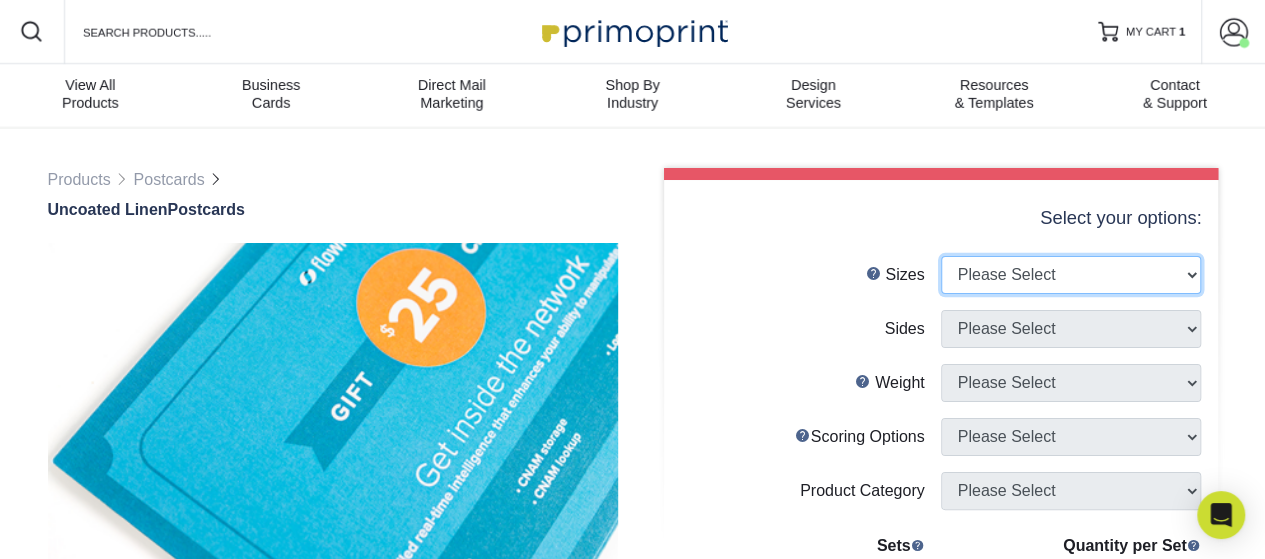 click on "Please Select
1.5" x 7"
2" x 6"
2" x 8"
2.12" x 5.5"
2.75" x 4.25"
2.75" x 8.5"
3" x 3"
3" x 4"
3" x 5" 4" x 4"" at bounding box center [1071, 275] 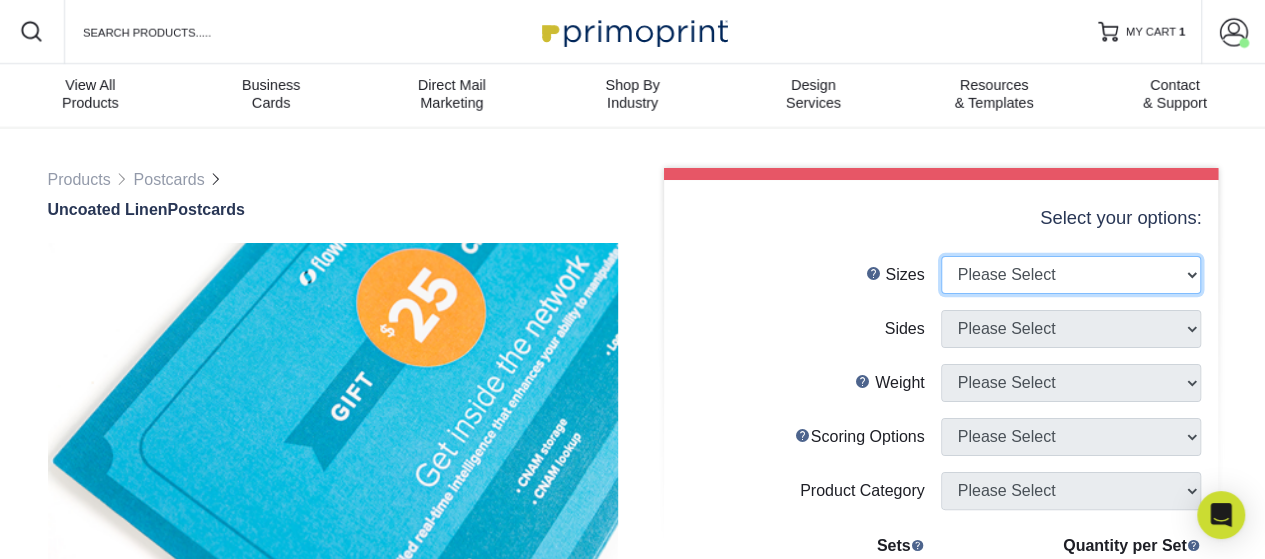 select on "4.00x6.00" 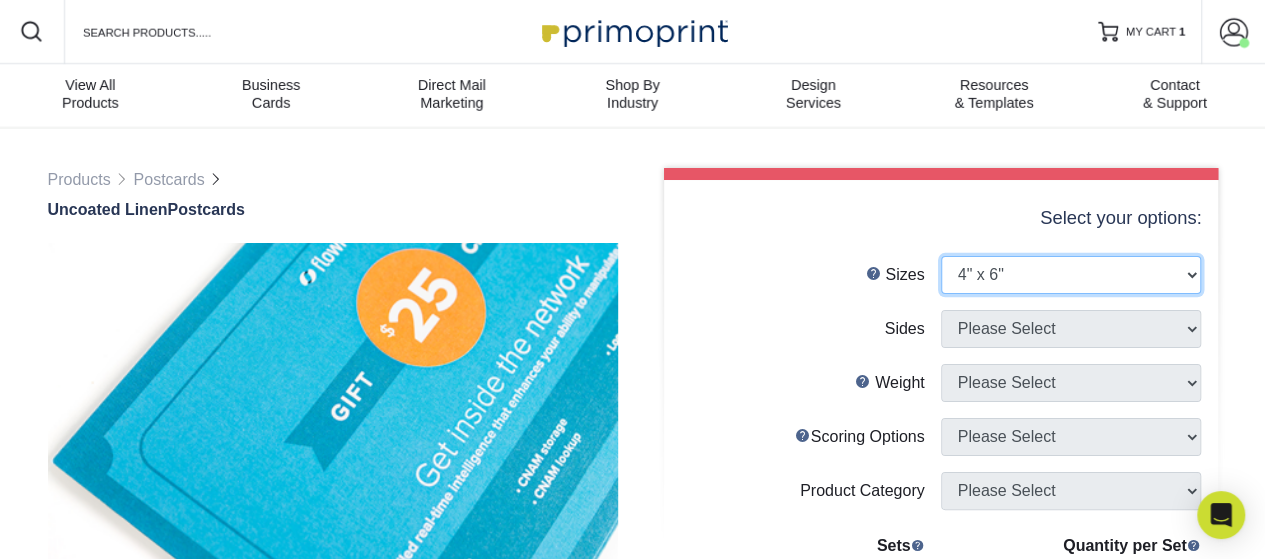 click on "Please Select
1.5" x 7"
2" x 6"
2" x 8"
2.12" x 5.5"
2.75" x 4.25"
2.75" x 8.5"
3" x 3"
3" x 4"
3" x 5" 4" x 4"" at bounding box center (1071, 275) 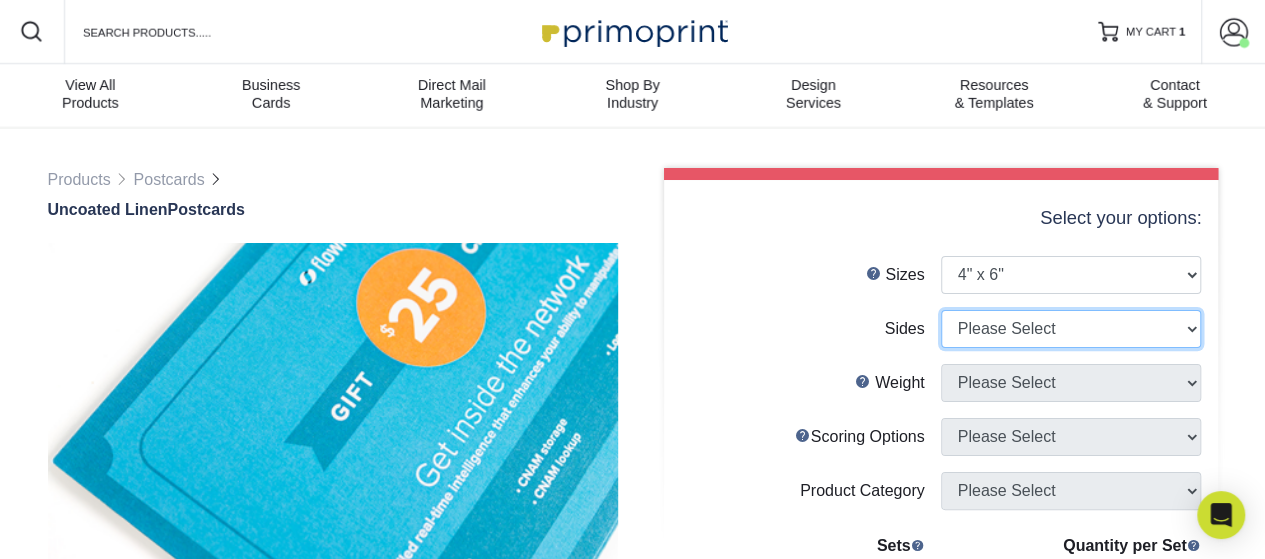 click on "Please Select Print Both Sides Print Front Only" at bounding box center (1071, 329) 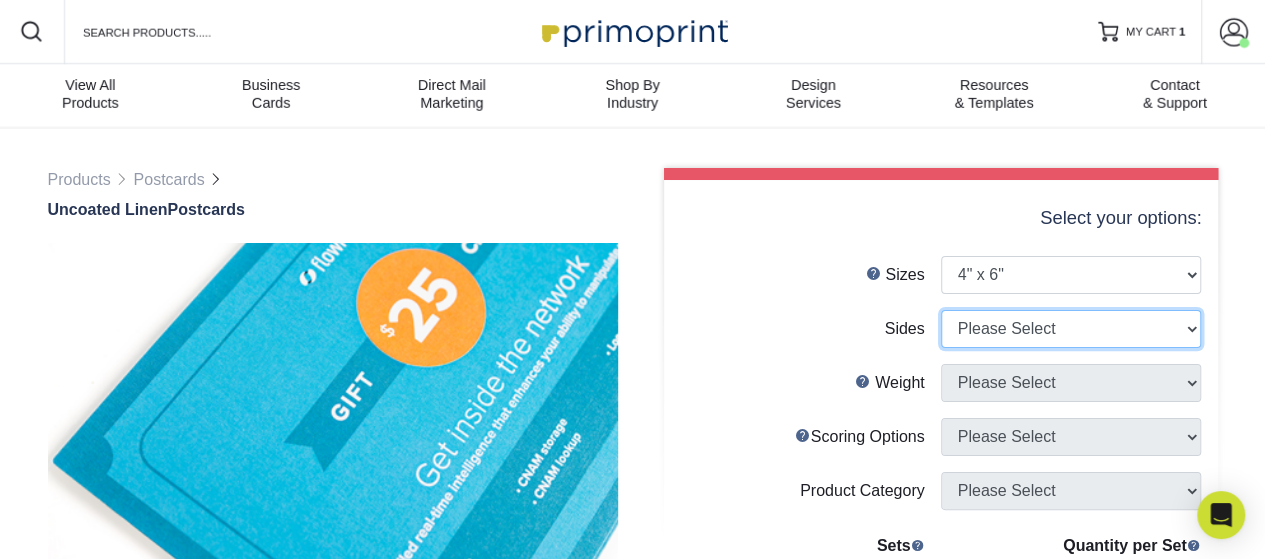 select on "13abbda7-1d64-4f25-8bb2-c179b224825d" 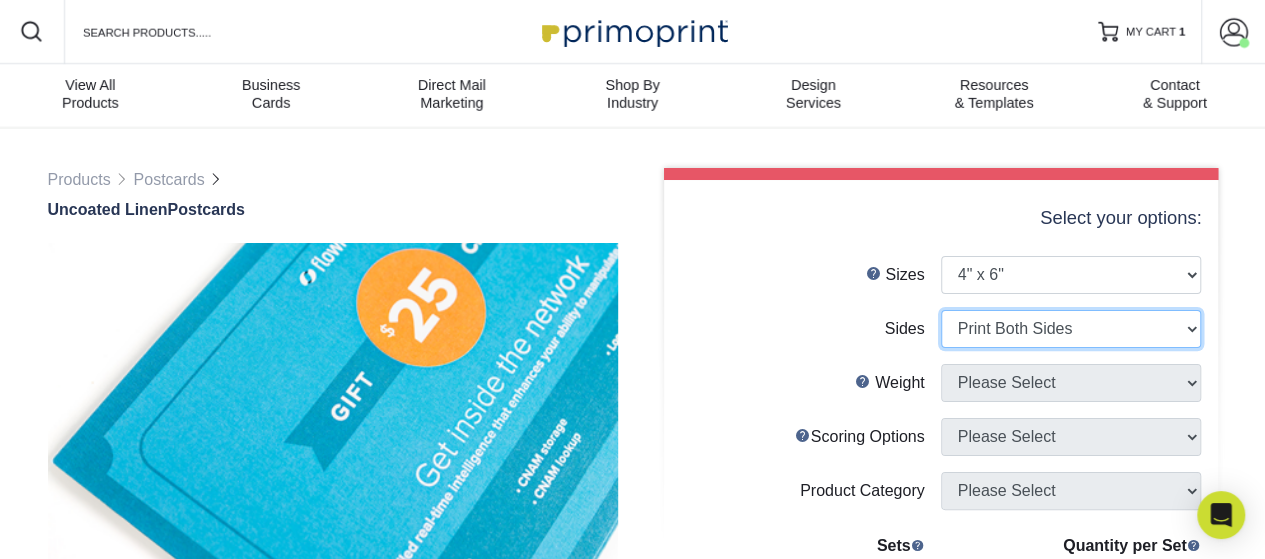 click on "Please Select Print Both Sides Print Front Only" at bounding box center (1071, 329) 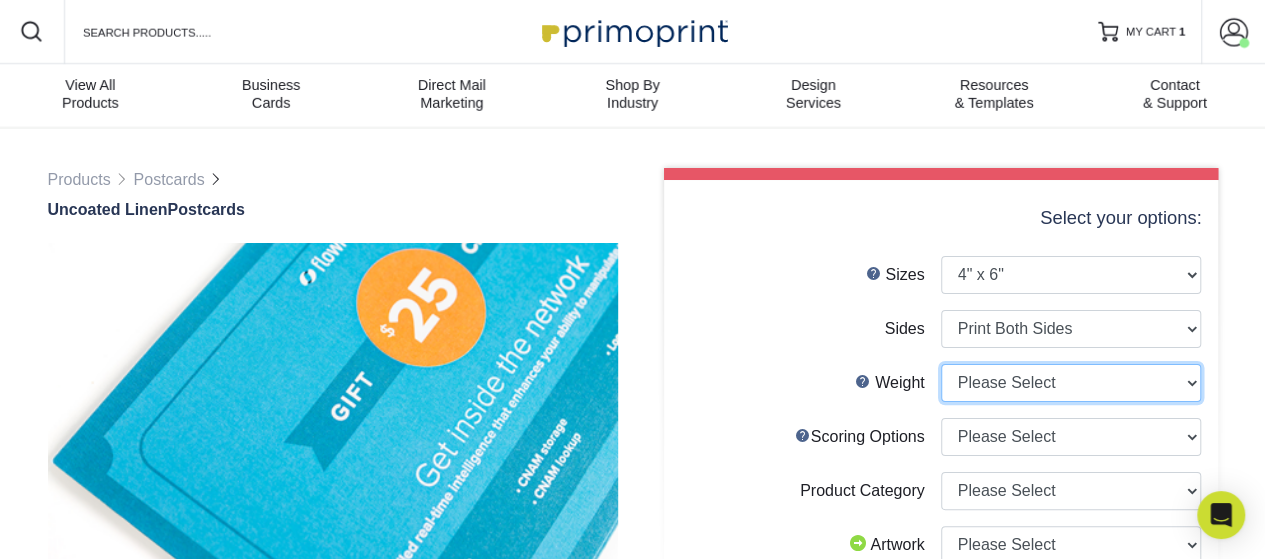 click on "Please Select 100LB" at bounding box center (1071, 383) 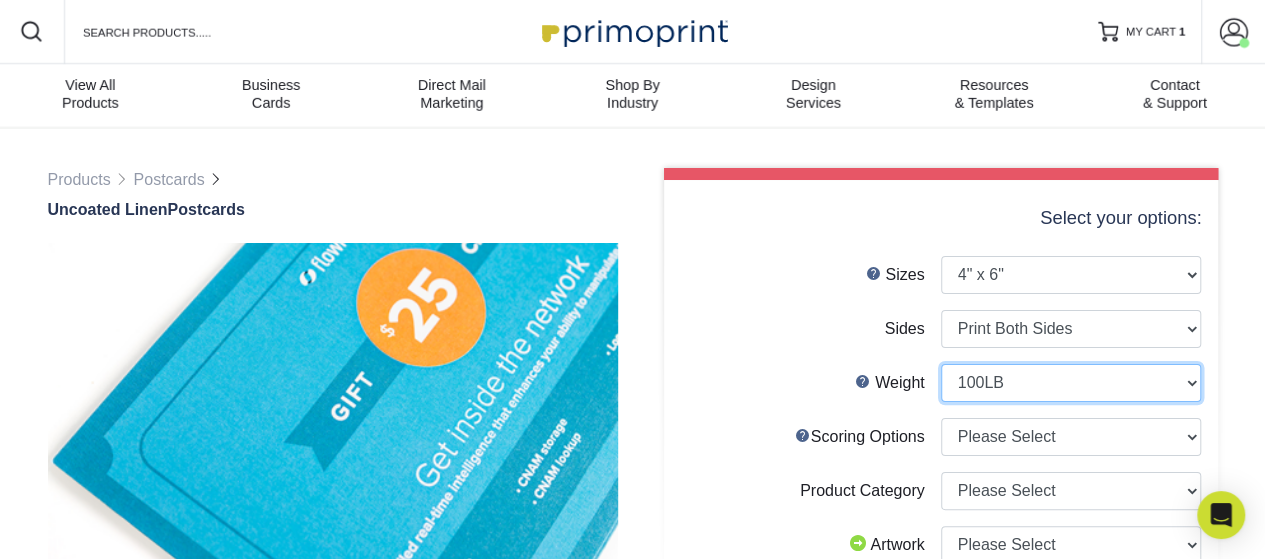 click on "Please Select 100LB" at bounding box center (1071, 383) 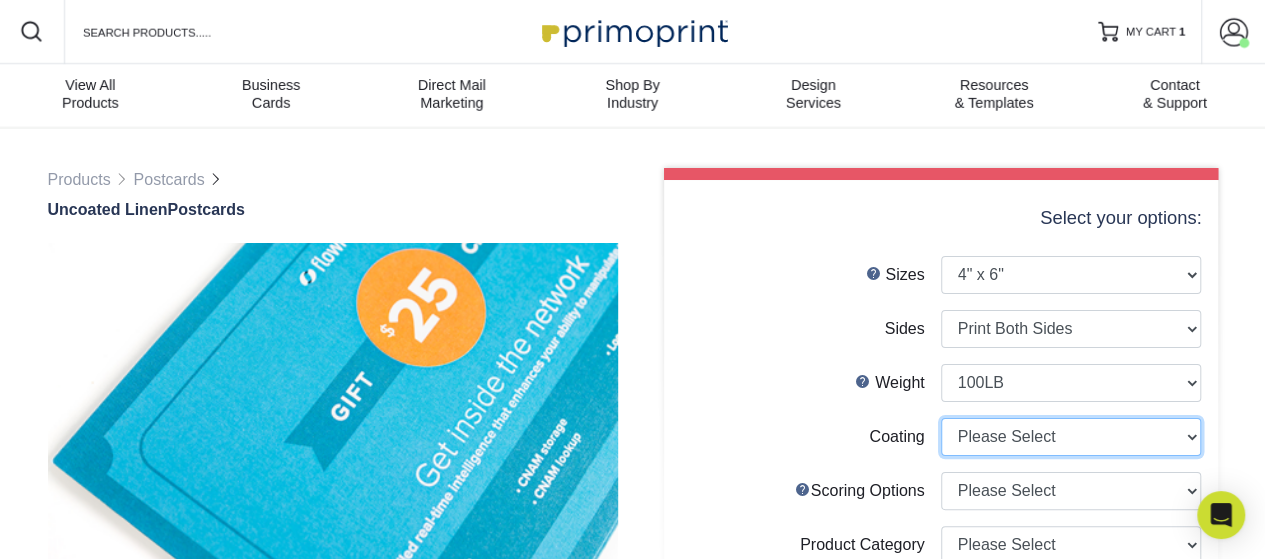 click at bounding box center [1071, 437] 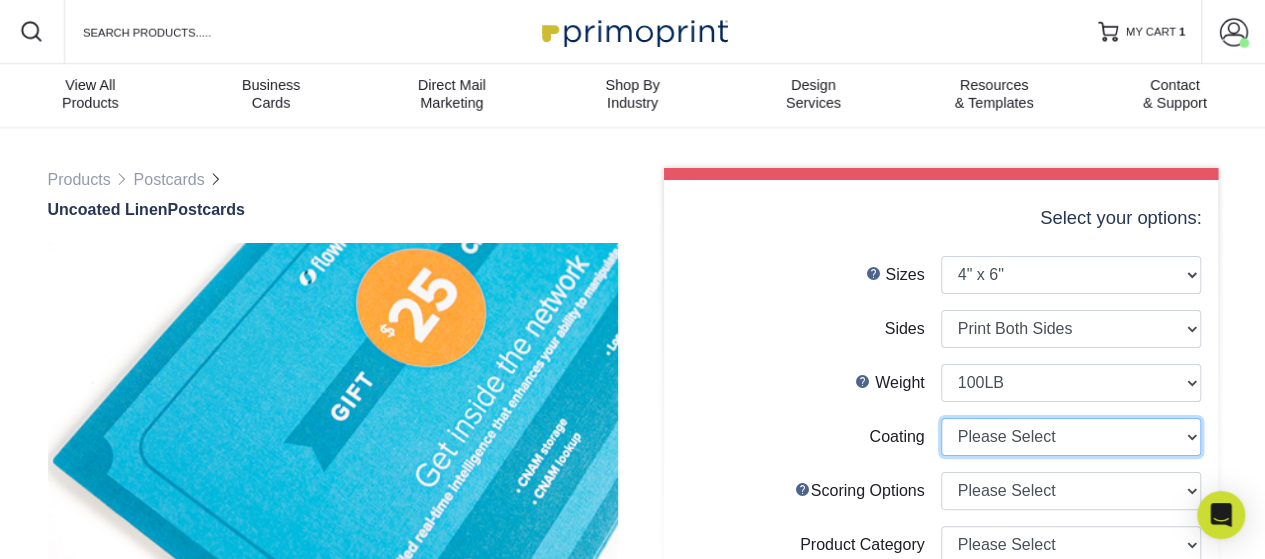 select on "3e7618de-abca-4bda-9f97-8b9129e913d8" 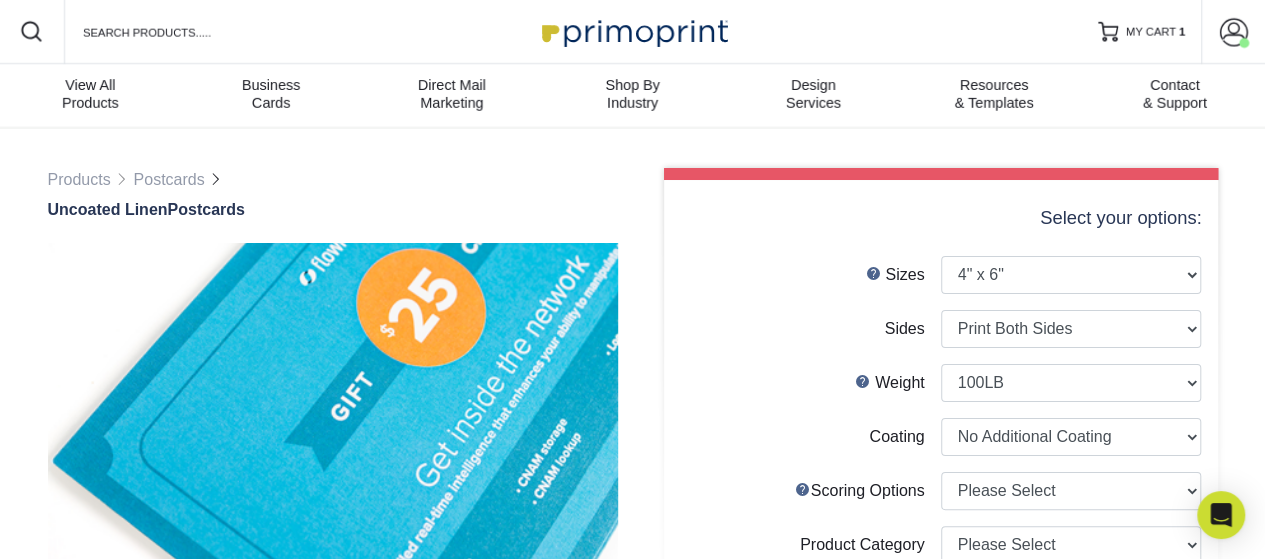 click at bounding box center [1071, 437] 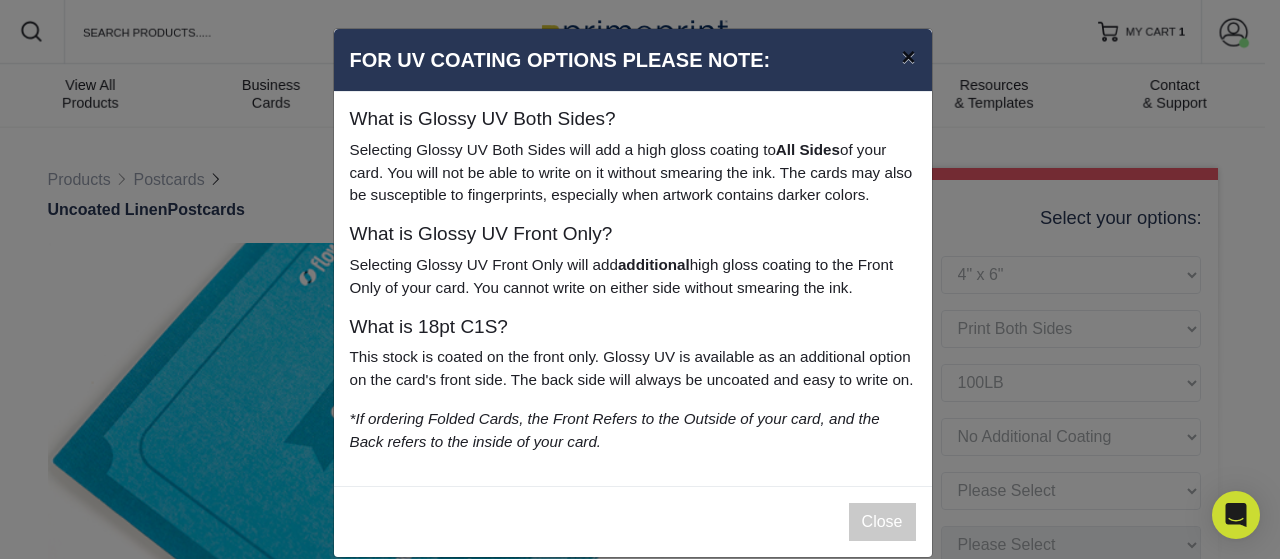 click on "×" at bounding box center [908, 57] 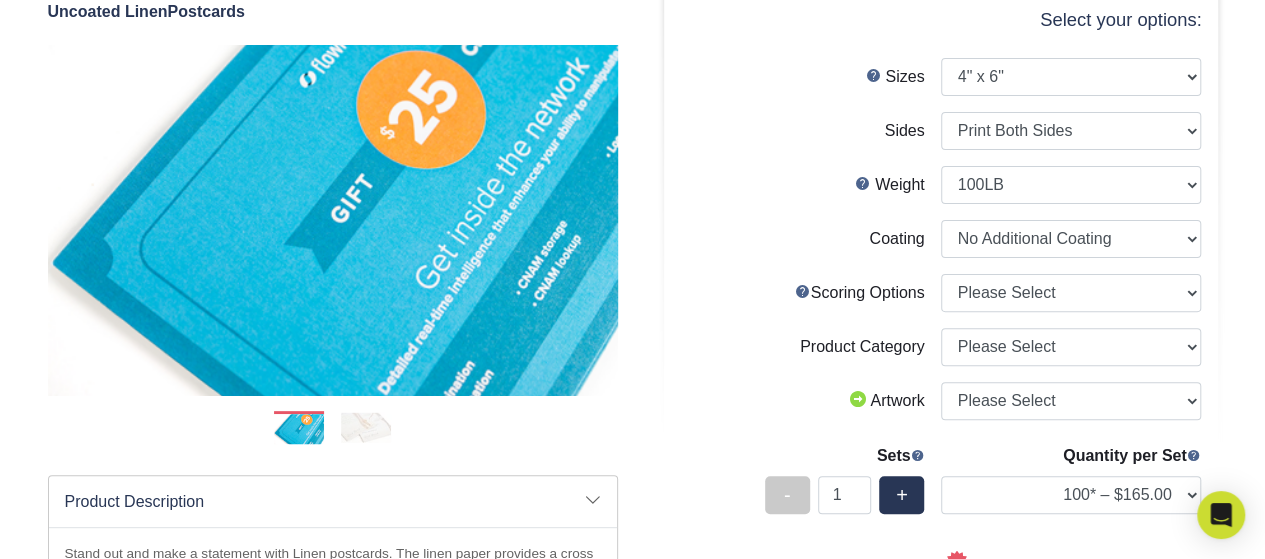 scroll, scrollTop: 206, scrollLeft: 0, axis: vertical 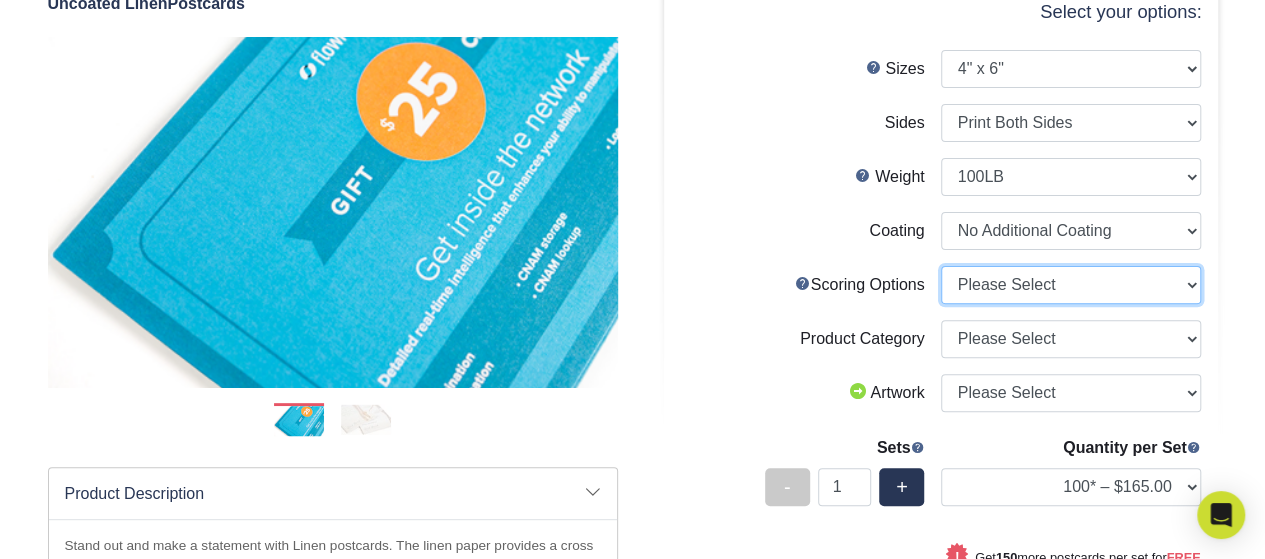 click on "Please Select No Scoring One Score Score in Half" at bounding box center (1071, 285) 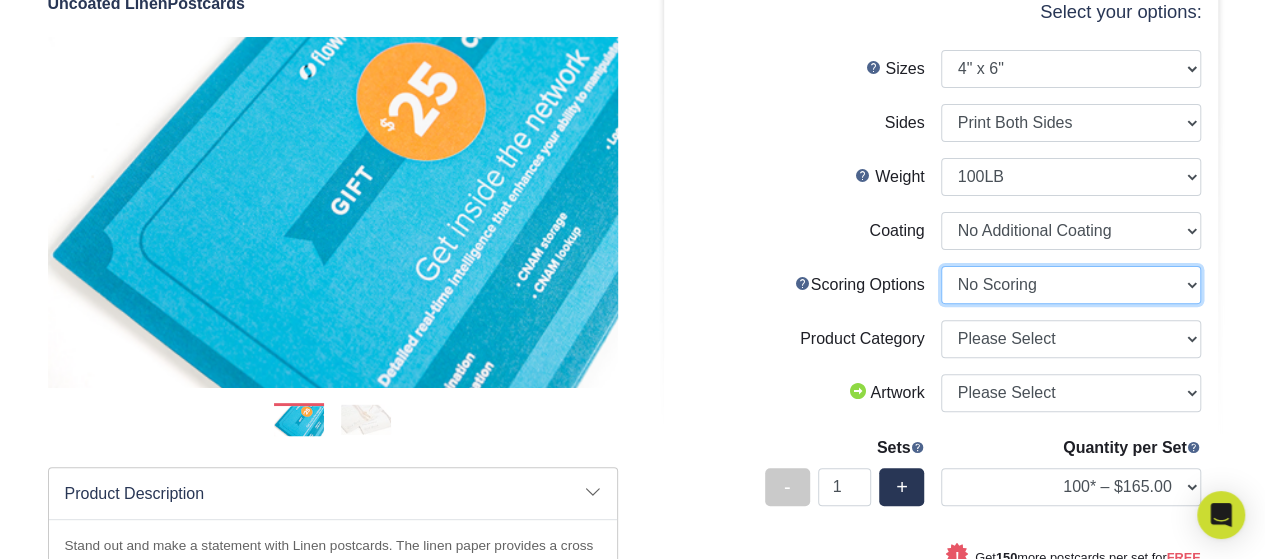 click on "Please Select No Scoring One Score Score in Half" at bounding box center [1071, 285] 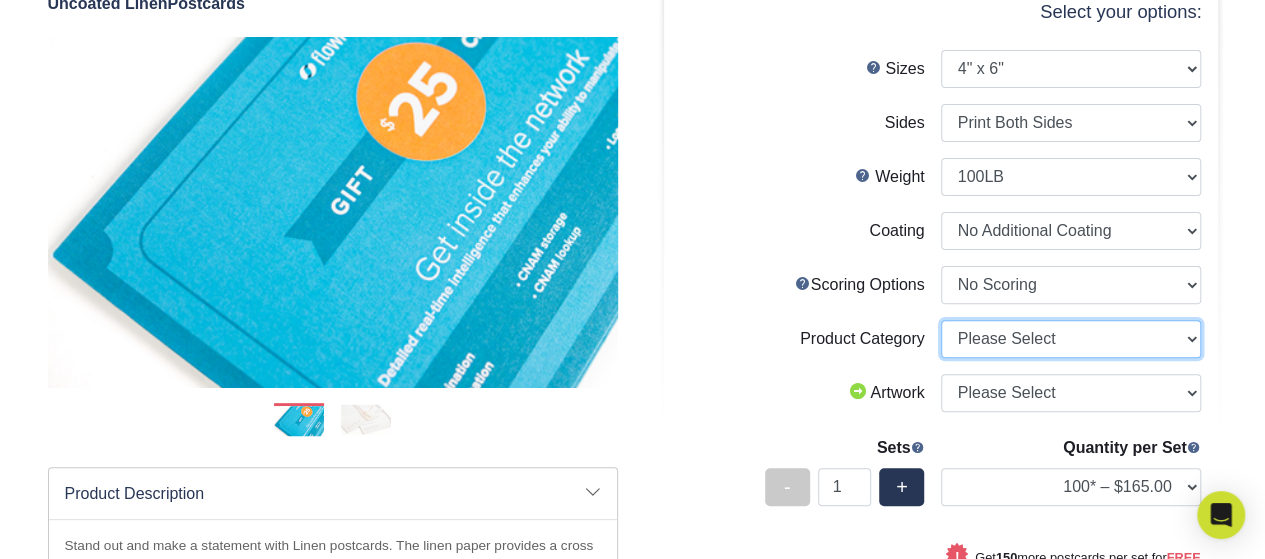 click on "Please Select Postcards" at bounding box center (1071, 339) 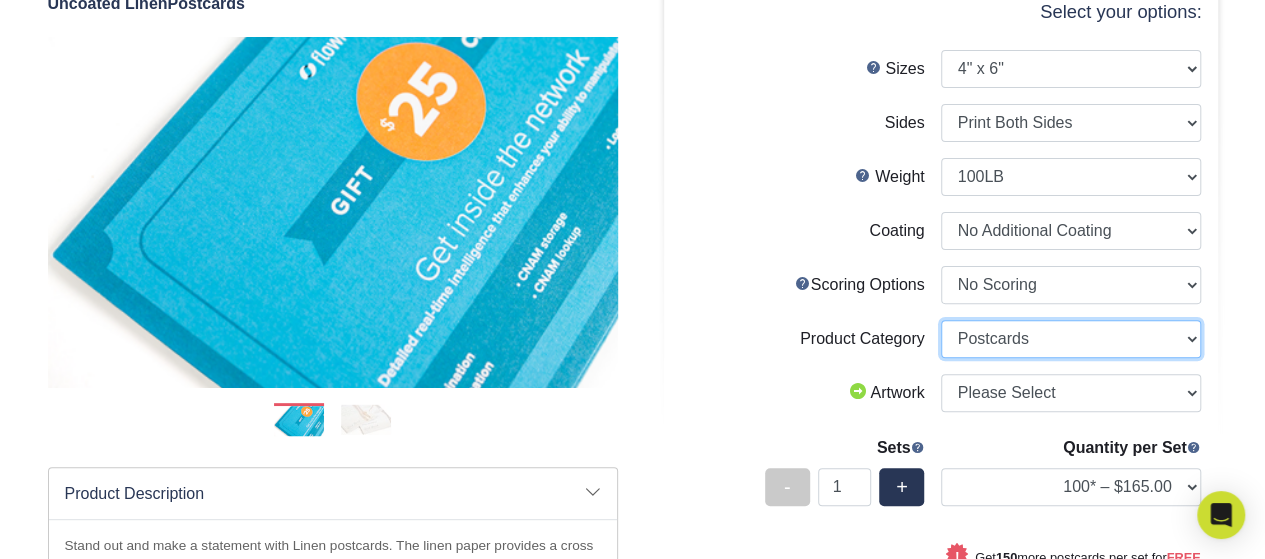 click on "Please Select Postcards" at bounding box center [1071, 339] 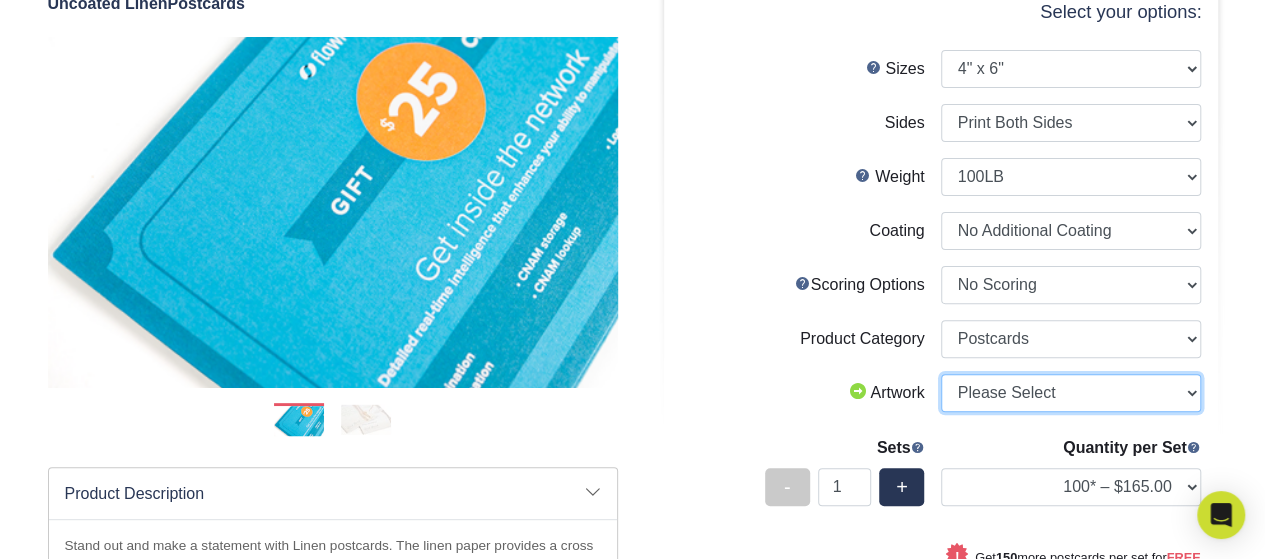 click on "Please Select I will upload files I need a design - $150" at bounding box center (1071, 393) 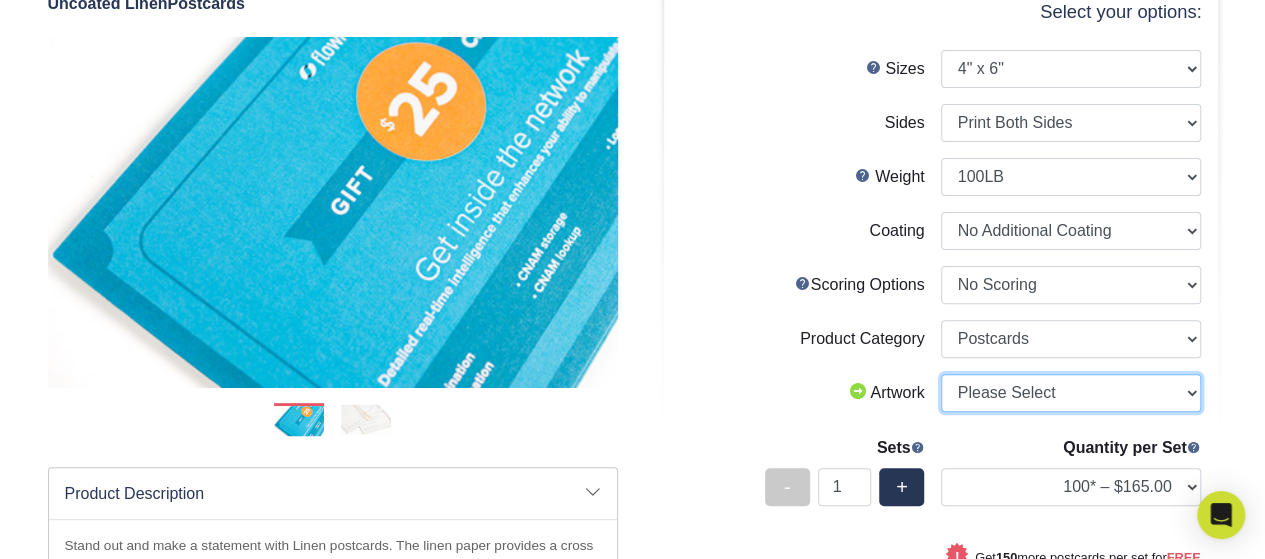 select on "upload" 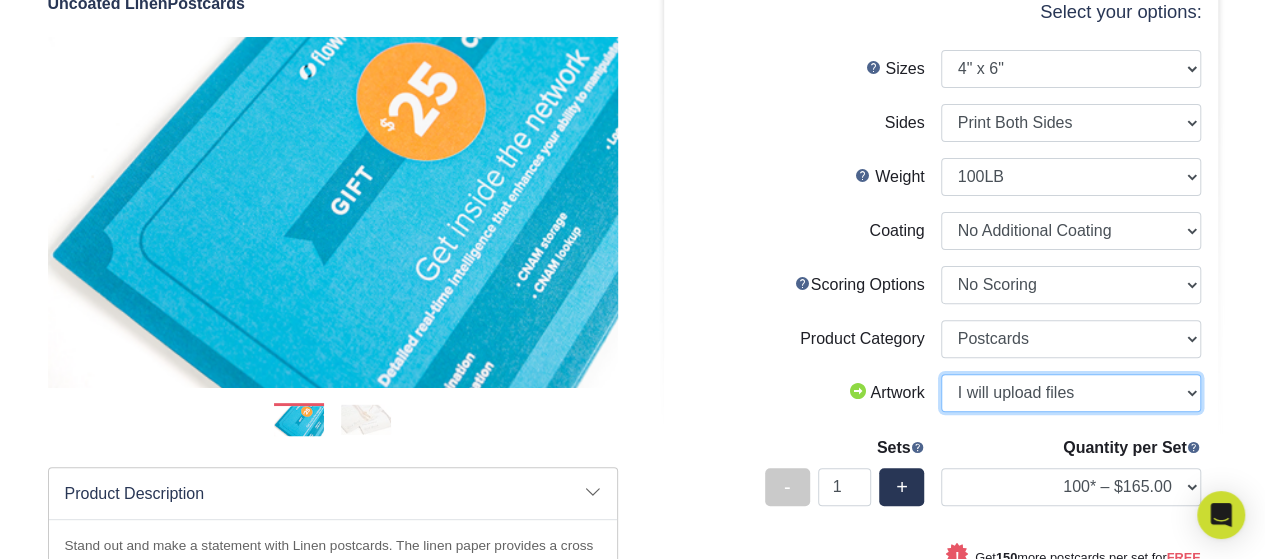 click on "Please Select I will upload files I need a design - $150" at bounding box center (1071, 393) 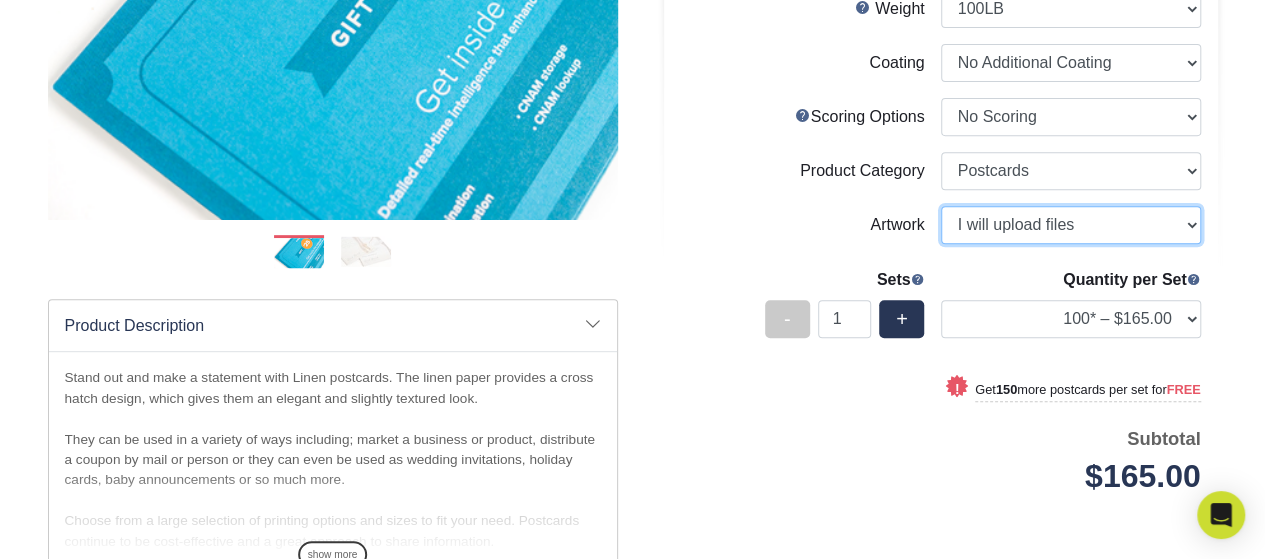 scroll, scrollTop: 376, scrollLeft: 0, axis: vertical 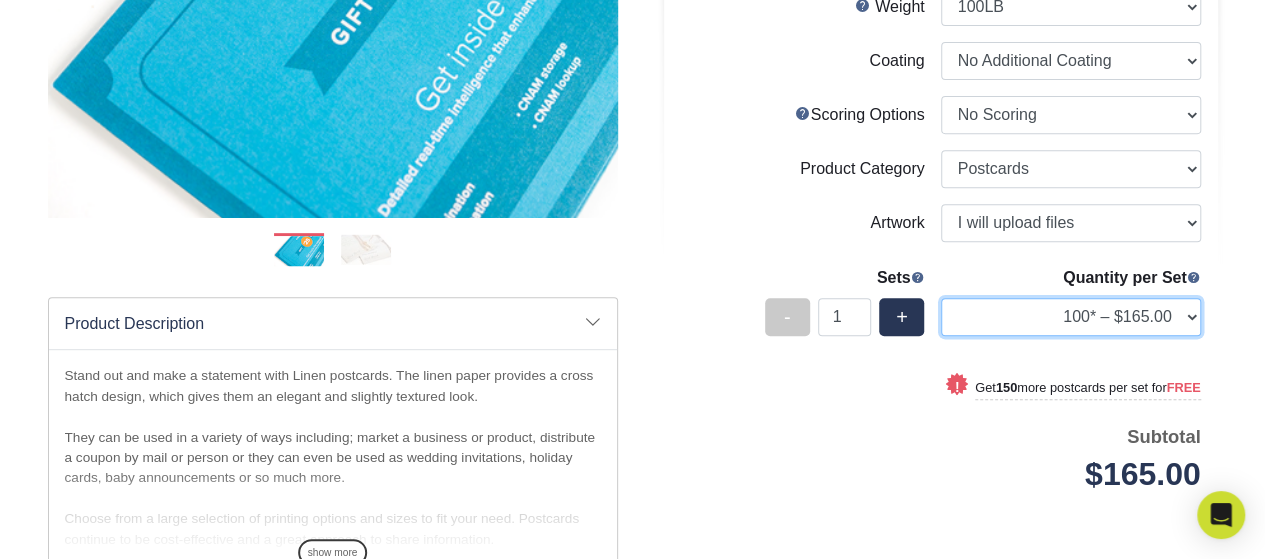 click on "100* – $165.00 250* – $165.00 500* – $168.00 750 – $189.00 1000 – $211.00 1500 – $244.00 2000 – $294.00 2500 – $345.00 3000 – $392.00 4000 – $463.00 5000 – $534.00 10000 – $1036.00 15000 – $1539.00 20000 – $1874.00 25000 – $2322.00" at bounding box center (1071, 317) 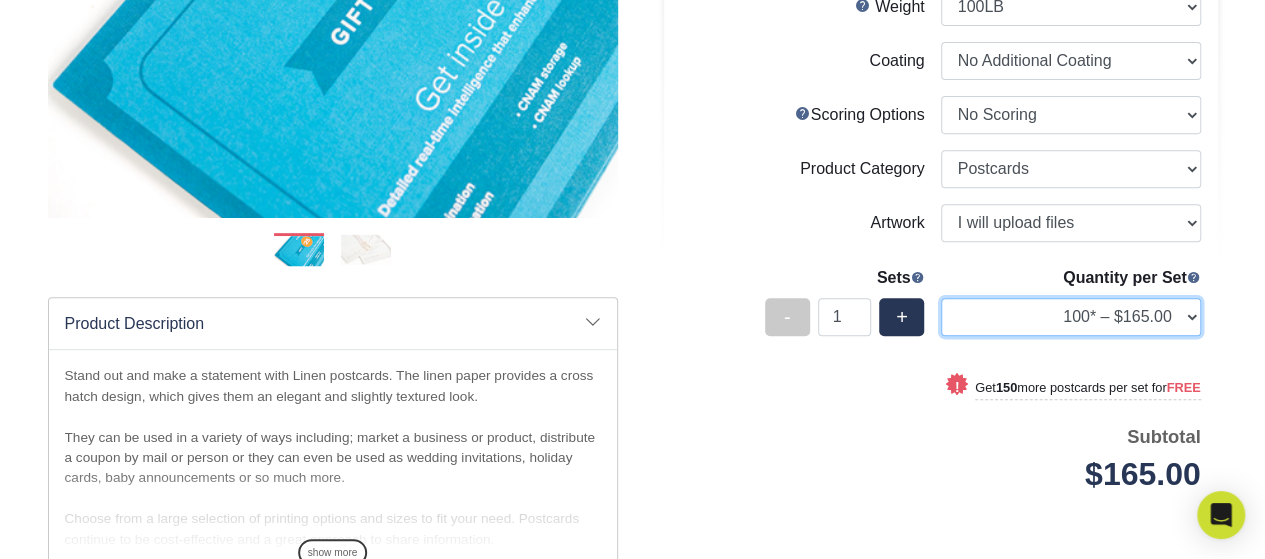 select on "250* – $165.00" 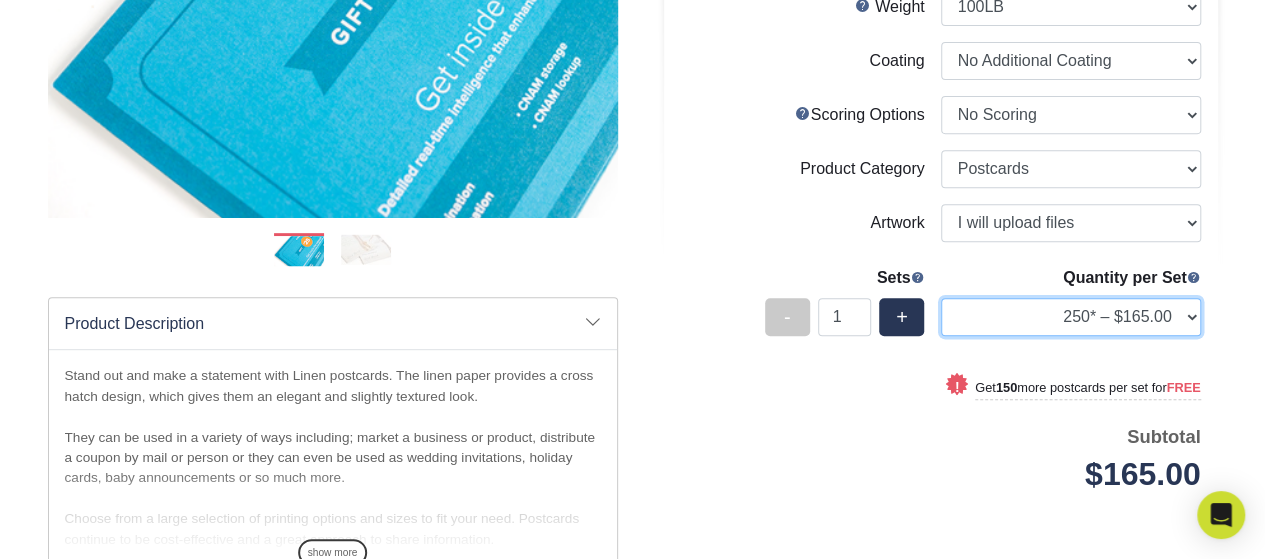 click on "100* – $165.00 250* – $165.00 500* – $168.00 750 – $189.00 1000 – $211.00 1500 – $244.00 2000 – $294.00 2500 – $345.00 3000 – $392.00 4000 – $463.00 5000 – $534.00 10000 – $1036.00 15000 – $1539.00 20000 – $1874.00 25000 – $2322.00" at bounding box center [1071, 317] 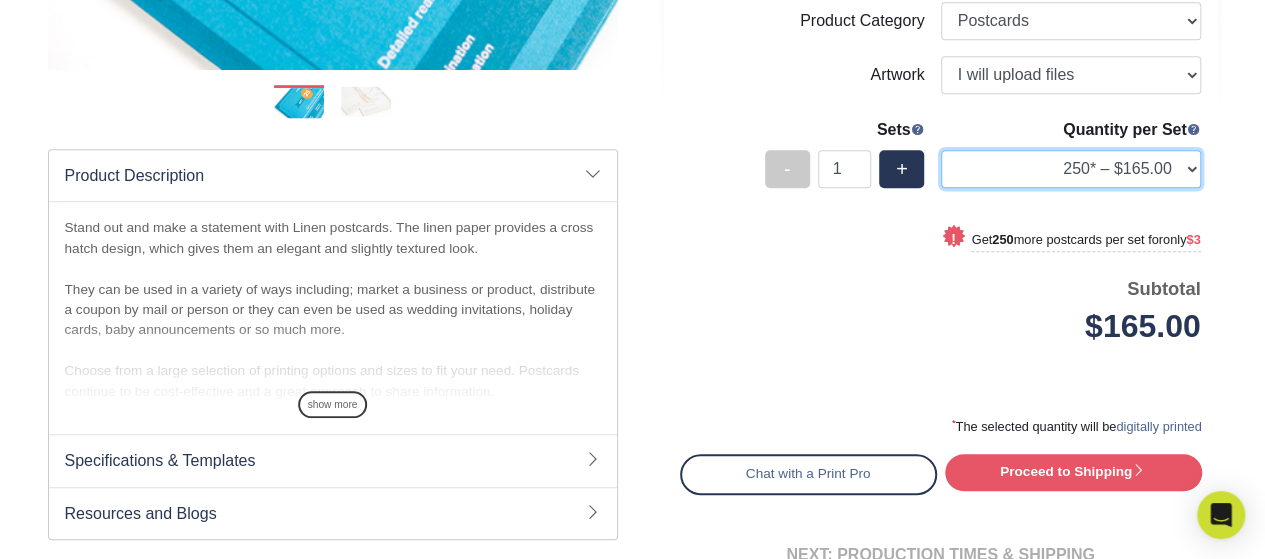 scroll, scrollTop: 574, scrollLeft: 0, axis: vertical 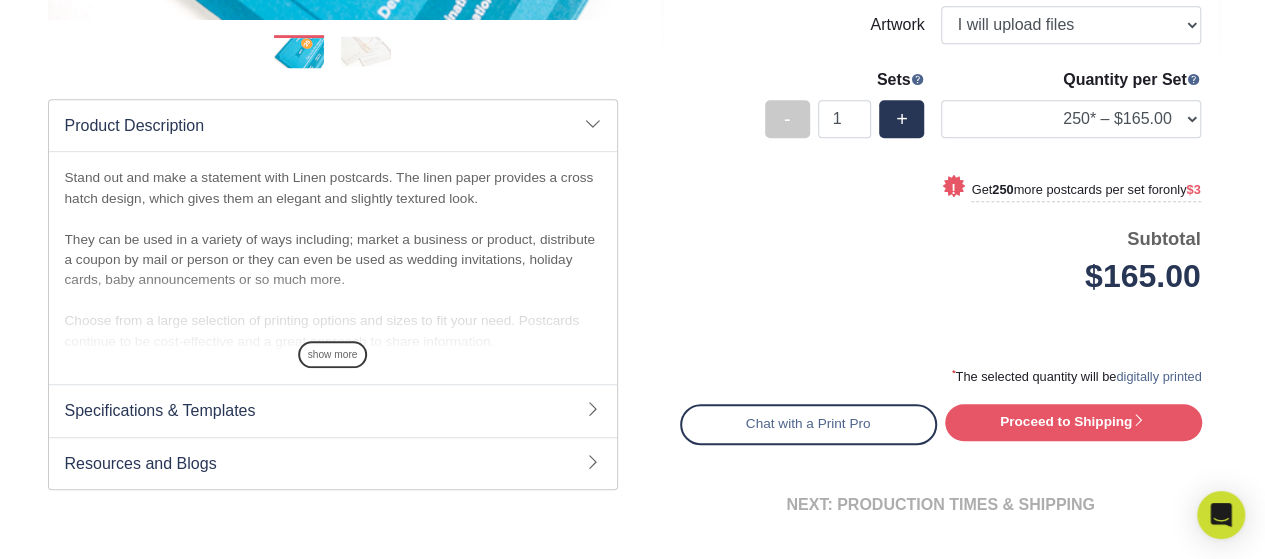 click on "Proceed to Shipping" at bounding box center (1073, 422) 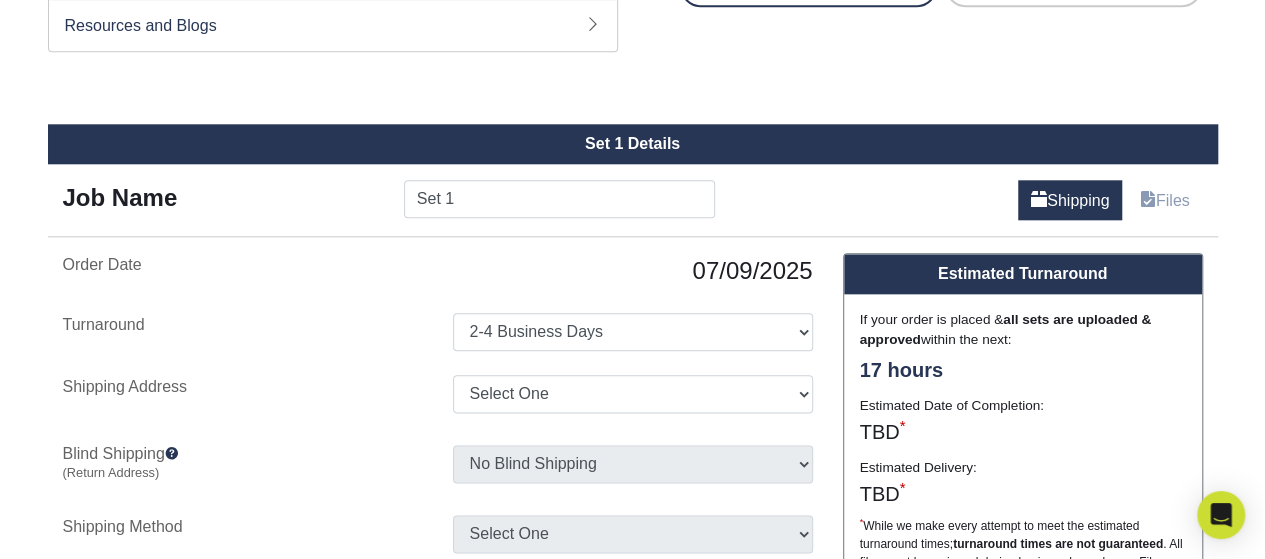 scroll, scrollTop: 1032, scrollLeft: 0, axis: vertical 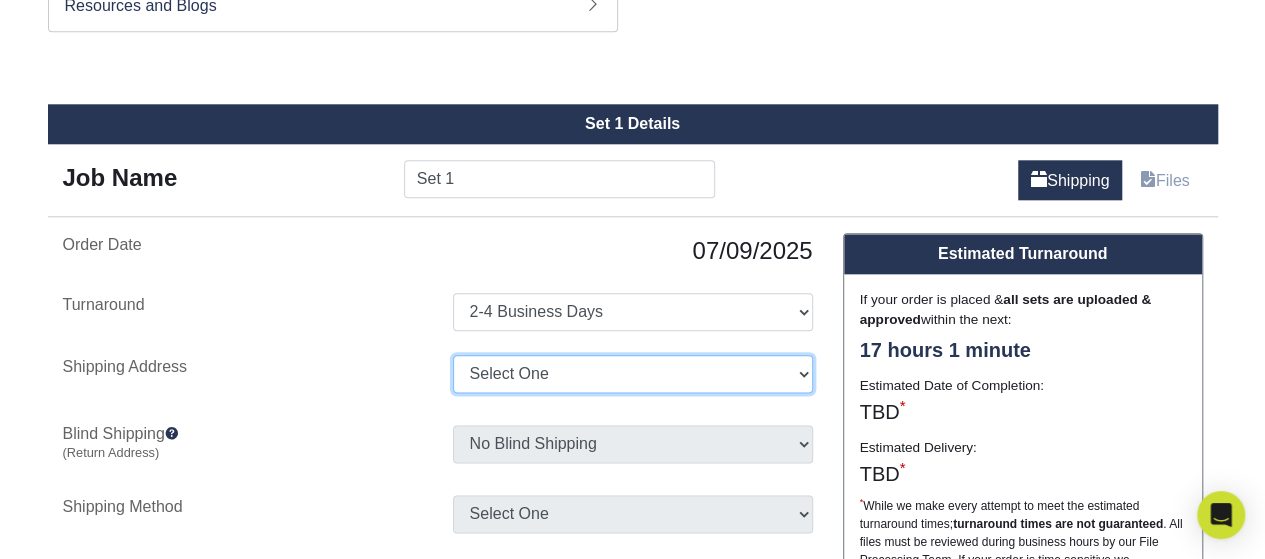click on "Select One
Gino Pinto
+ Add New Address" at bounding box center (633, 374) 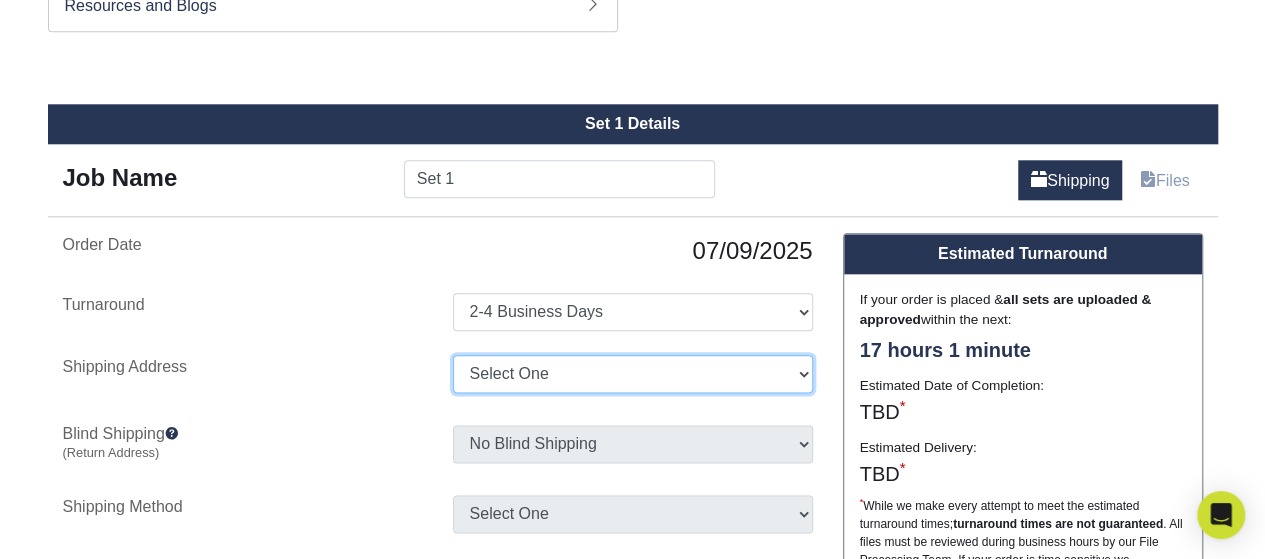select on "283817" 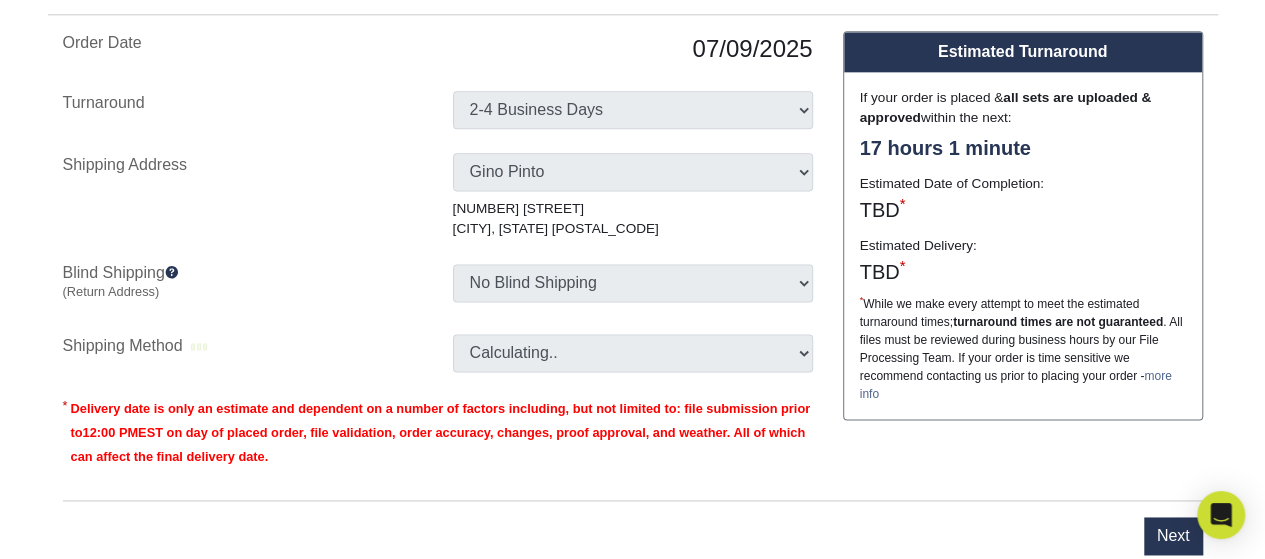 scroll, scrollTop: 1252, scrollLeft: 0, axis: vertical 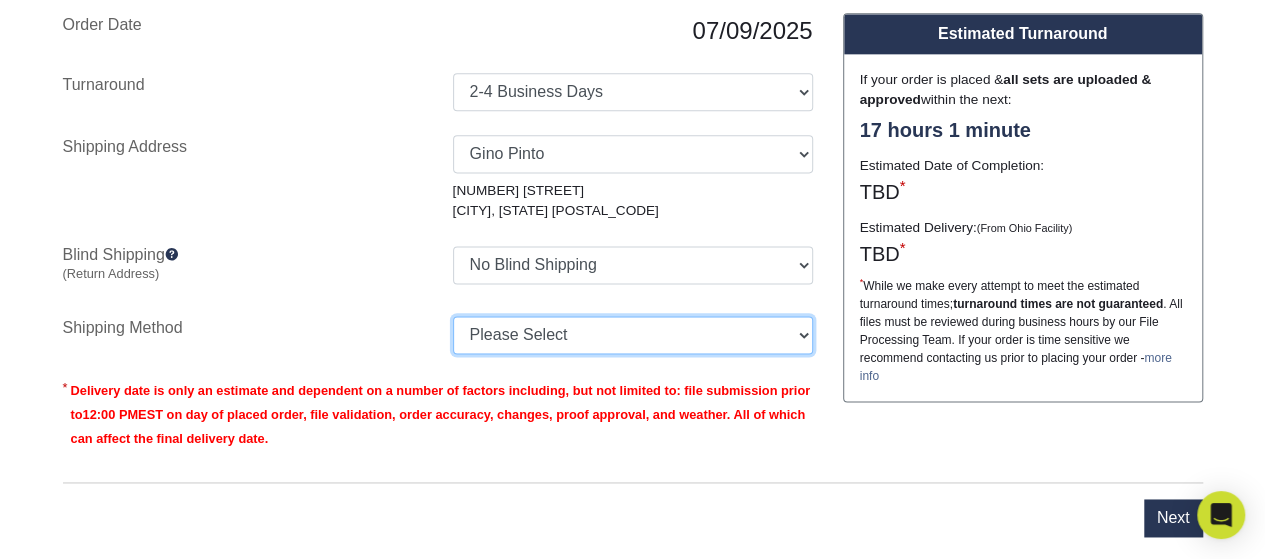 click on "Please Select Ground Shipping (+$24.04) 3 Day Shipping Service (+$30.43) 2 Day Air Shipping (+$31.17) Next Day Shipping by 5pm (+$32.95) Next Day Shipping by 12 noon (+$36.98) Next Day Air Early A.M. (+$187.13)" at bounding box center [633, 335] 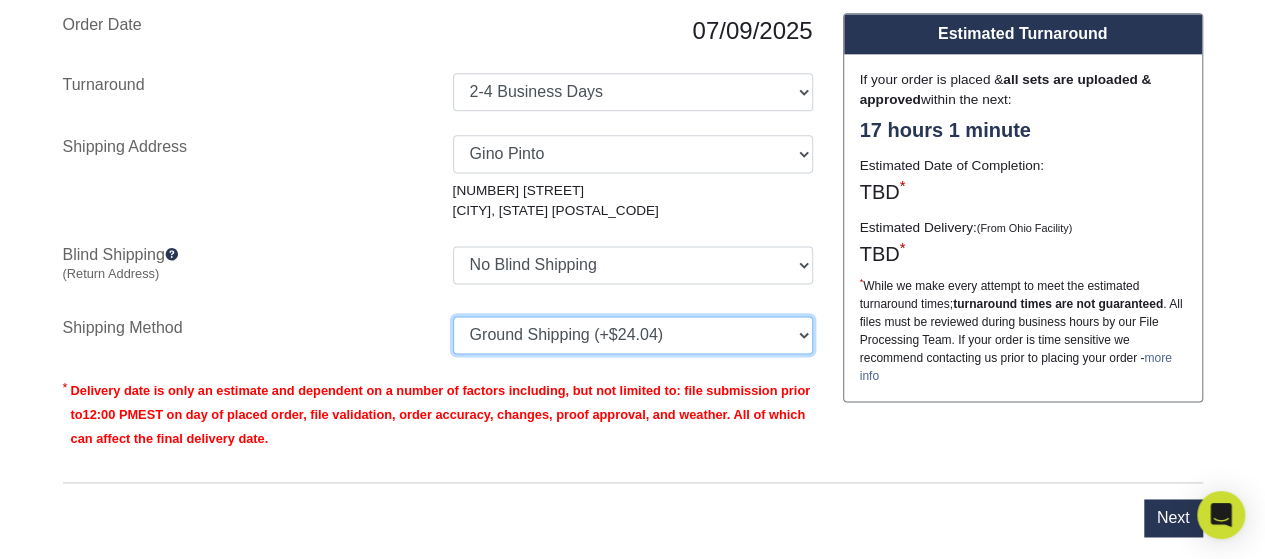 click on "Please Select Ground Shipping (+$24.04) 3 Day Shipping Service (+$30.43) 2 Day Air Shipping (+$31.17) Next Day Shipping by 5pm (+$32.95) Next Day Shipping by 12 noon (+$36.98) Next Day Air Early A.M. (+$187.13)" at bounding box center (633, 335) 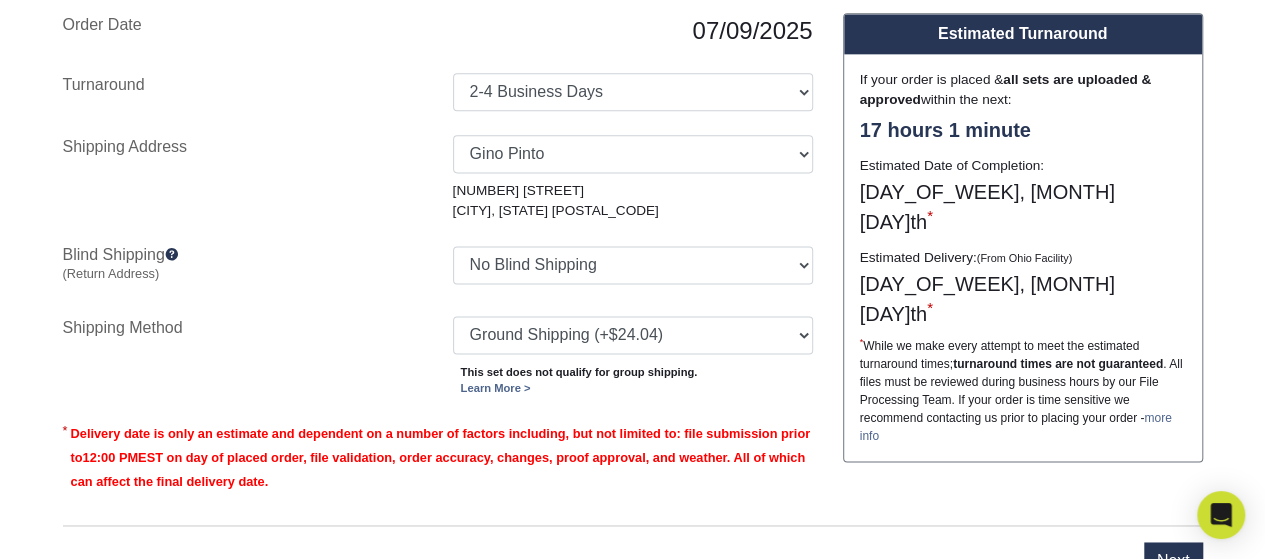 click on "Learn More >" at bounding box center (496, 388) 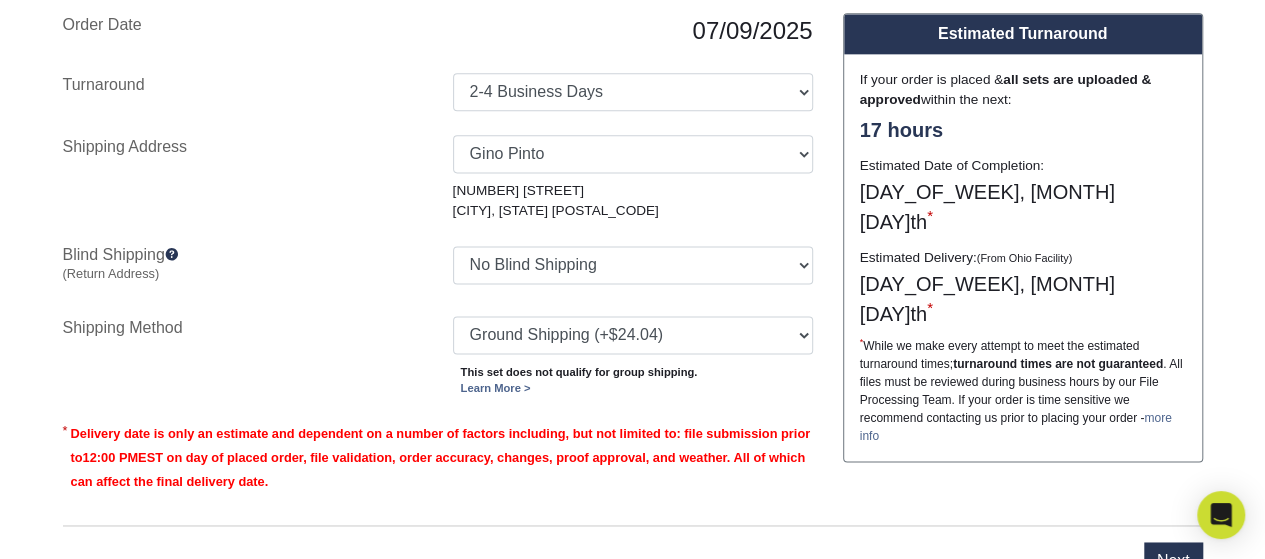 click on "Design  Estimated Turnaround
If your order is placed &  all sets are uploaded & approved  within the next:
17 hours
Estimated Date of Completion:
Tuesday, Jul 15th  *
Estimated Delivery:  (From Ohio Facility)
Thursday, Jul 17th  *
*  While we make every attempt to meet the estimated turnaround times;  turnaround times are not guaranteed . All files must be reviewed during business hours by our File Processing Team. If your order is time sensitive we recommend contacting us prior to placing your order -  more info
Production turnaround times begin when the design files are approved and uploaded. Design Services typically take an additional 2-3 days which is dependent on a timely response to proofs that are sent during the design process." at bounding box center [1023, 261] 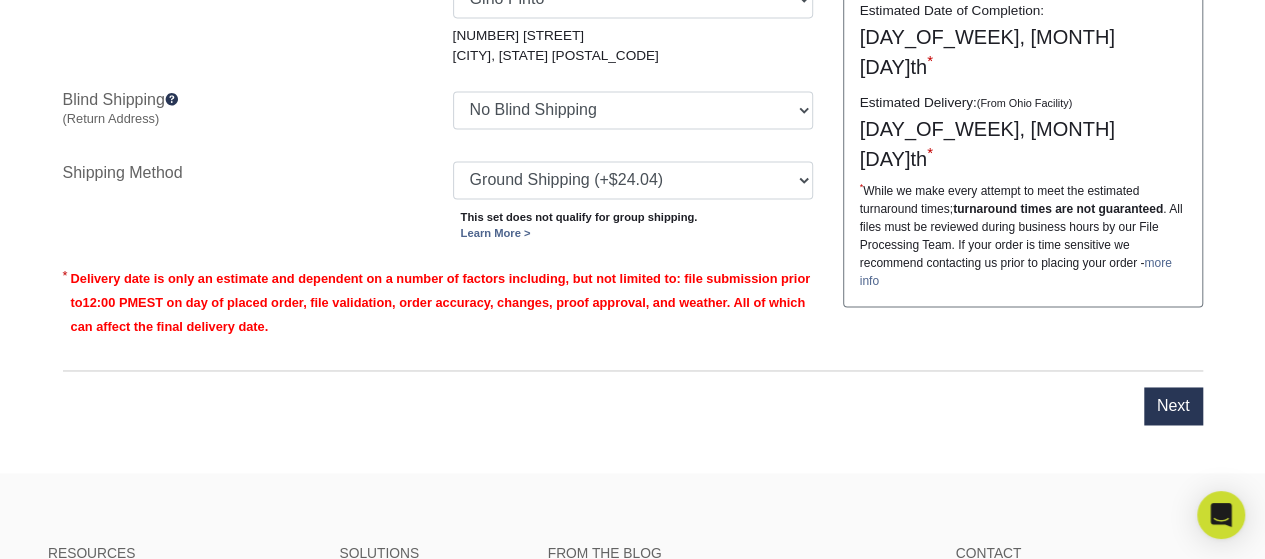 scroll, scrollTop: 1426, scrollLeft: 0, axis: vertical 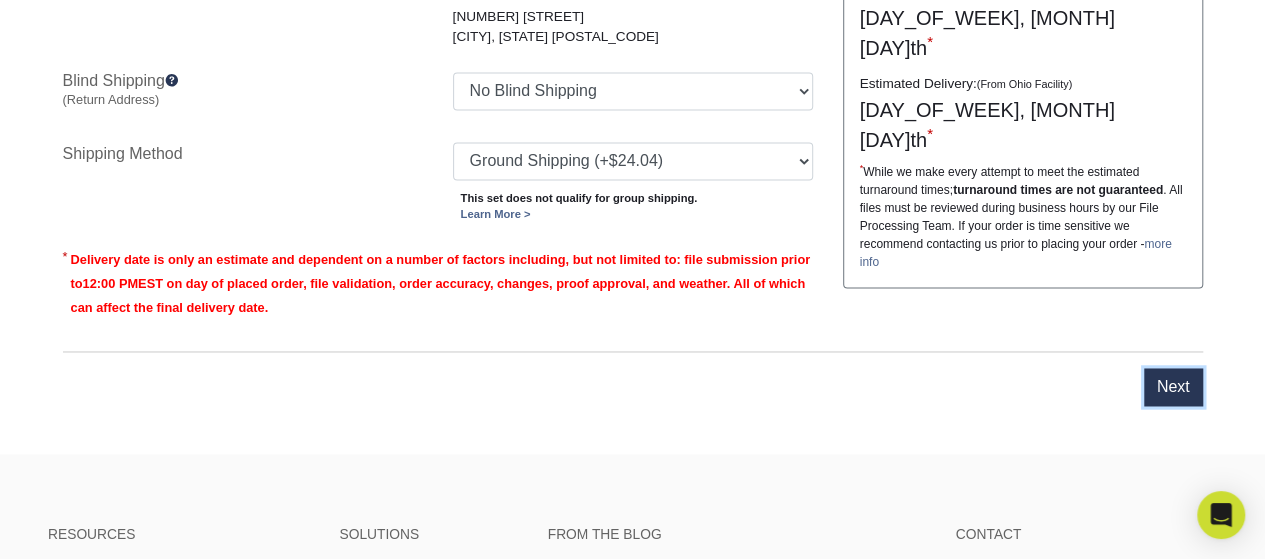 click on "Next" at bounding box center (1173, 387) 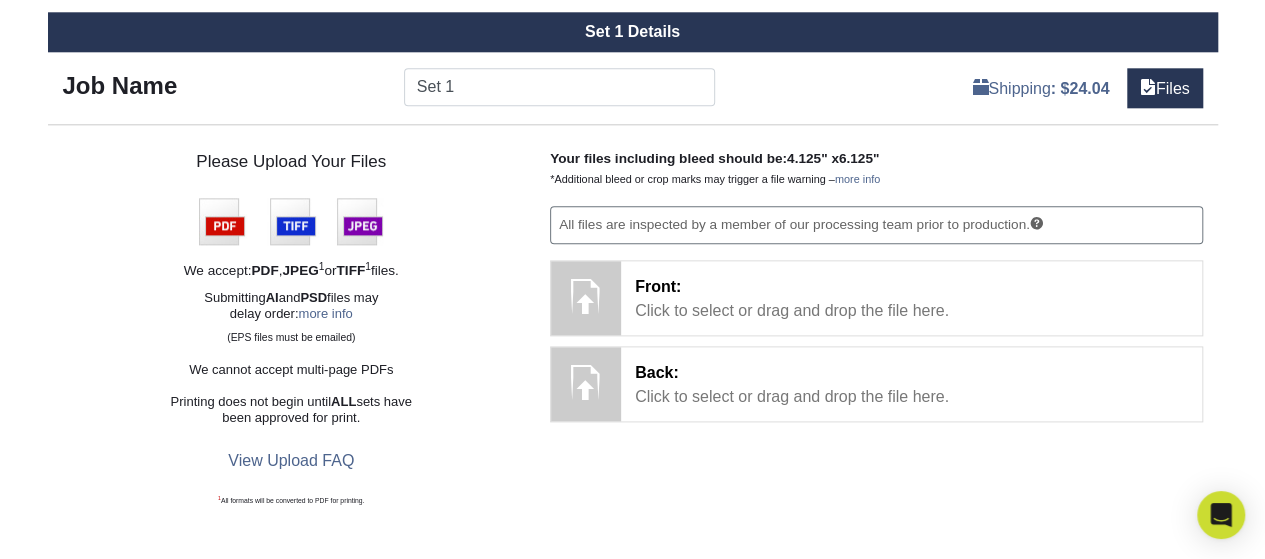 scroll, scrollTop: 1109, scrollLeft: 0, axis: vertical 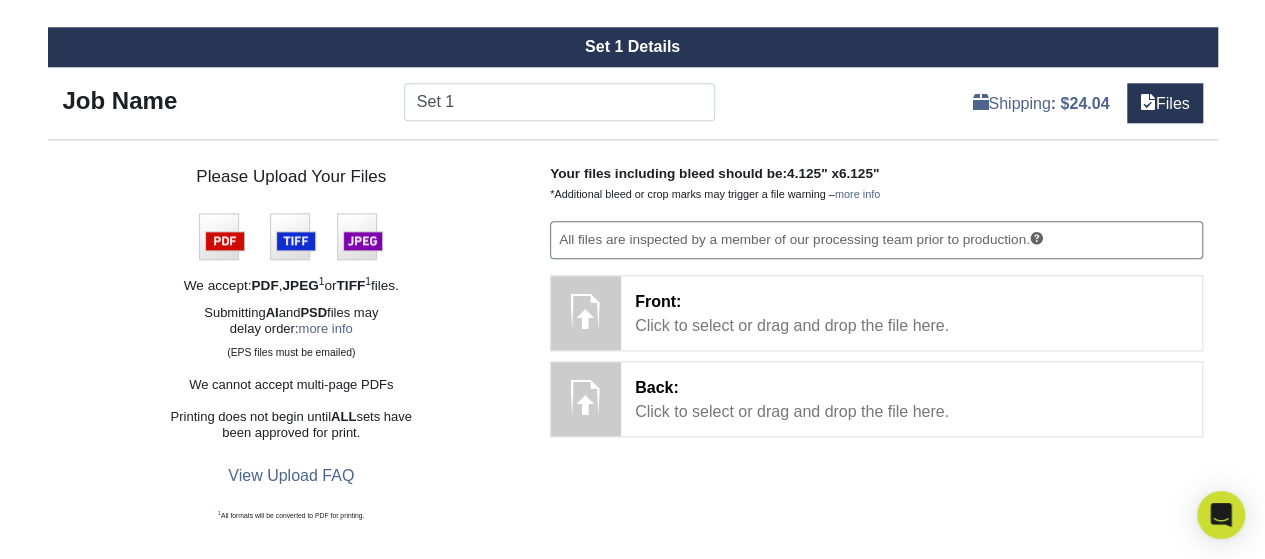 click on "Front: Click to select or drag and drop the file here." at bounding box center [911, 314] 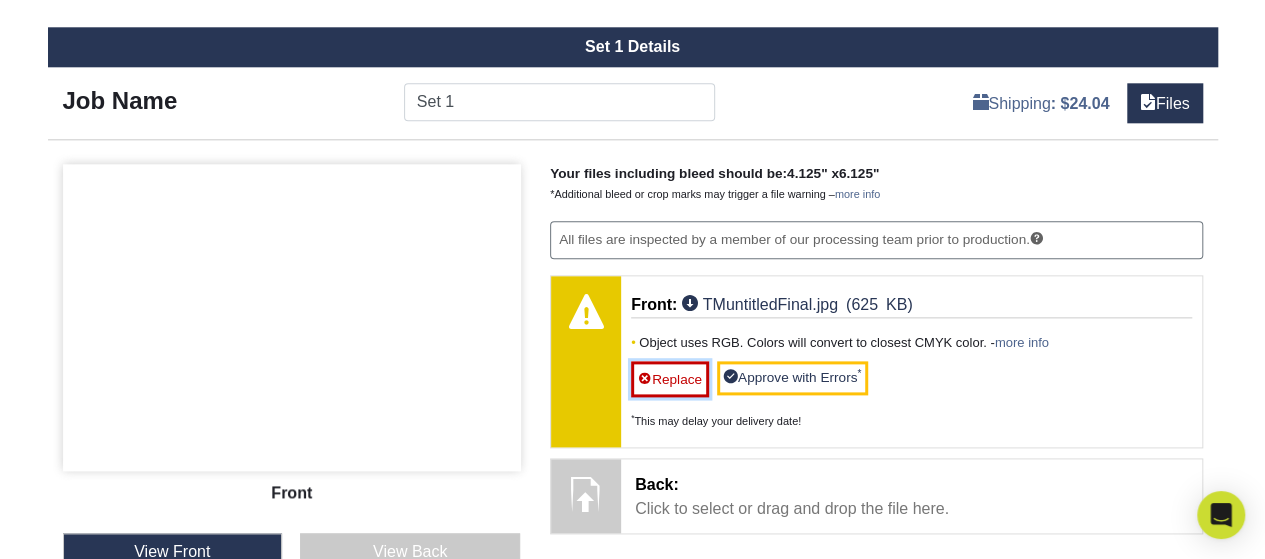 click on "Replace" at bounding box center [670, 379] 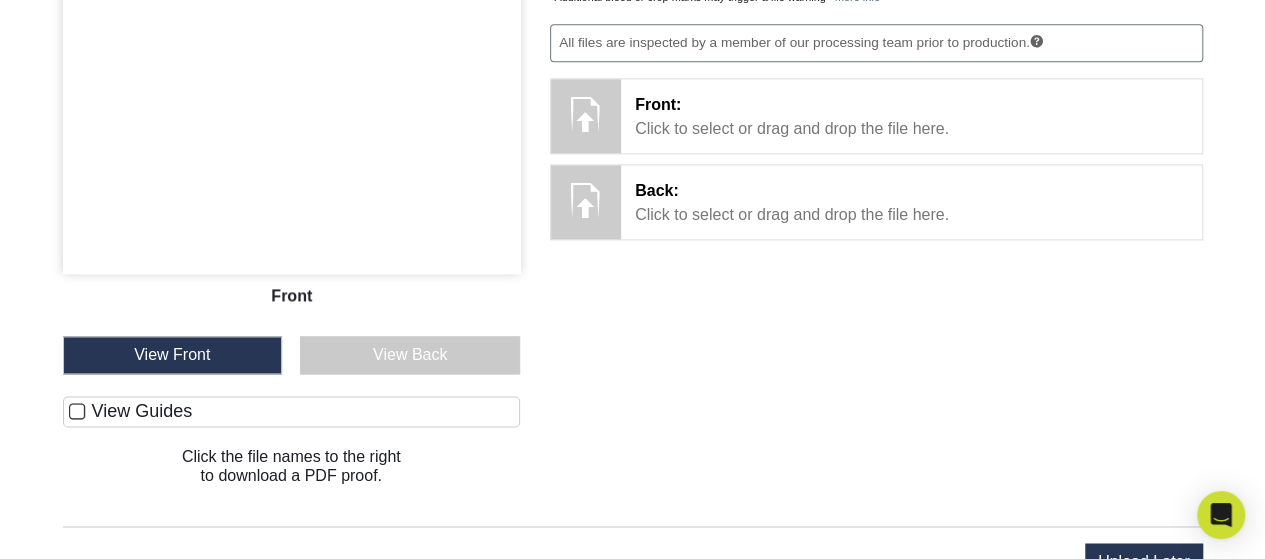 scroll, scrollTop: 1351, scrollLeft: 0, axis: vertical 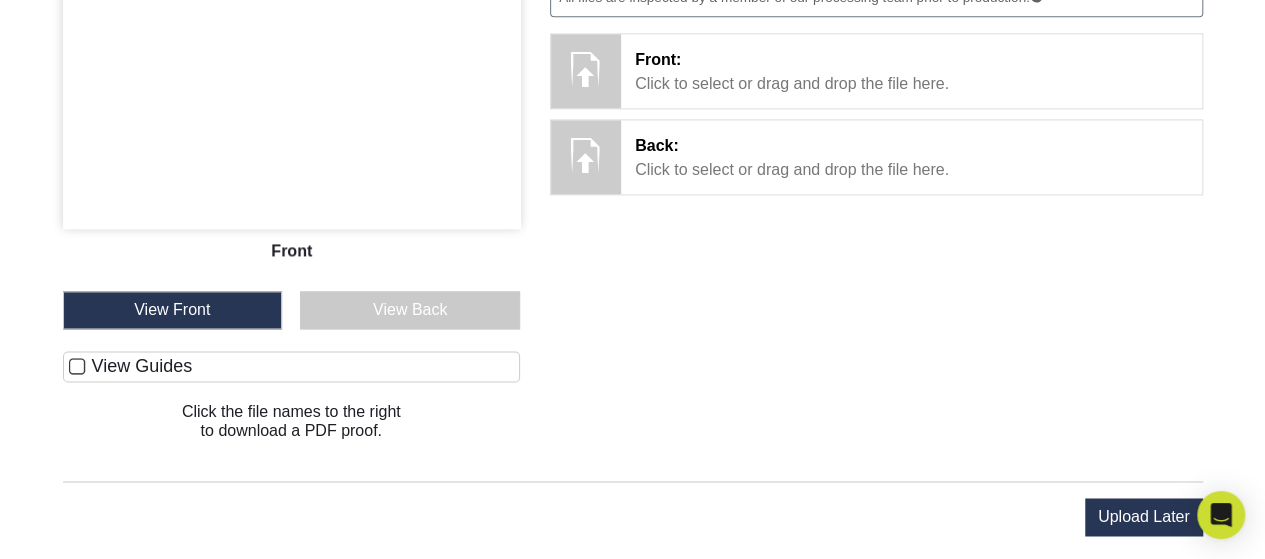 click on "View Guides" at bounding box center [292, 366] 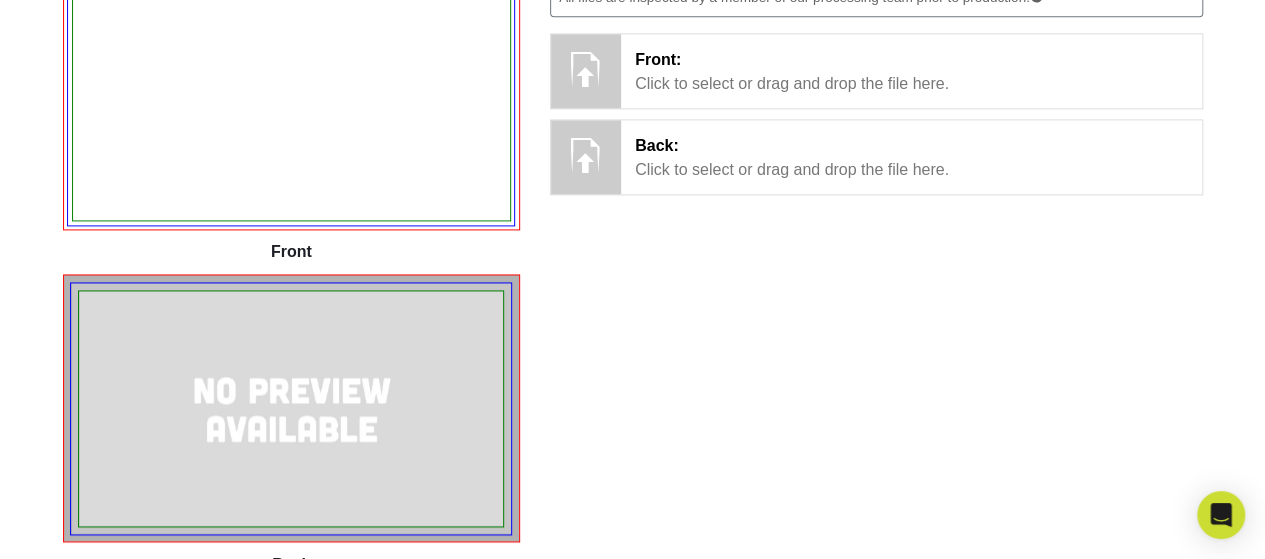 scroll, scrollTop: 1662, scrollLeft: 0, axis: vertical 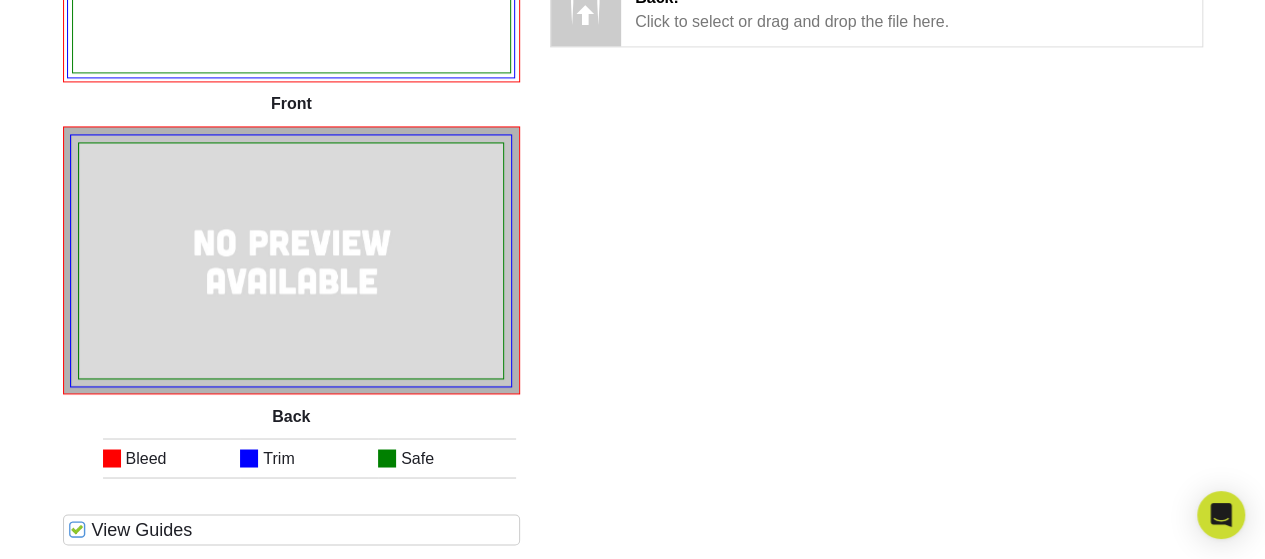 click at bounding box center (291, -72) 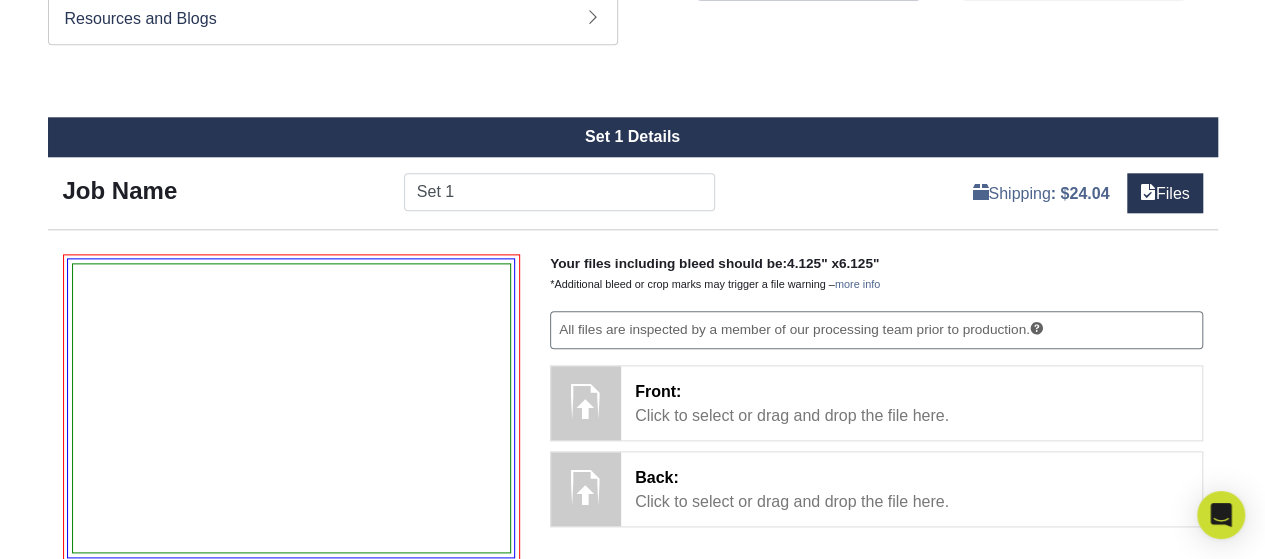 scroll, scrollTop: 1015, scrollLeft: 0, axis: vertical 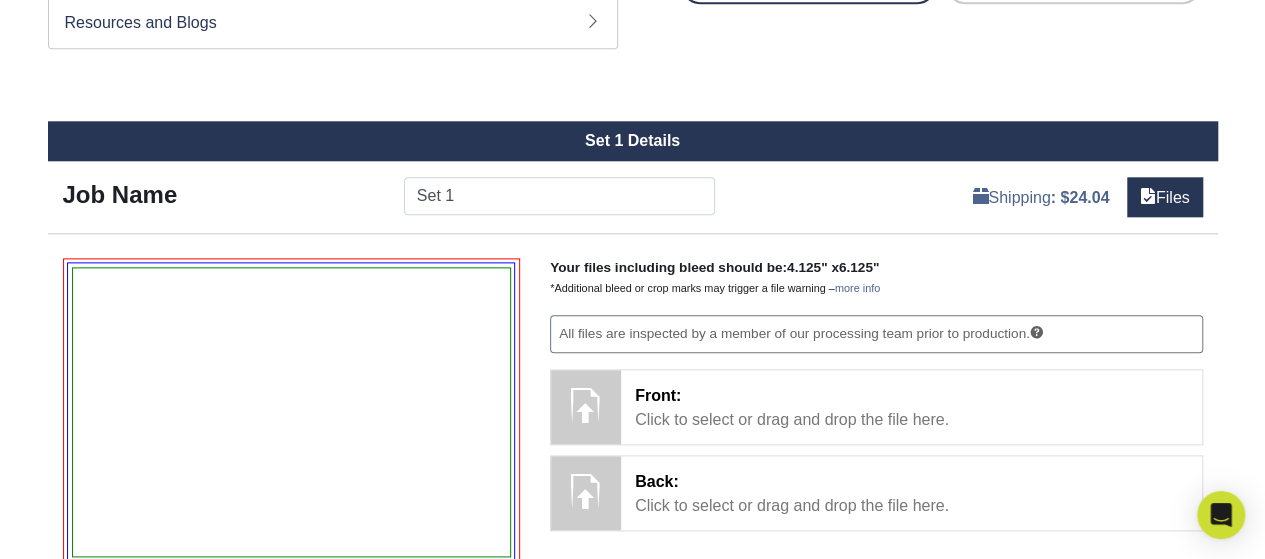 click at bounding box center [291, 412] 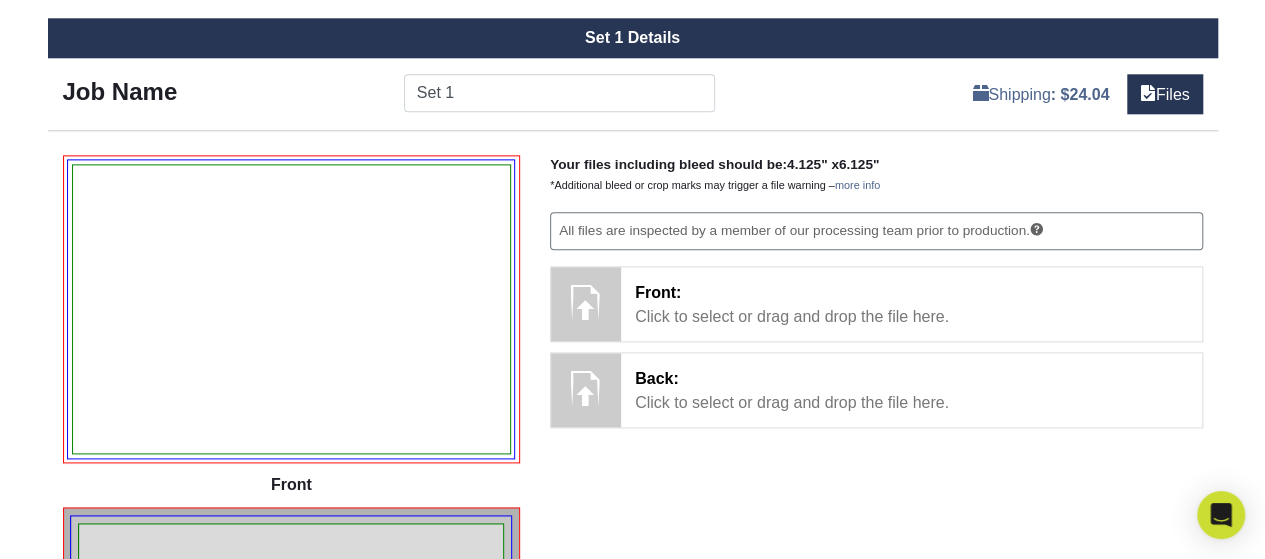 scroll, scrollTop: 1136, scrollLeft: 0, axis: vertical 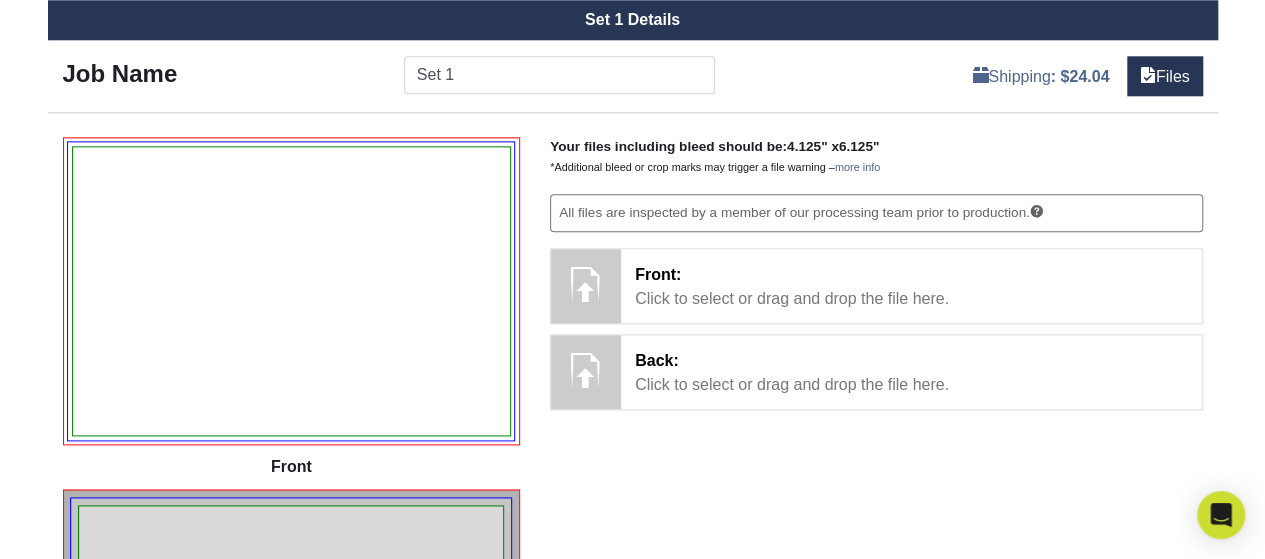 click on "Front: Click to select or drag and drop the file here." at bounding box center (911, 287) 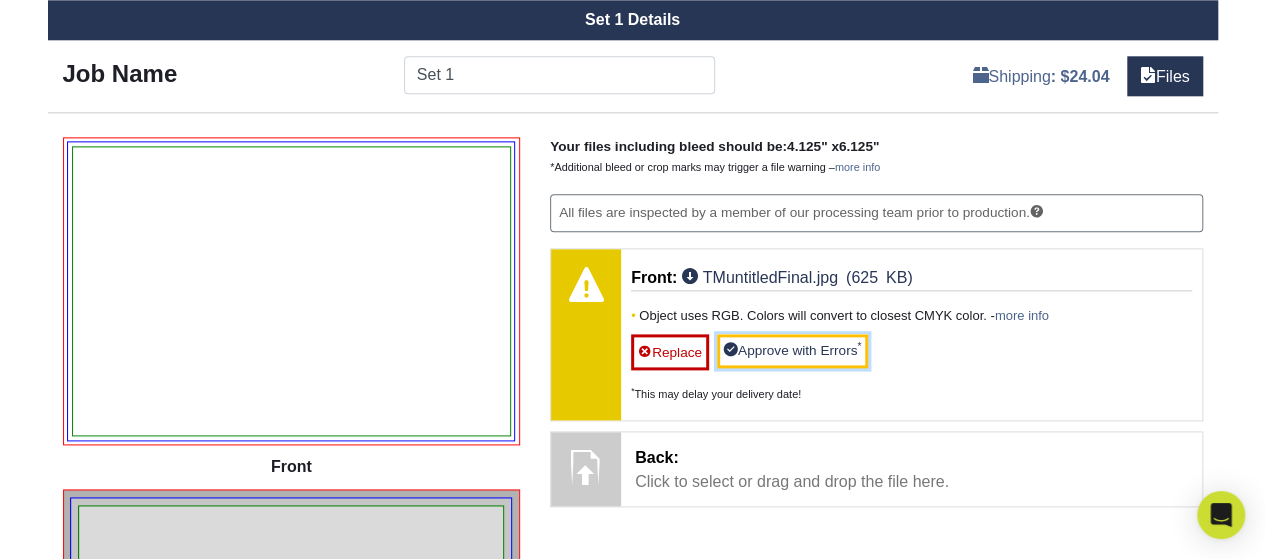 click on "Approve with Errors *" at bounding box center (792, 351) 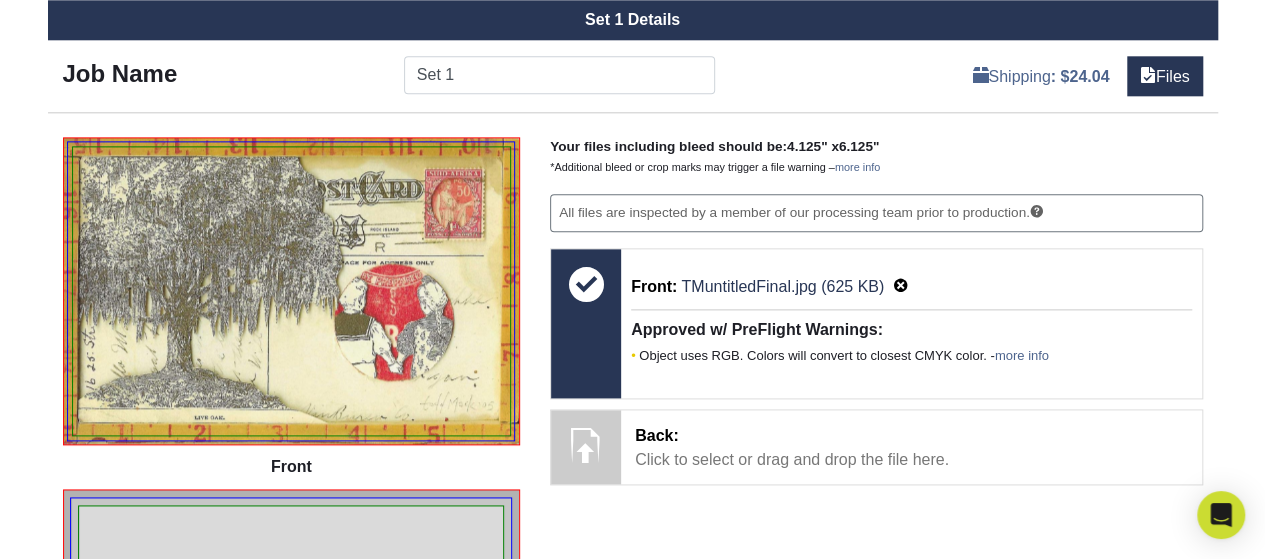 click on "Back: Click to select or drag and drop the file here." at bounding box center (911, 448) 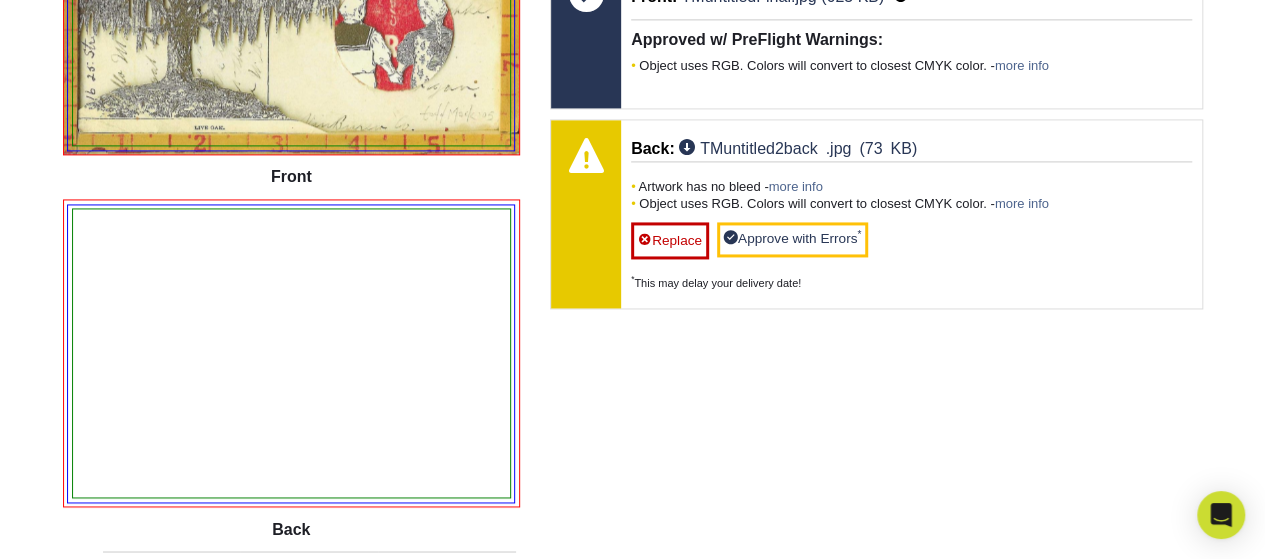 scroll, scrollTop: 1436, scrollLeft: 0, axis: vertical 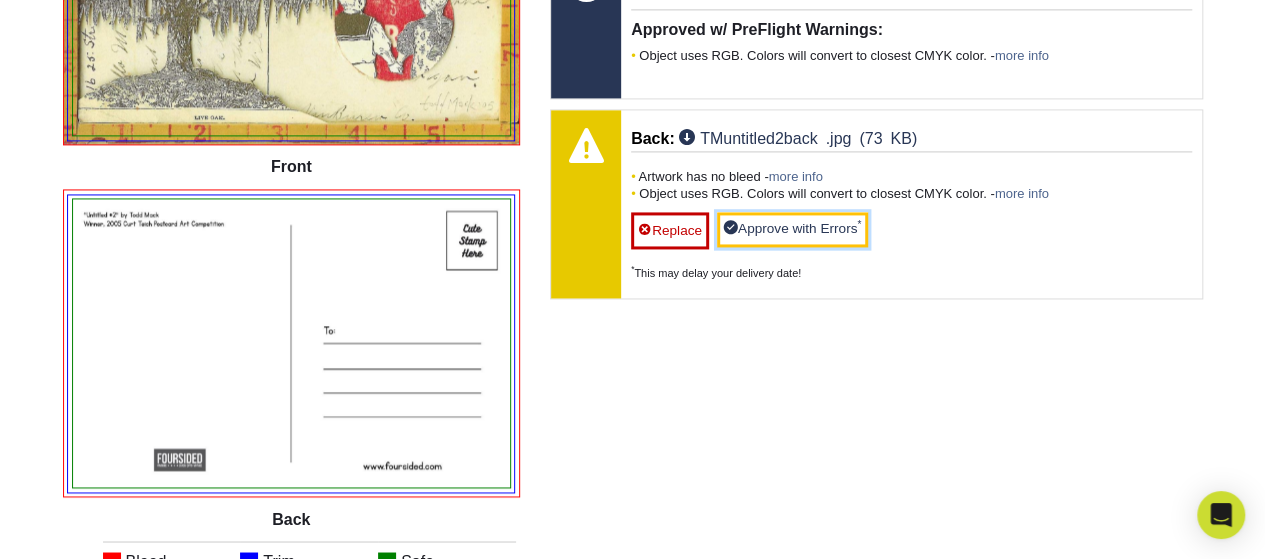 click on "Approve with Errors *" at bounding box center [792, 229] 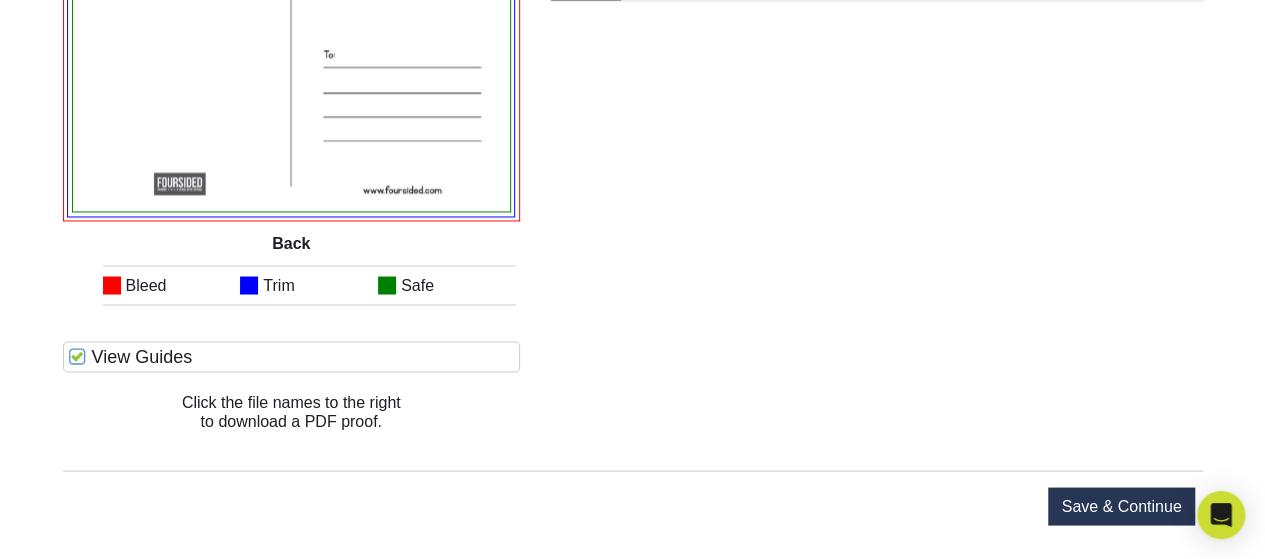 scroll, scrollTop: 1767, scrollLeft: 0, axis: vertical 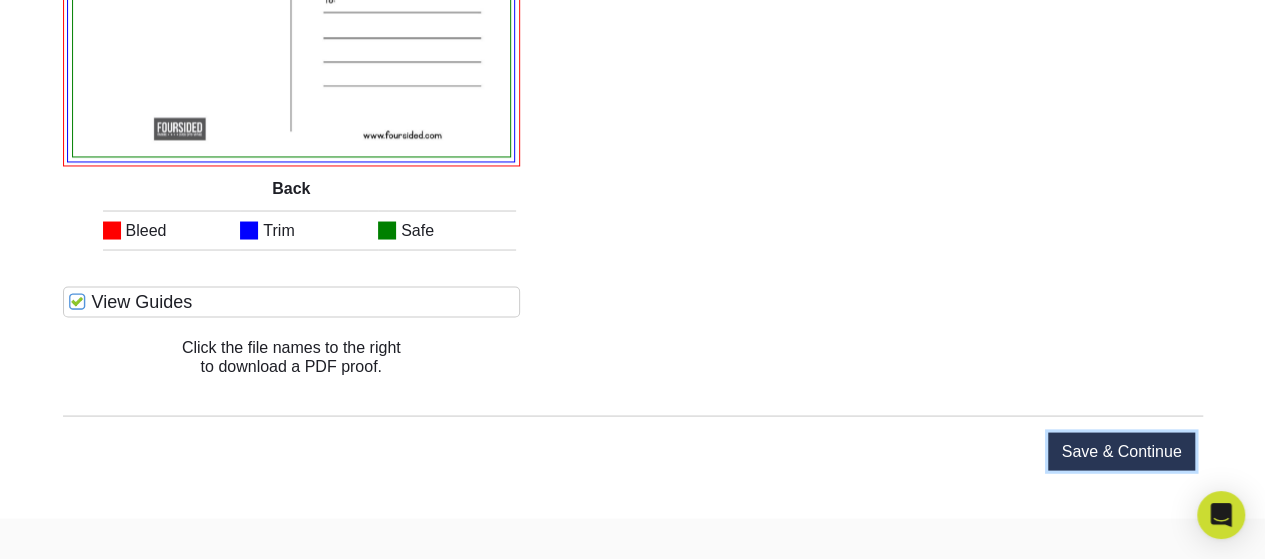 click on "Save & Continue" at bounding box center [1121, 451] 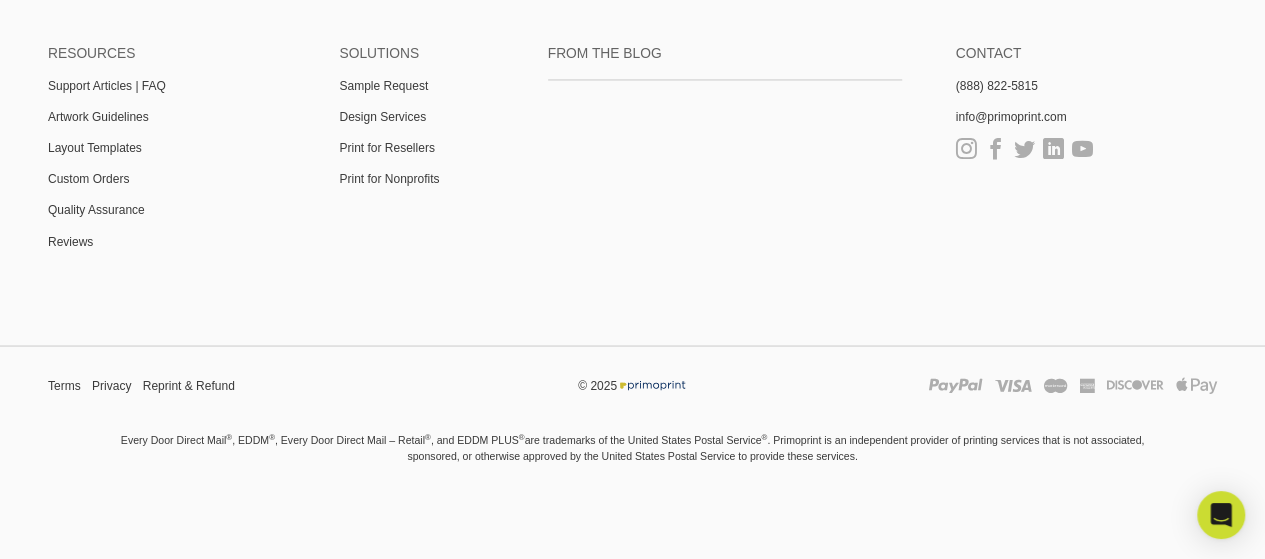 scroll, scrollTop: 1636, scrollLeft: 0, axis: vertical 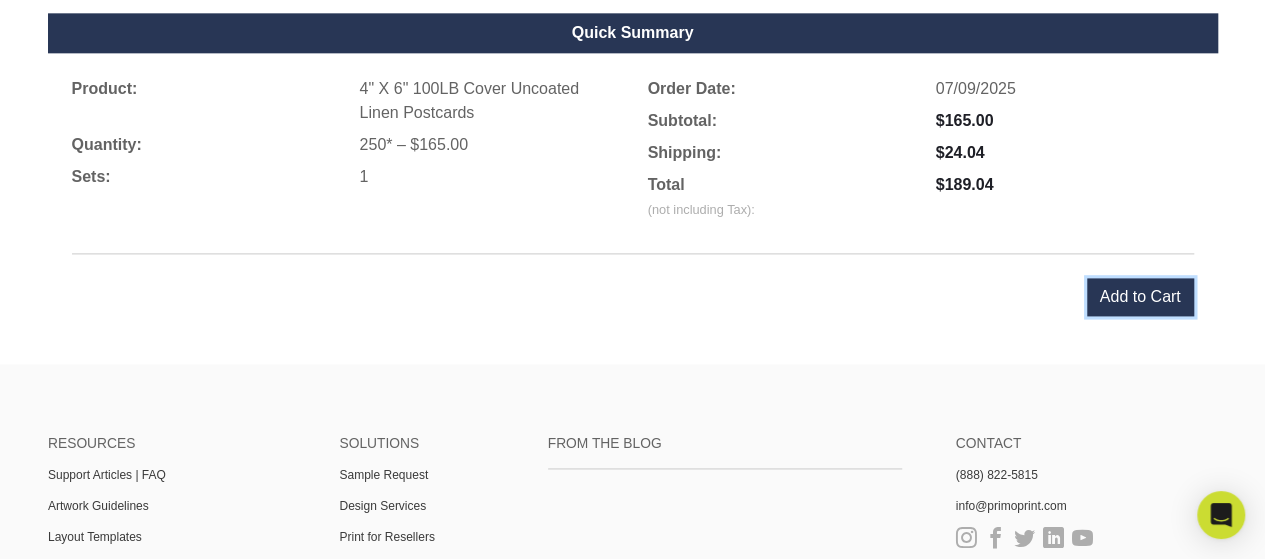 click on "Add to Cart" at bounding box center (1140, 297) 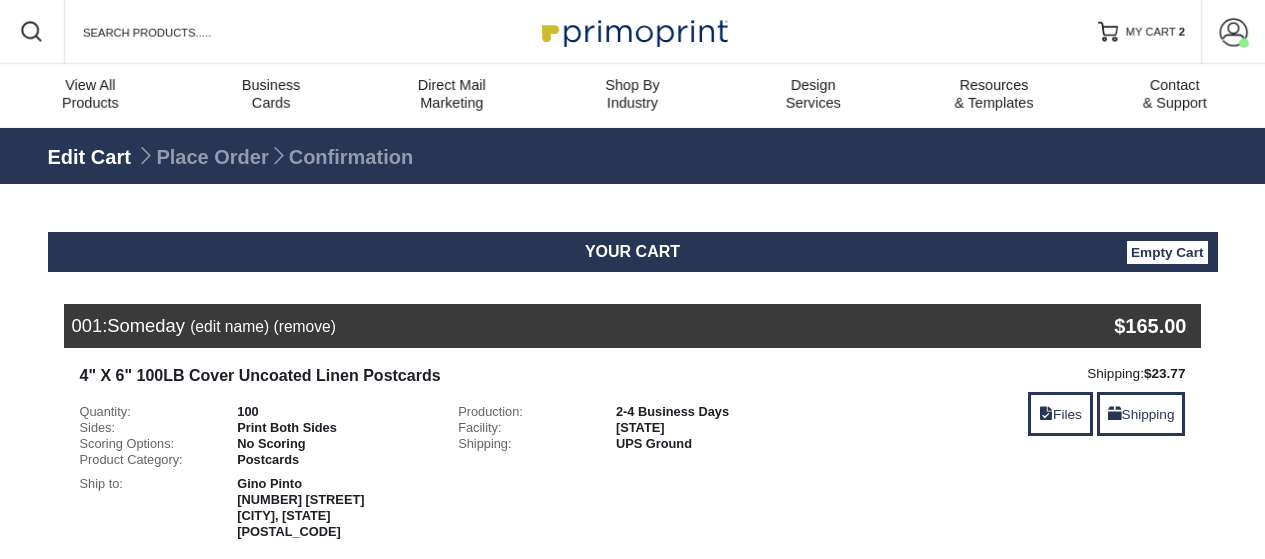 scroll, scrollTop: 0, scrollLeft: 0, axis: both 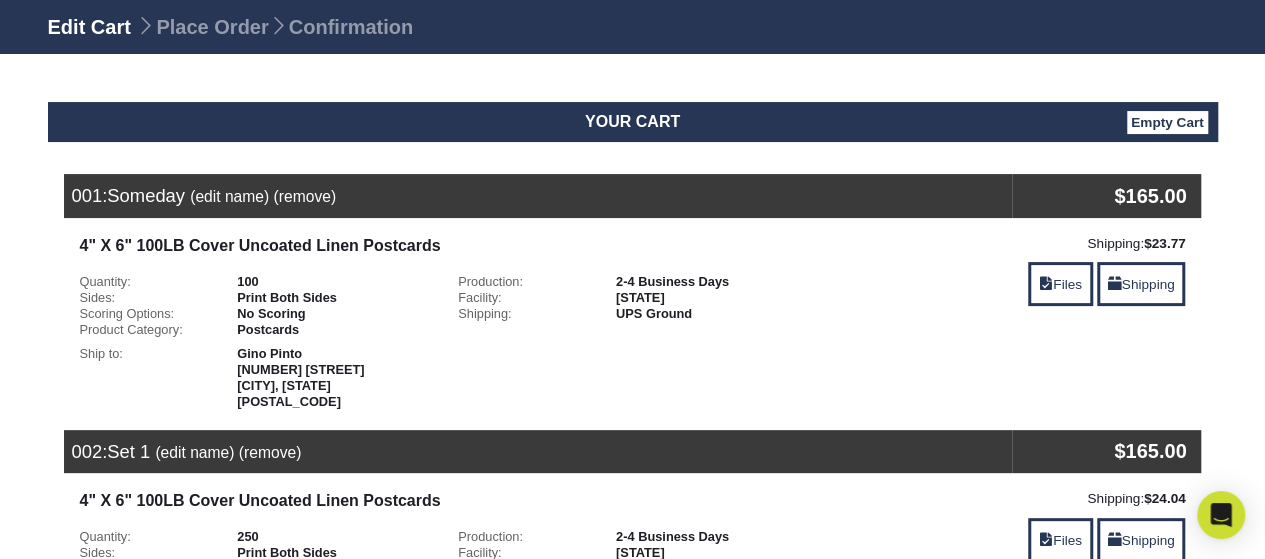 click on "(edit name)" at bounding box center (194, 452) 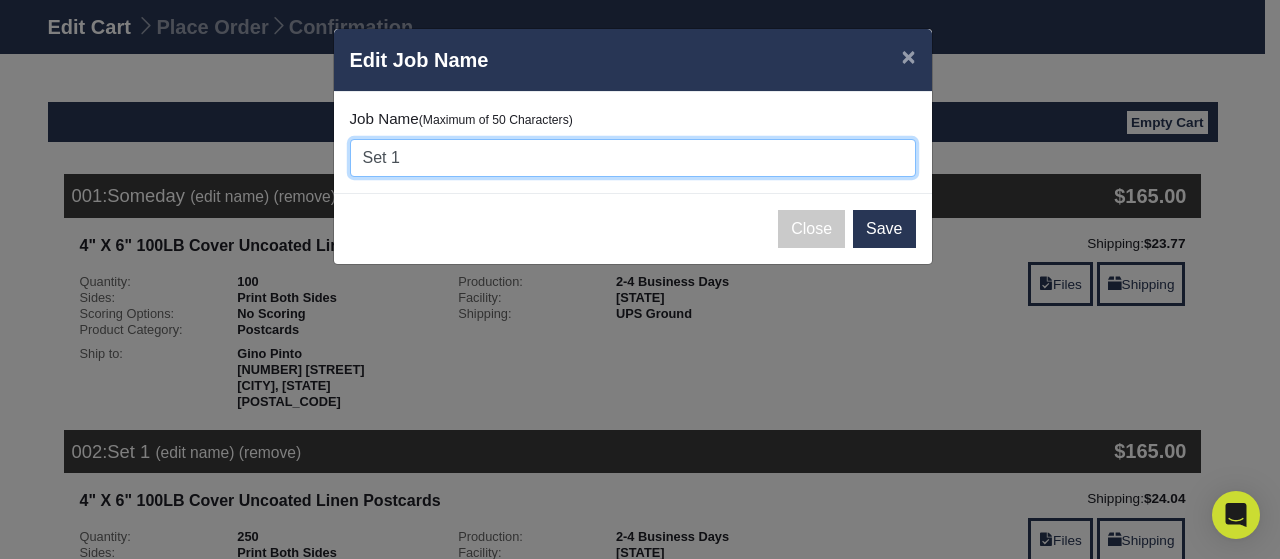 drag, startPoint x: 430, startPoint y: 161, endPoint x: 329, endPoint y: 158, distance: 101.04455 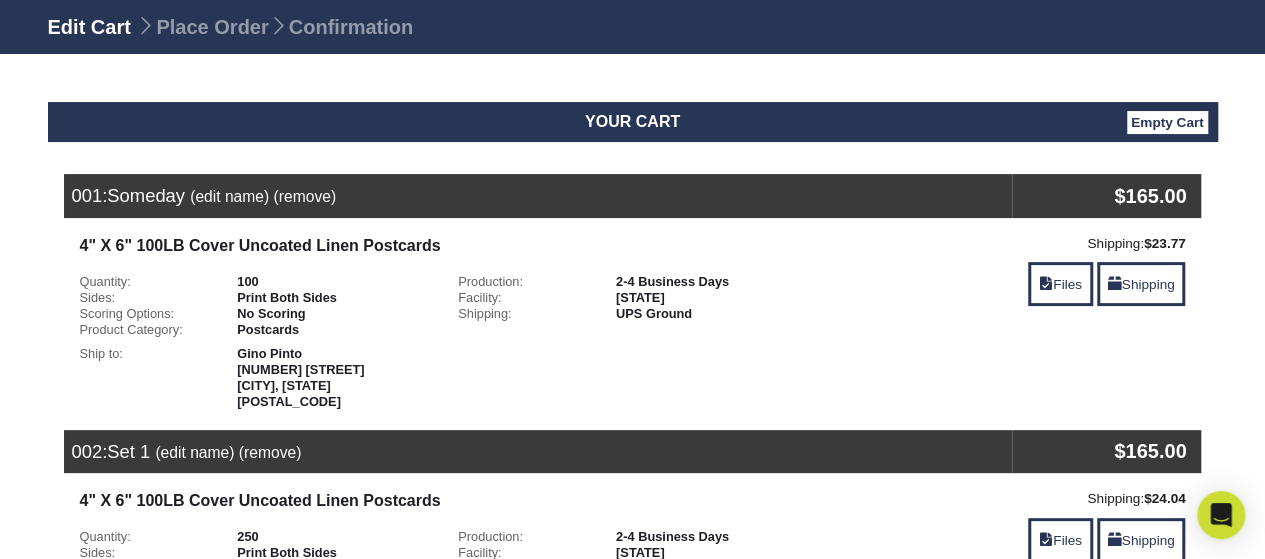 click on "(edit name)" at bounding box center [194, 452] 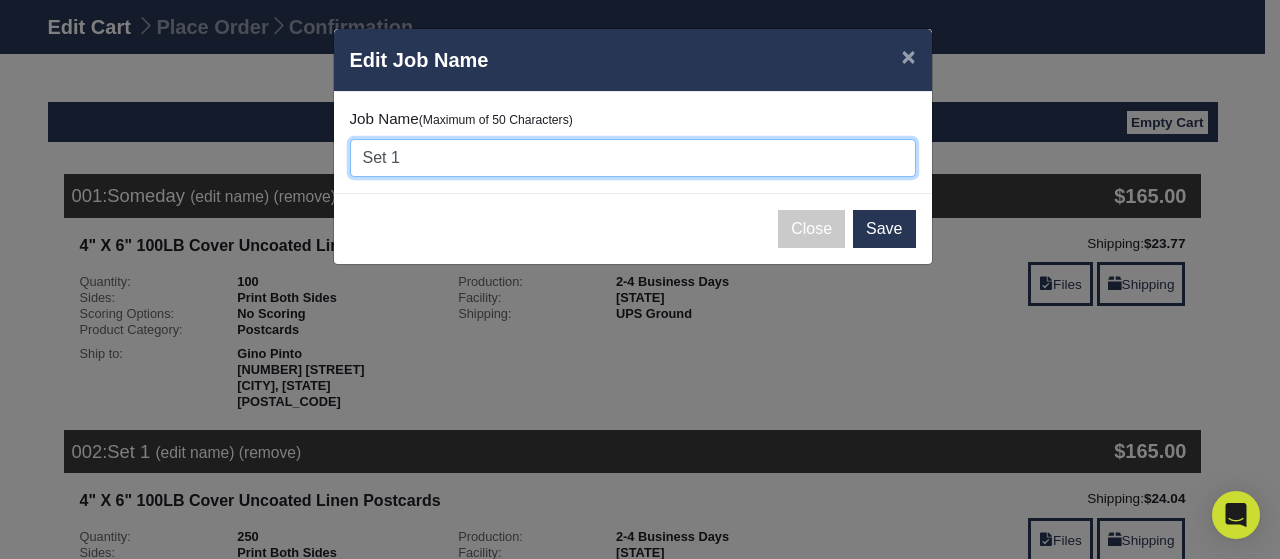 click on "Set 1" at bounding box center (633, 158) 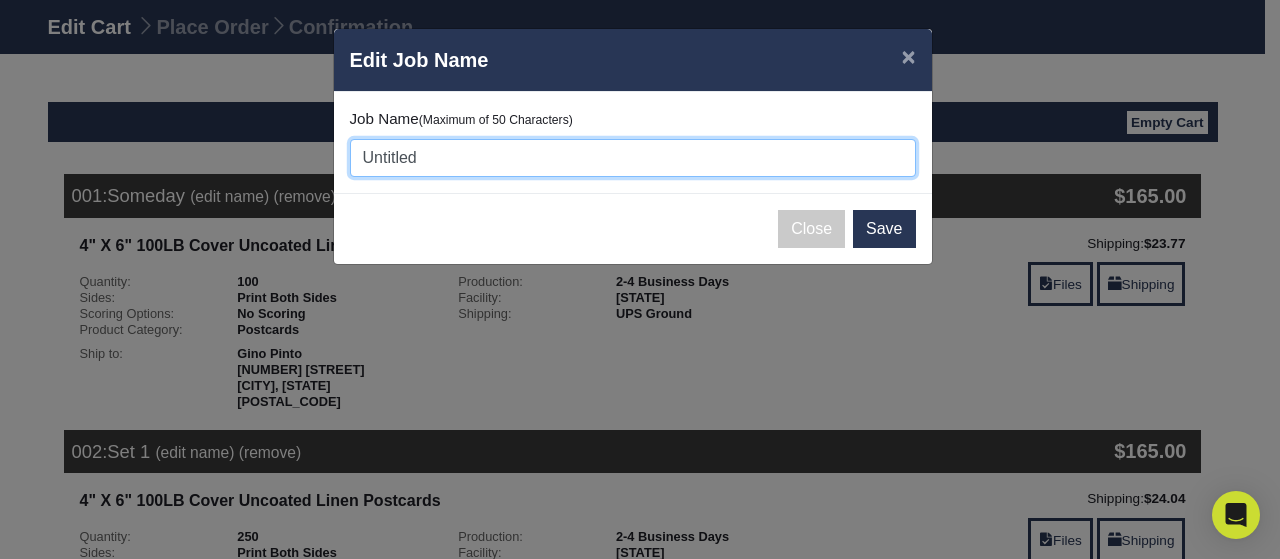 click on "Untitled" at bounding box center (633, 158) 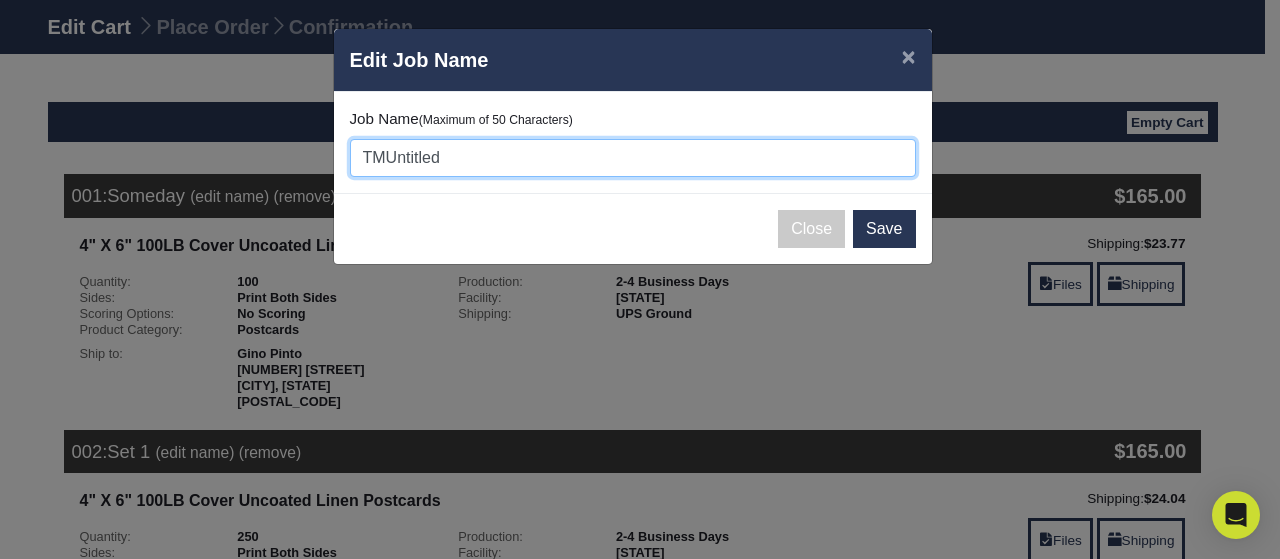 type on "TMUntitled" 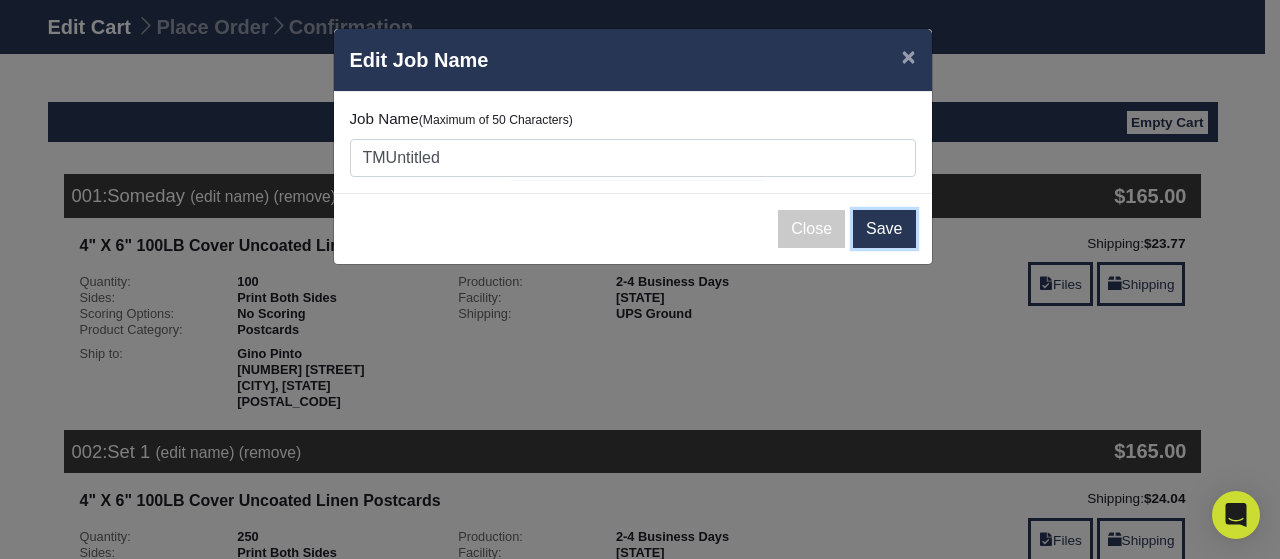 click on "Save" at bounding box center [884, 229] 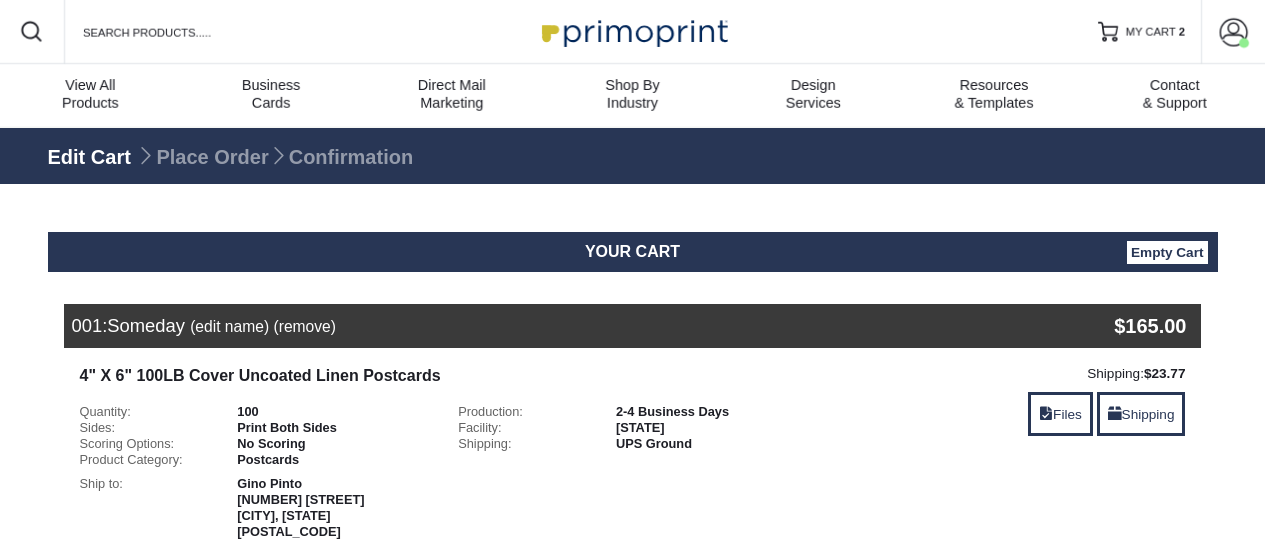 scroll, scrollTop: 0, scrollLeft: 0, axis: both 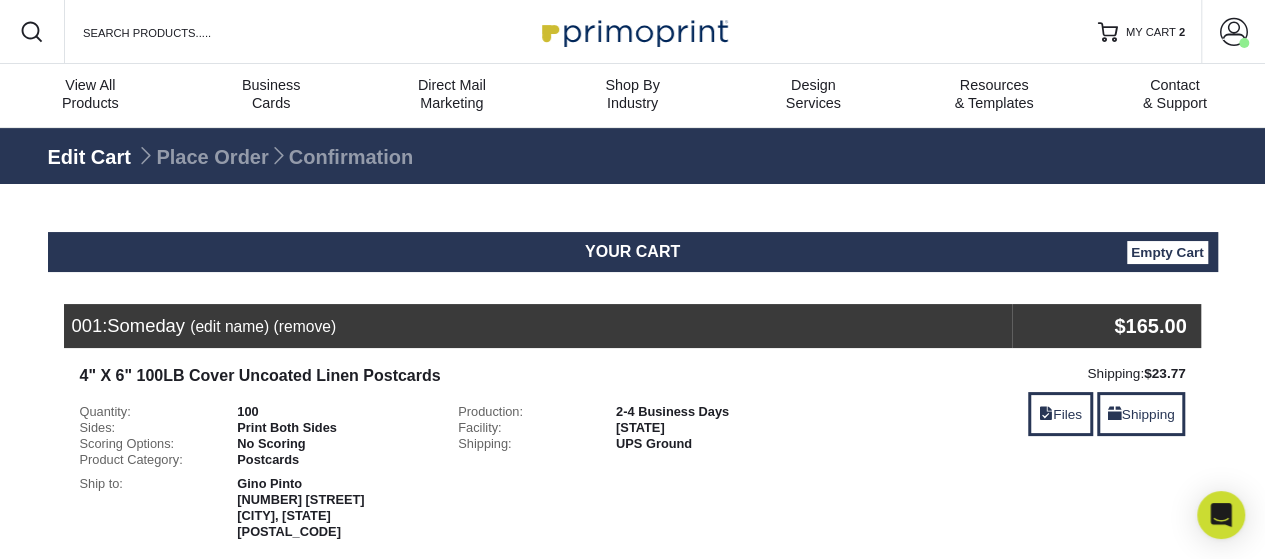click on "(edit name)" at bounding box center [229, 326] 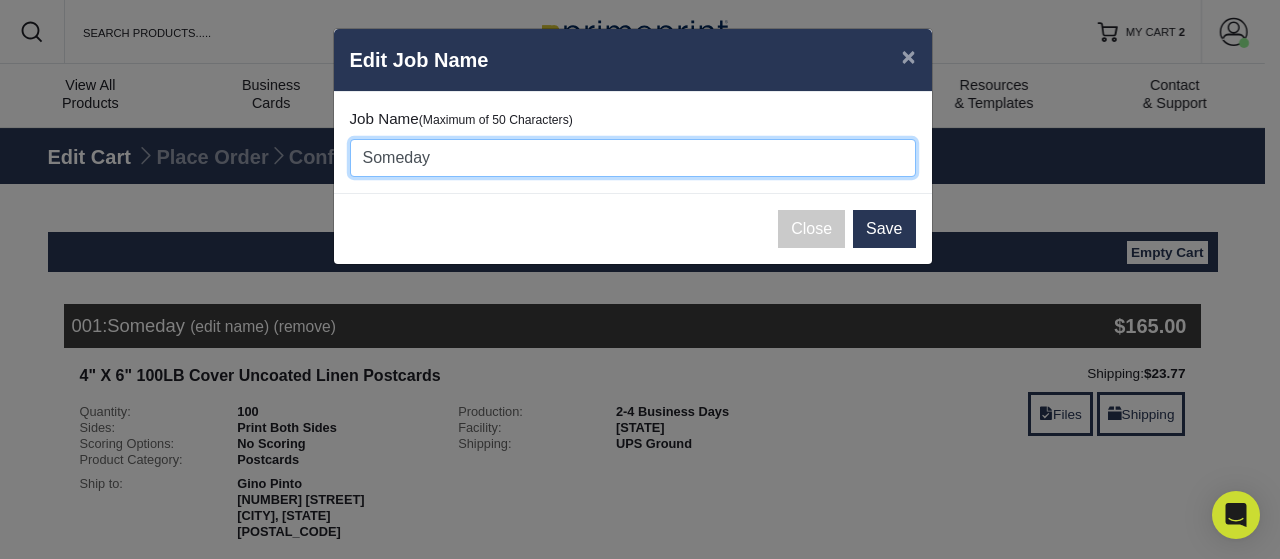click on "Someday" at bounding box center [633, 158] 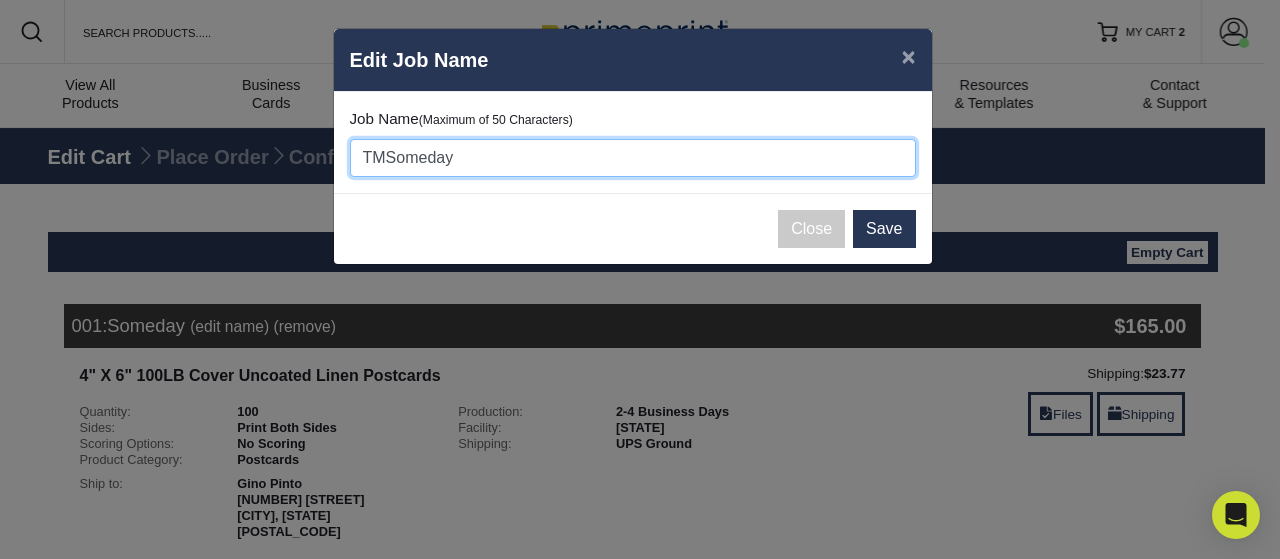 type on "TMSomeday" 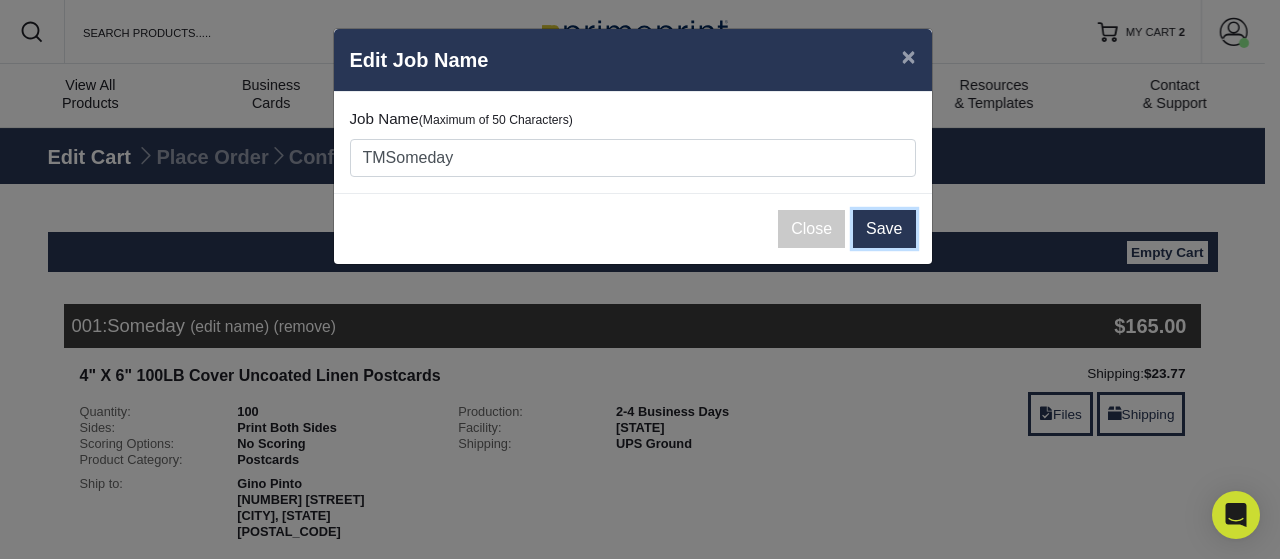 click on "Save" at bounding box center [884, 229] 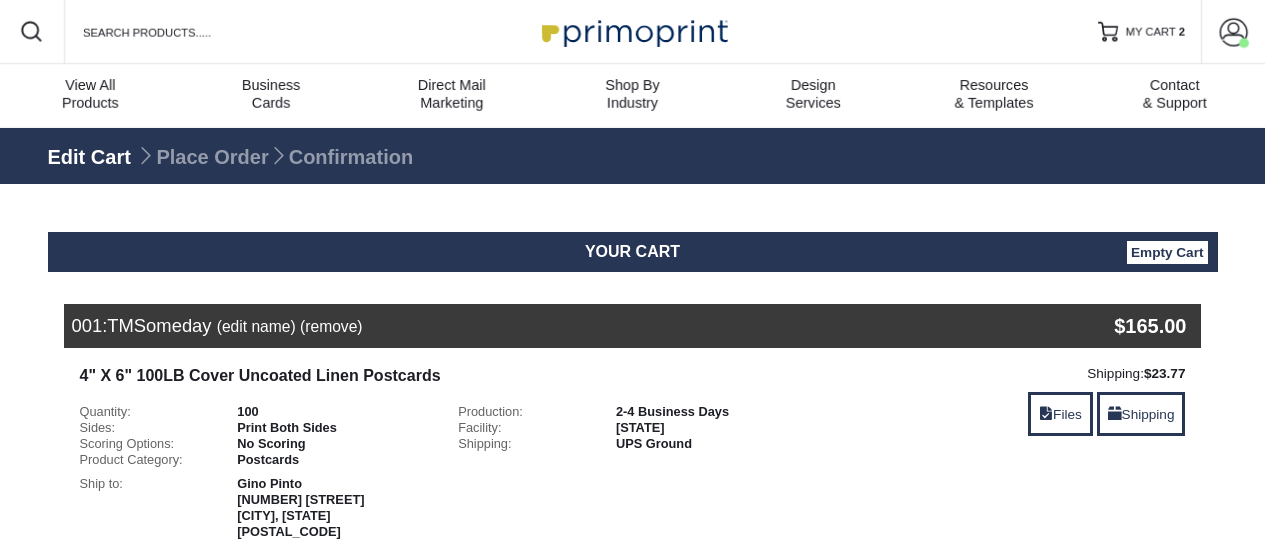 scroll, scrollTop: 0, scrollLeft: 0, axis: both 